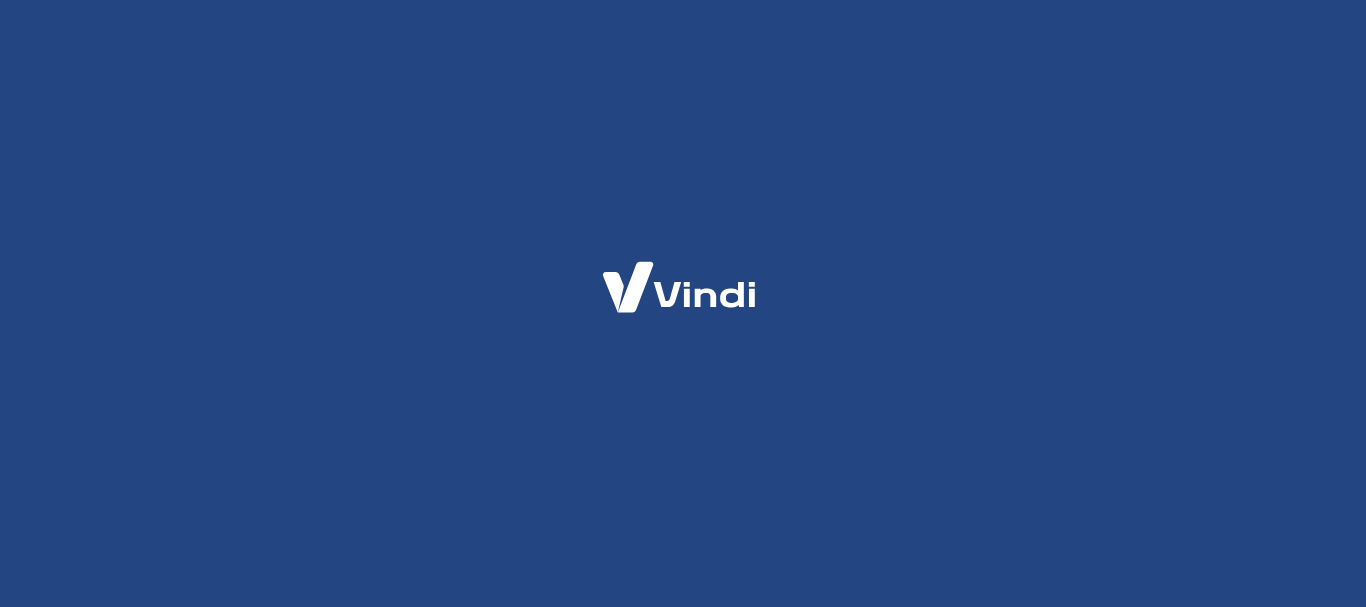 scroll, scrollTop: 0, scrollLeft: 0, axis: both 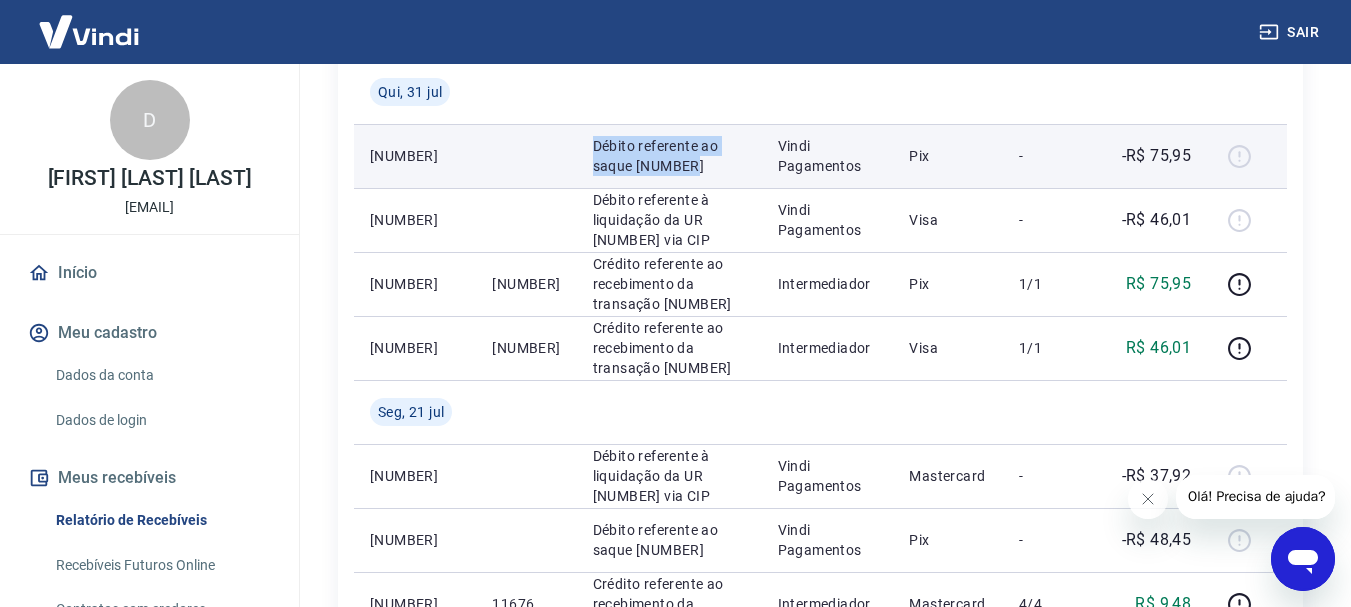 drag, startPoint x: 556, startPoint y: 138, endPoint x: 752, endPoint y: 175, distance: 199.46178 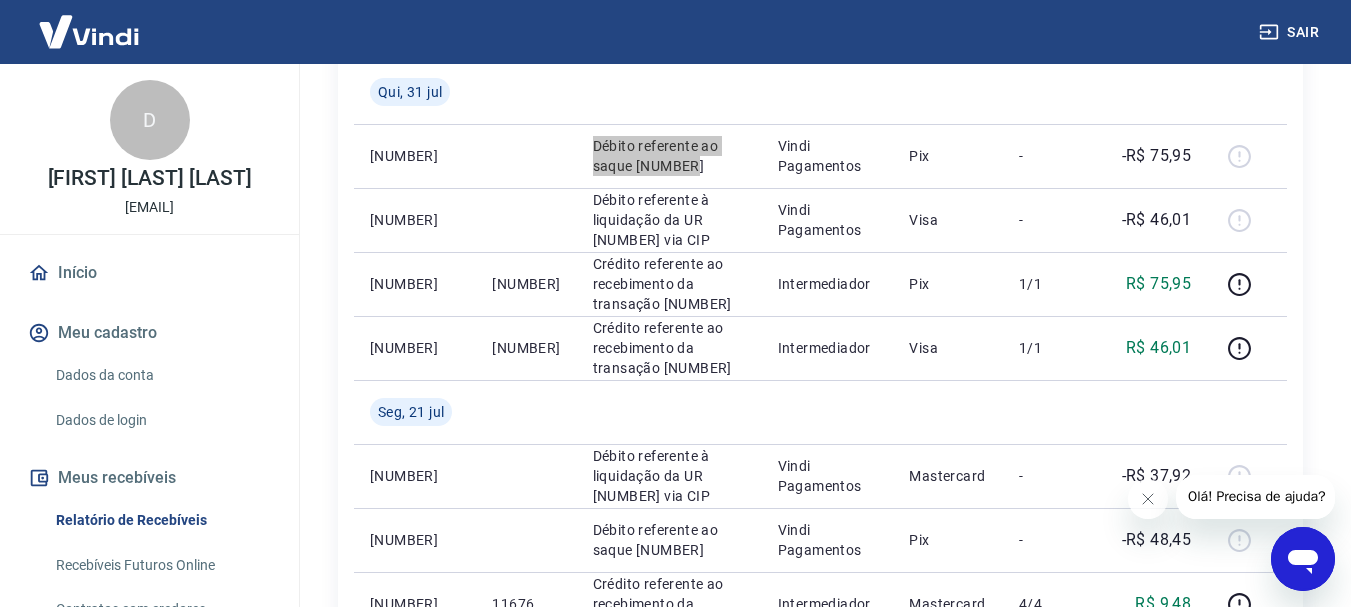 click 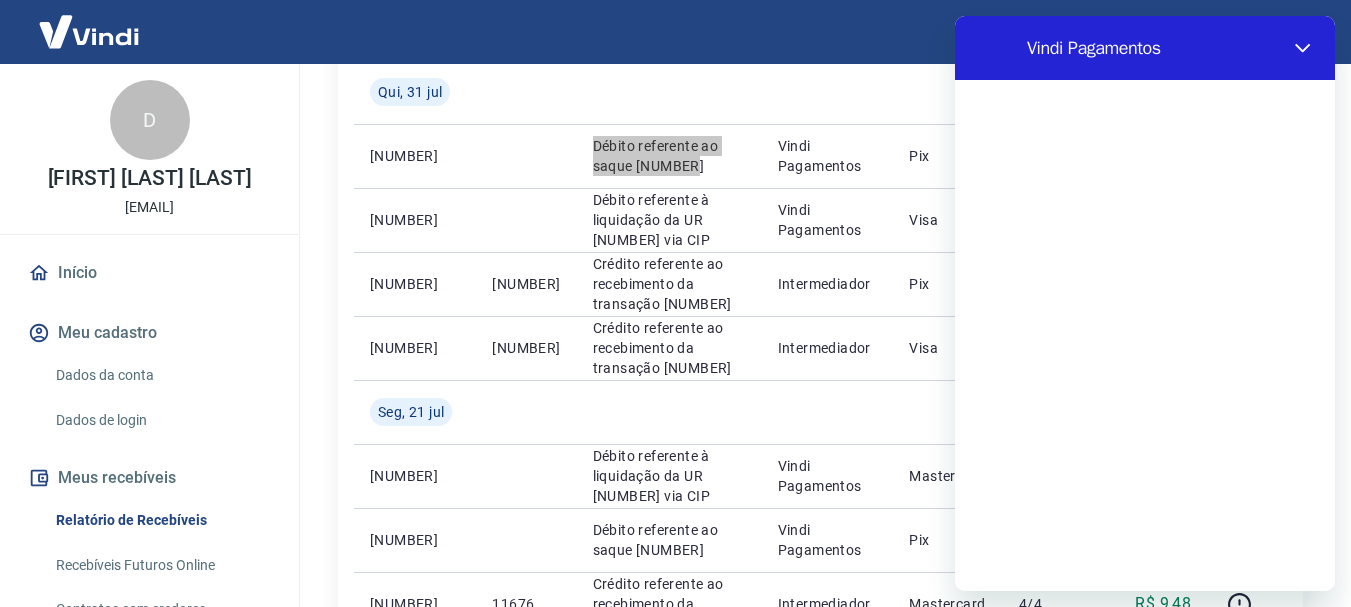 scroll, scrollTop: 0, scrollLeft: 0, axis: both 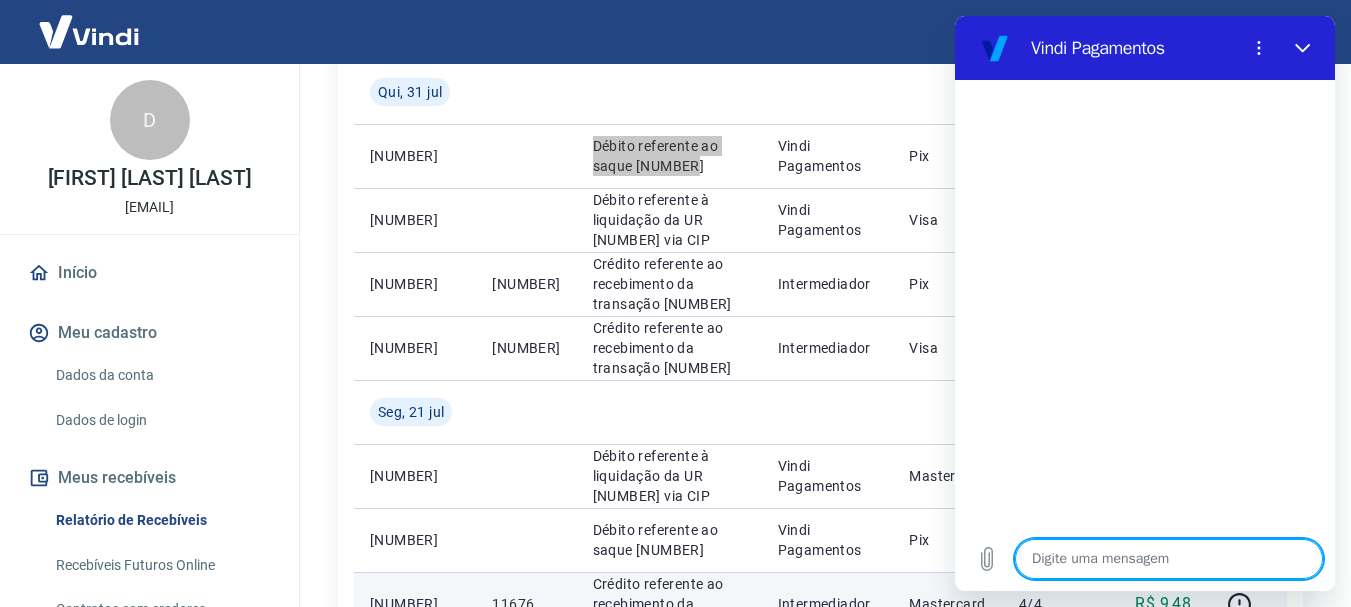 type on "x" 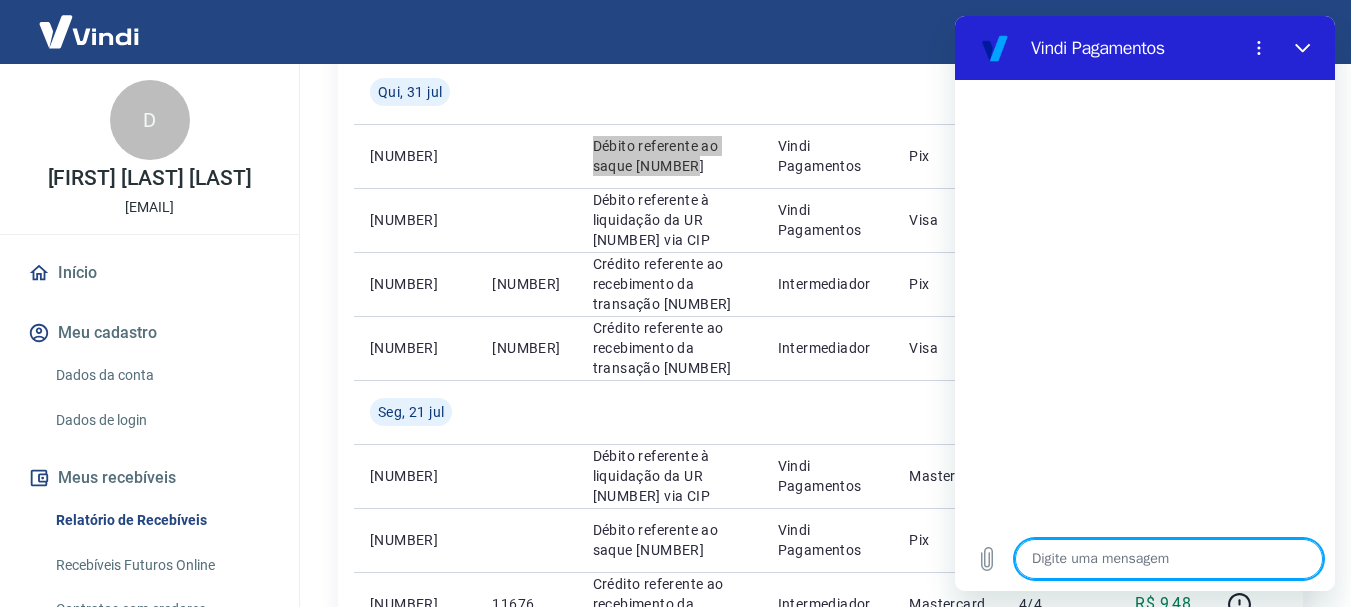 click at bounding box center [1169, 559] 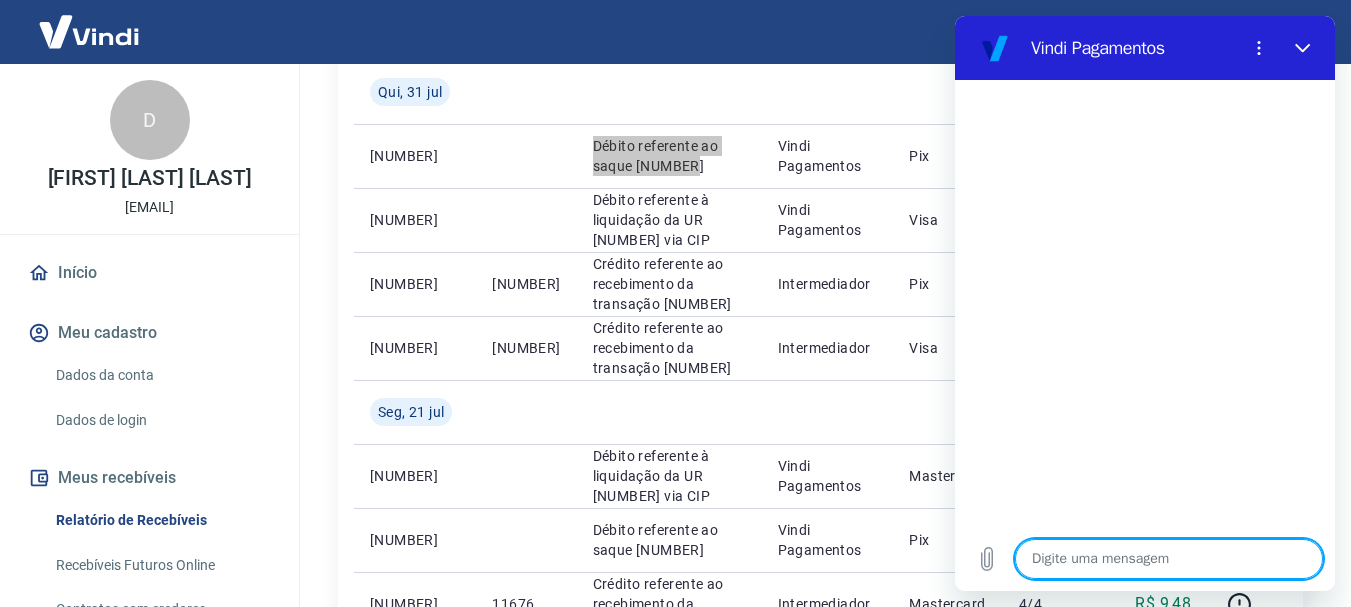 type on "B" 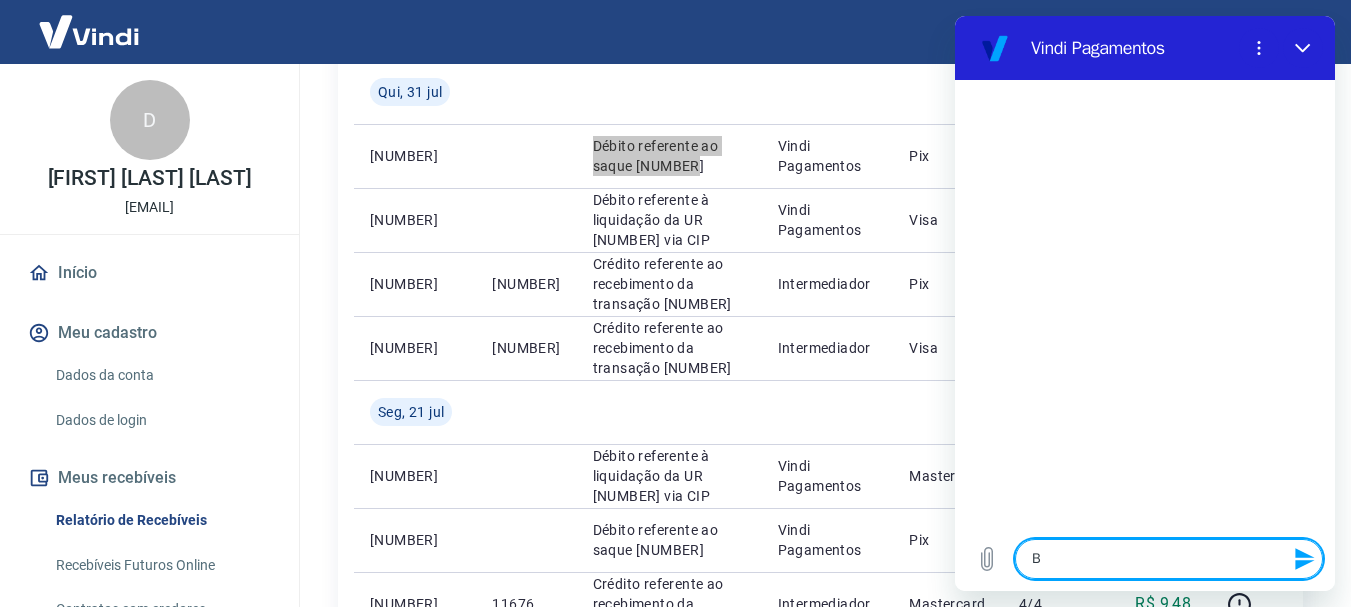 type on "Bo" 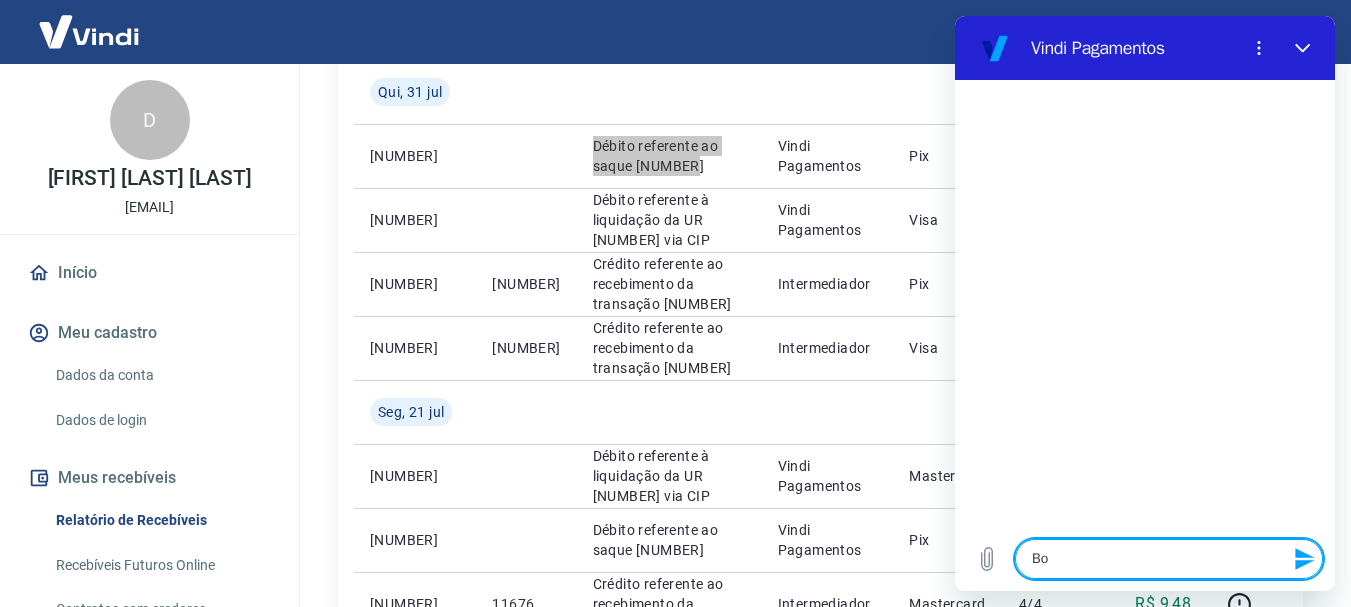 type on "Bom" 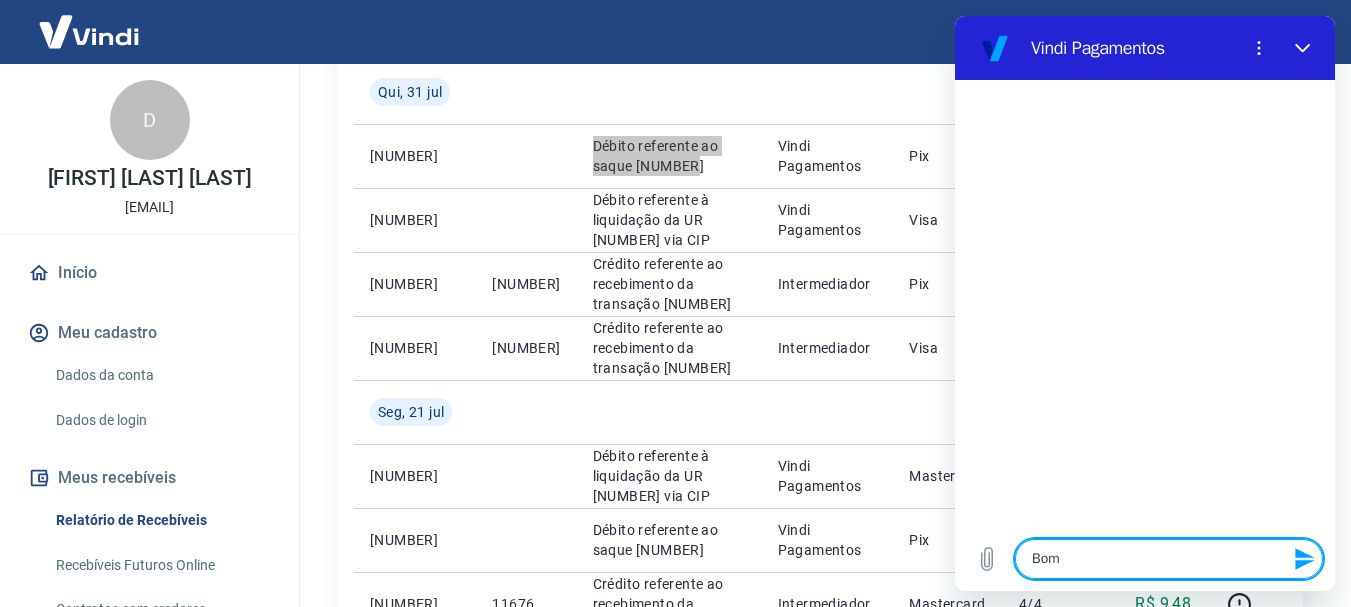 type on "Bom" 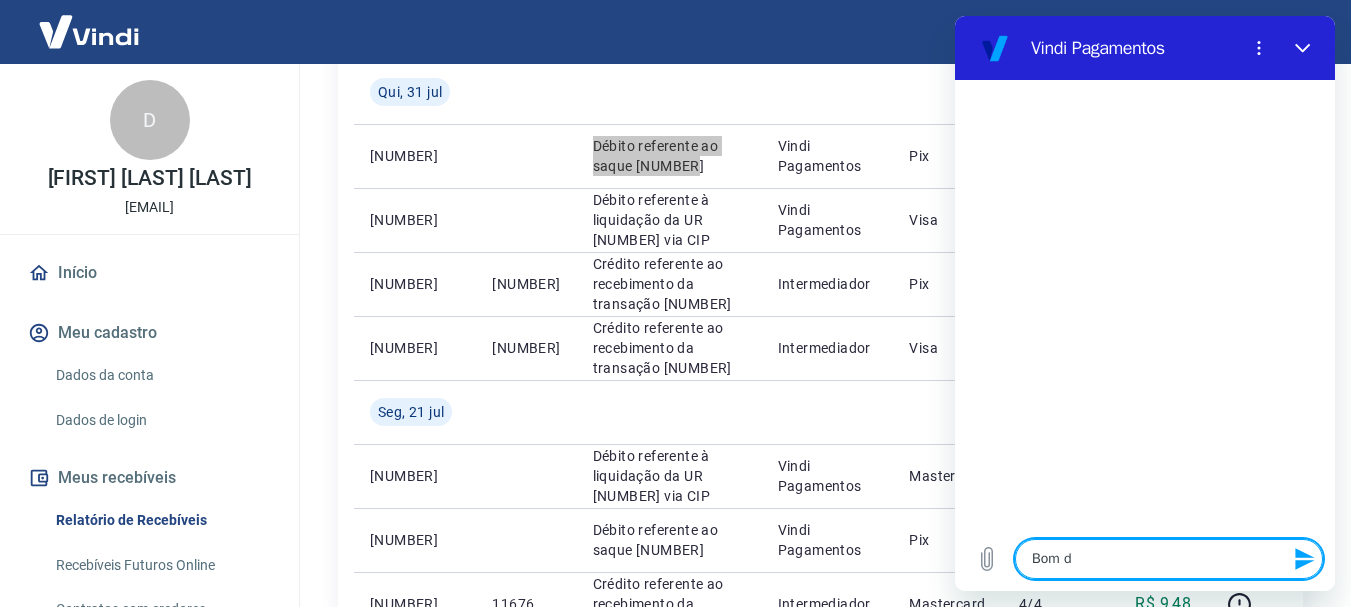 type on "Bom di" 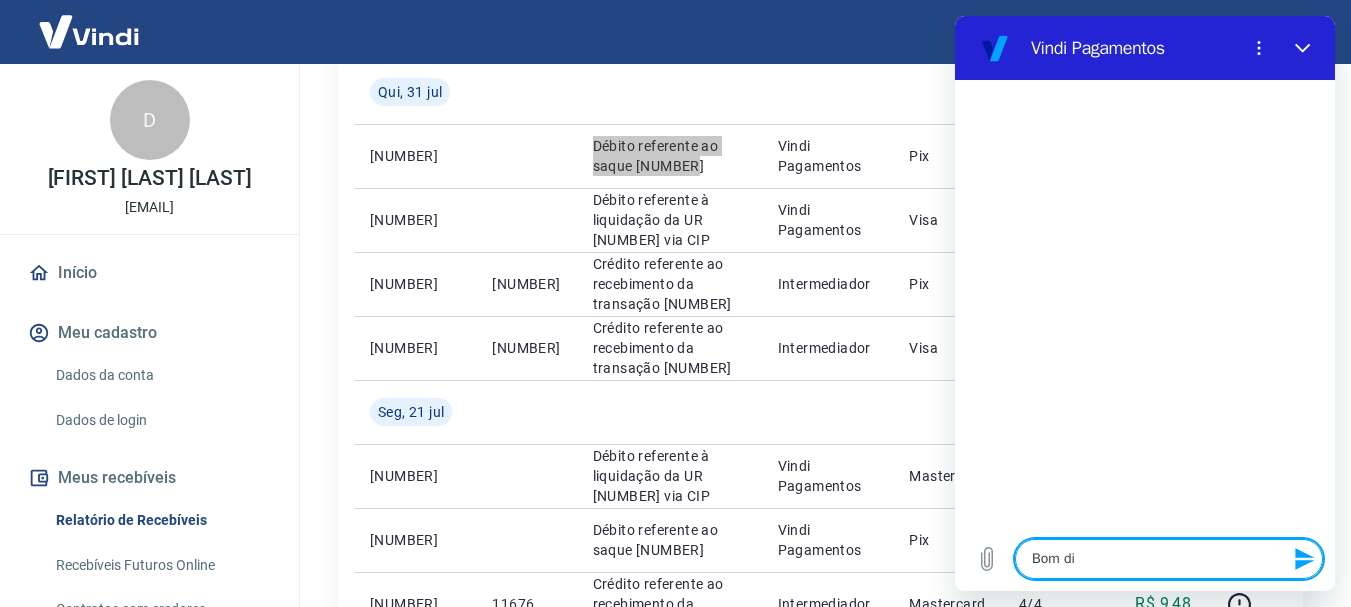 type on "x" 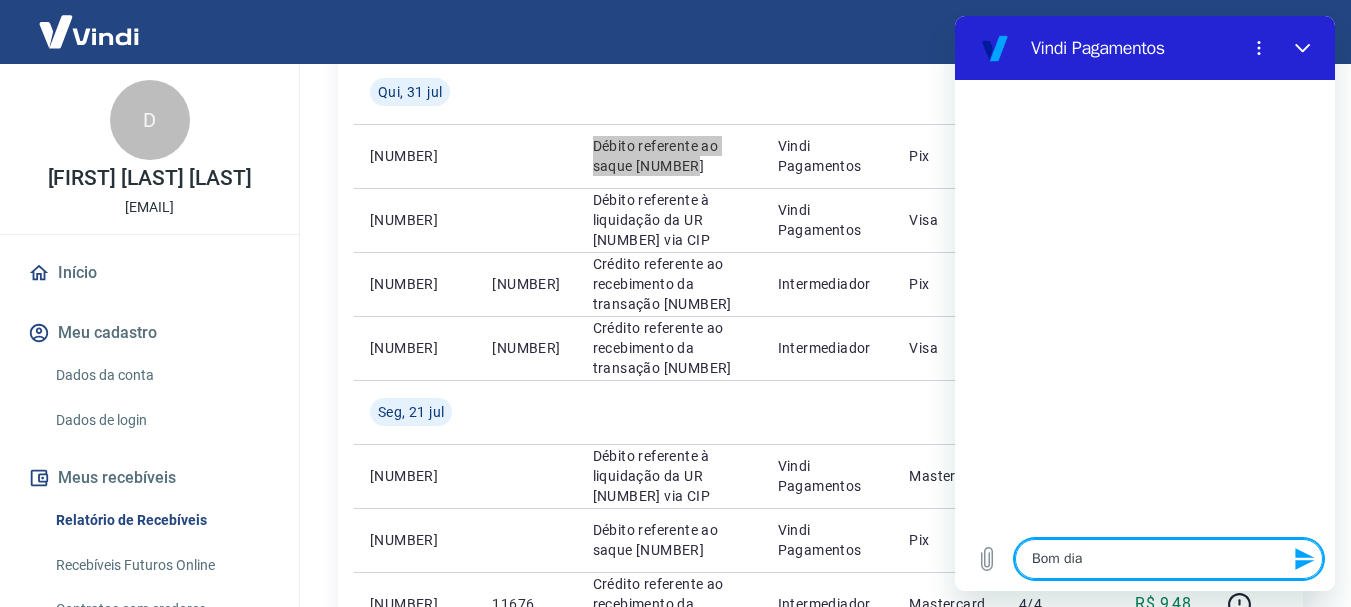 type 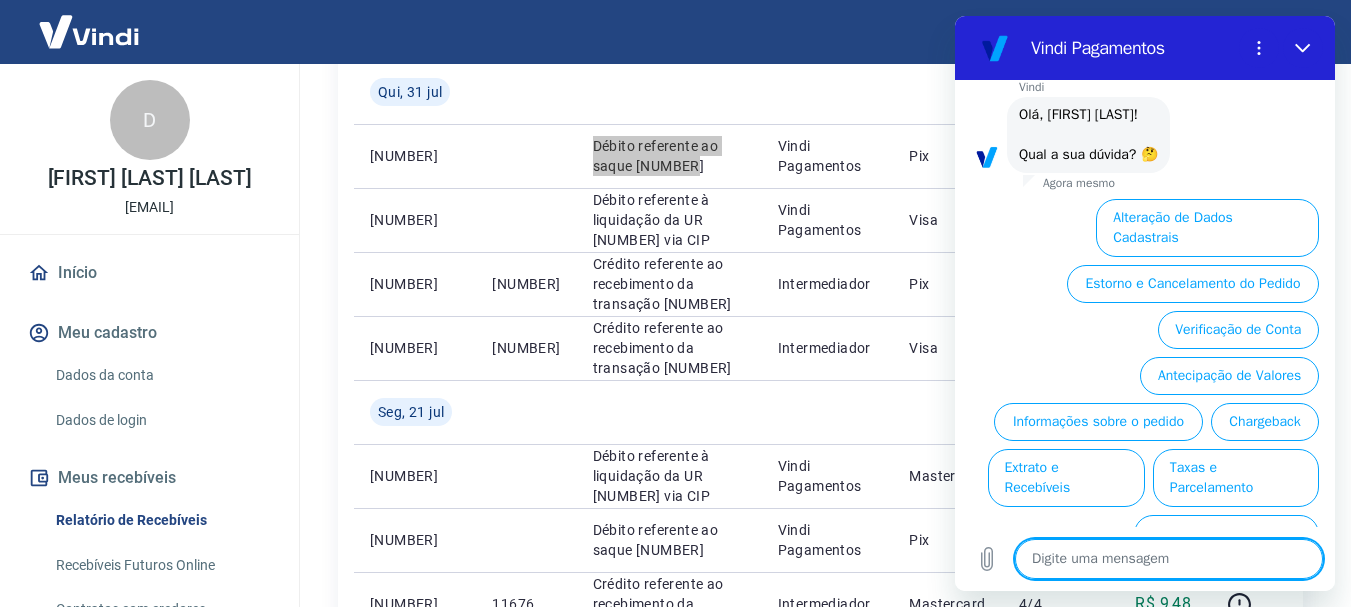 scroll, scrollTop: 126, scrollLeft: 0, axis: vertical 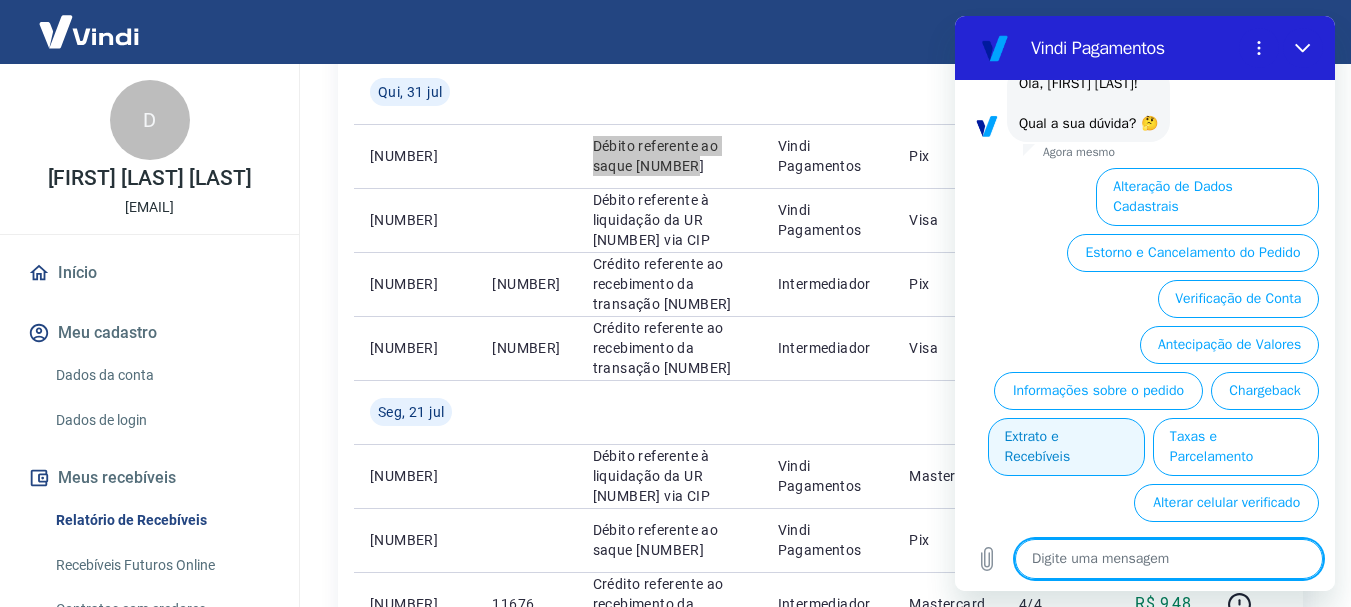 click on "Extrato e Recebíveis" at bounding box center [1066, 447] 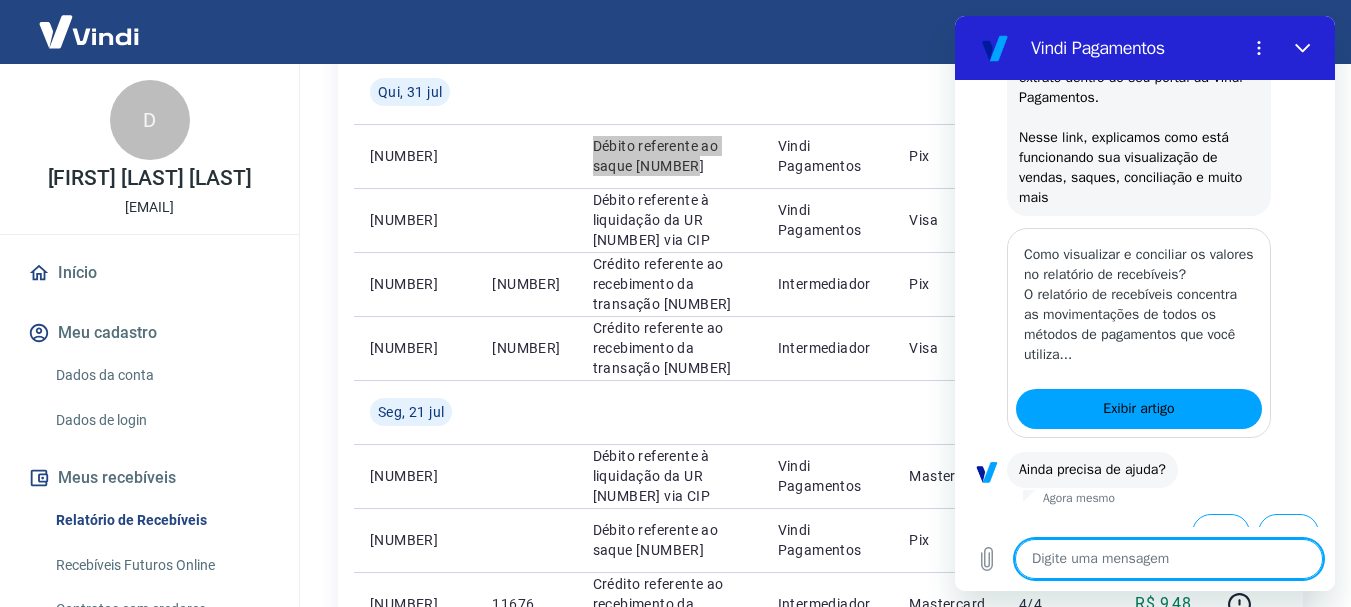 scroll, scrollTop: 350, scrollLeft: 0, axis: vertical 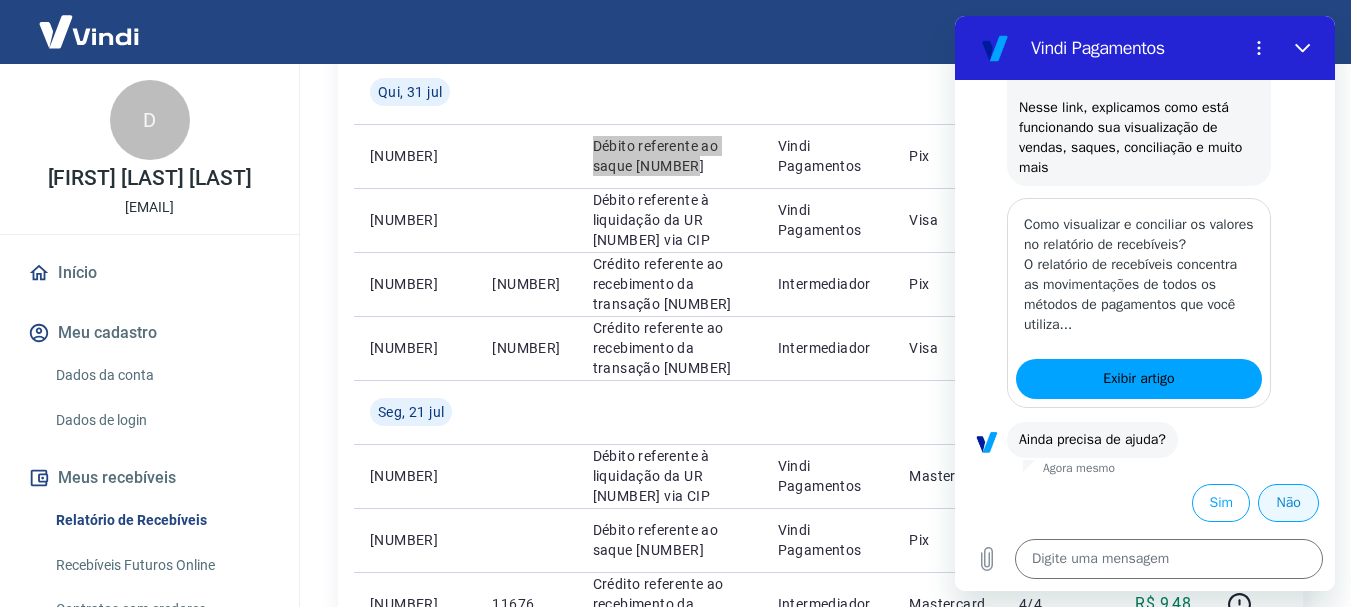 click on "Não" at bounding box center [1288, 503] 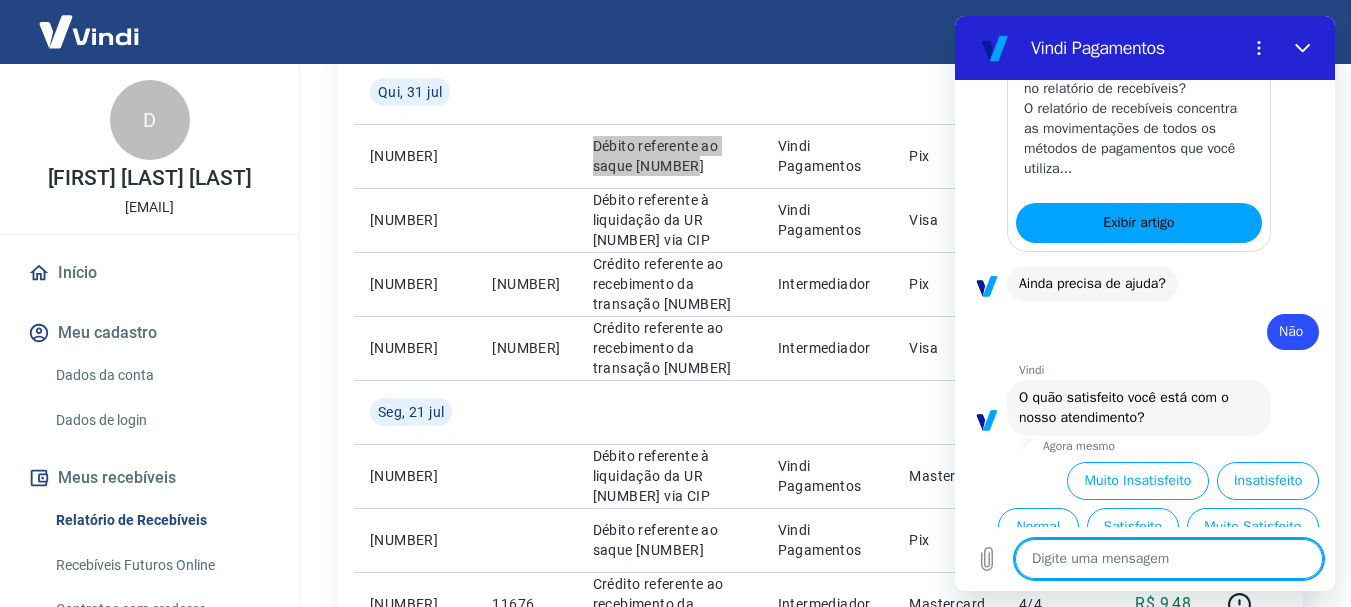 scroll, scrollTop: 530, scrollLeft: 0, axis: vertical 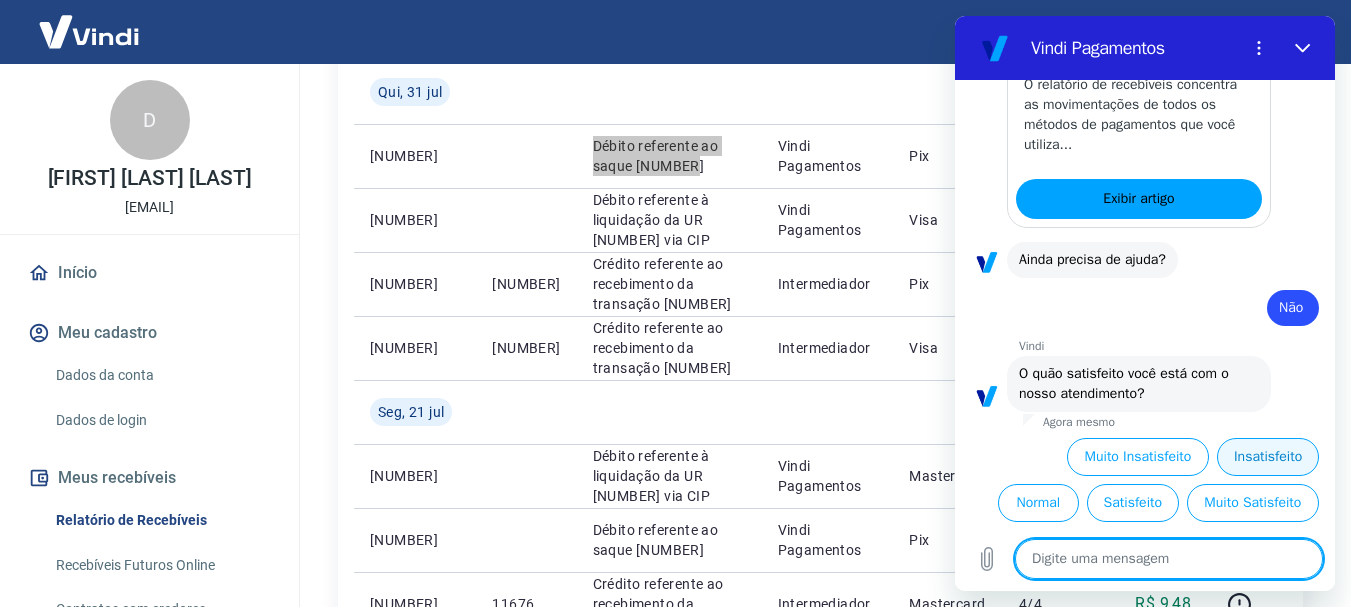 click on "Insatisfeito" at bounding box center [1268, 457] 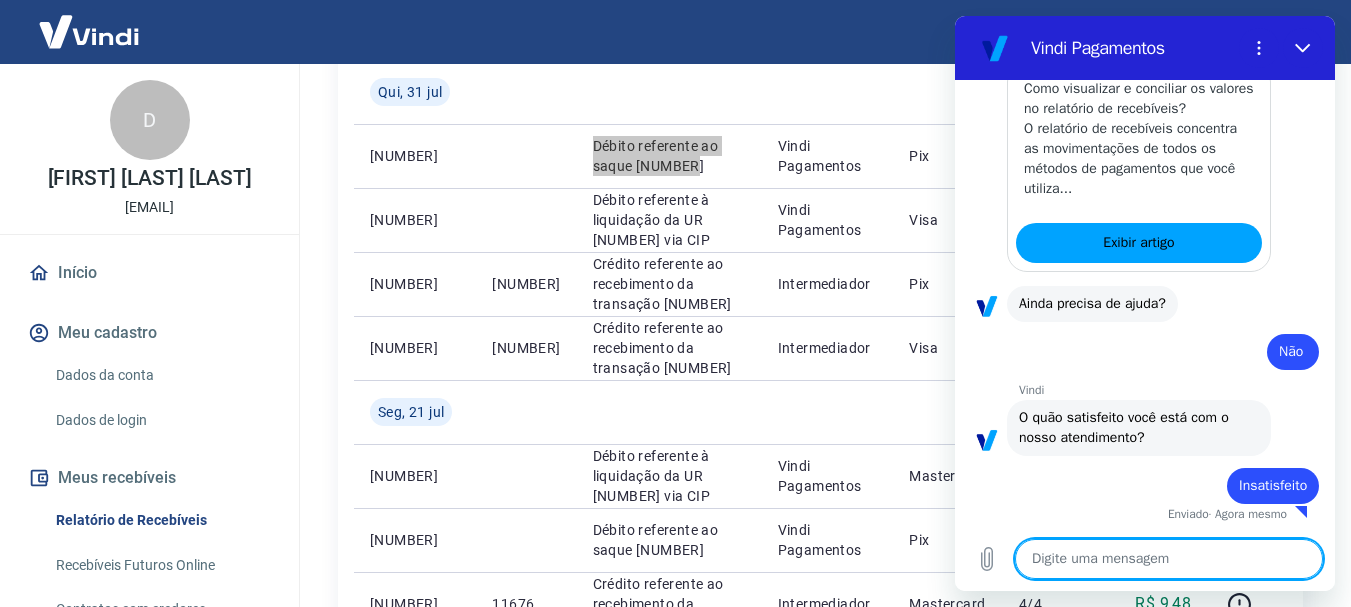 type on "x" 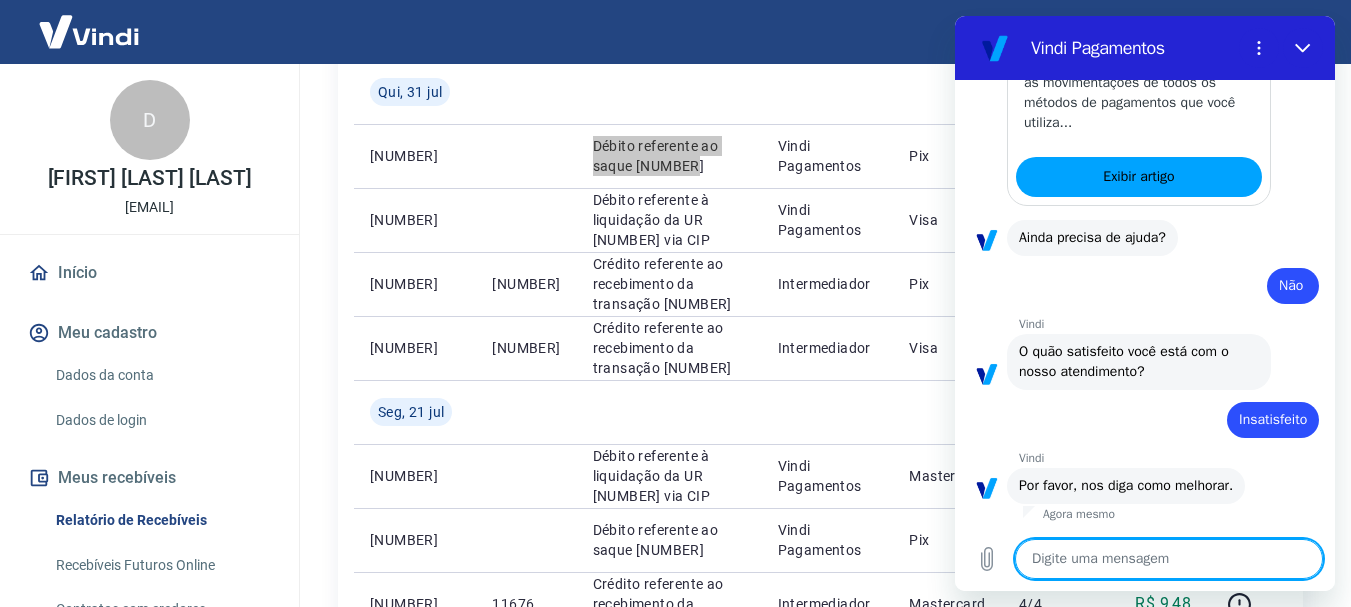 scroll, scrollTop: 552, scrollLeft: 0, axis: vertical 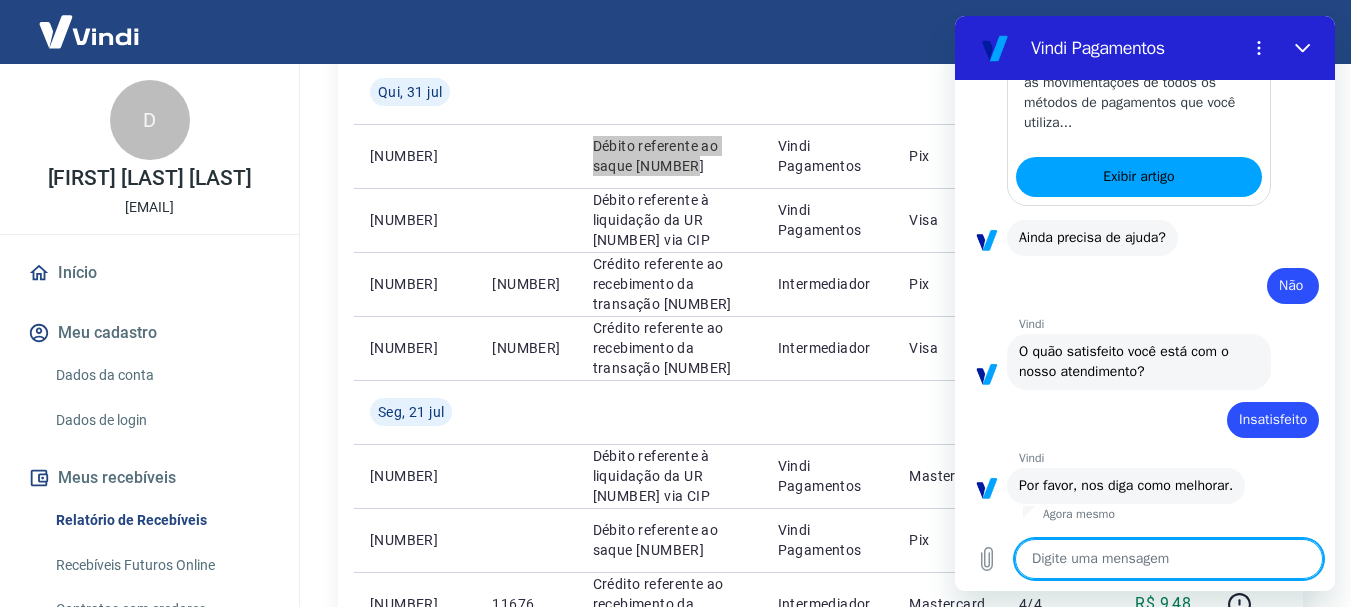 type on "b" 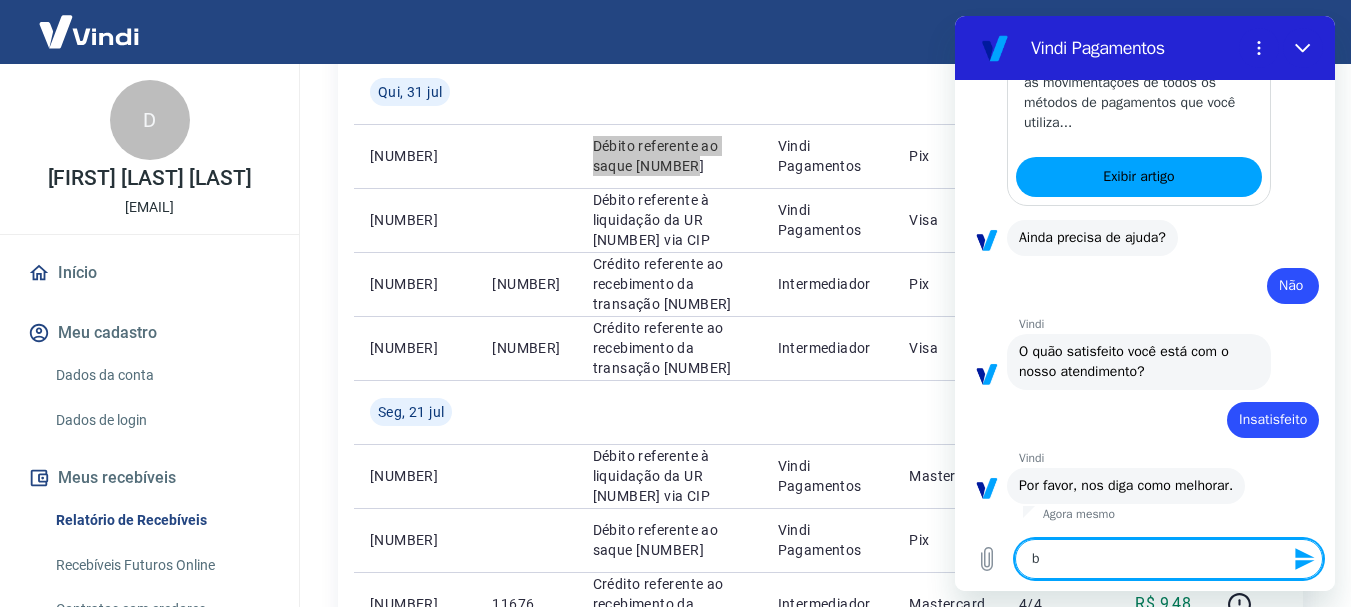 type on "bO" 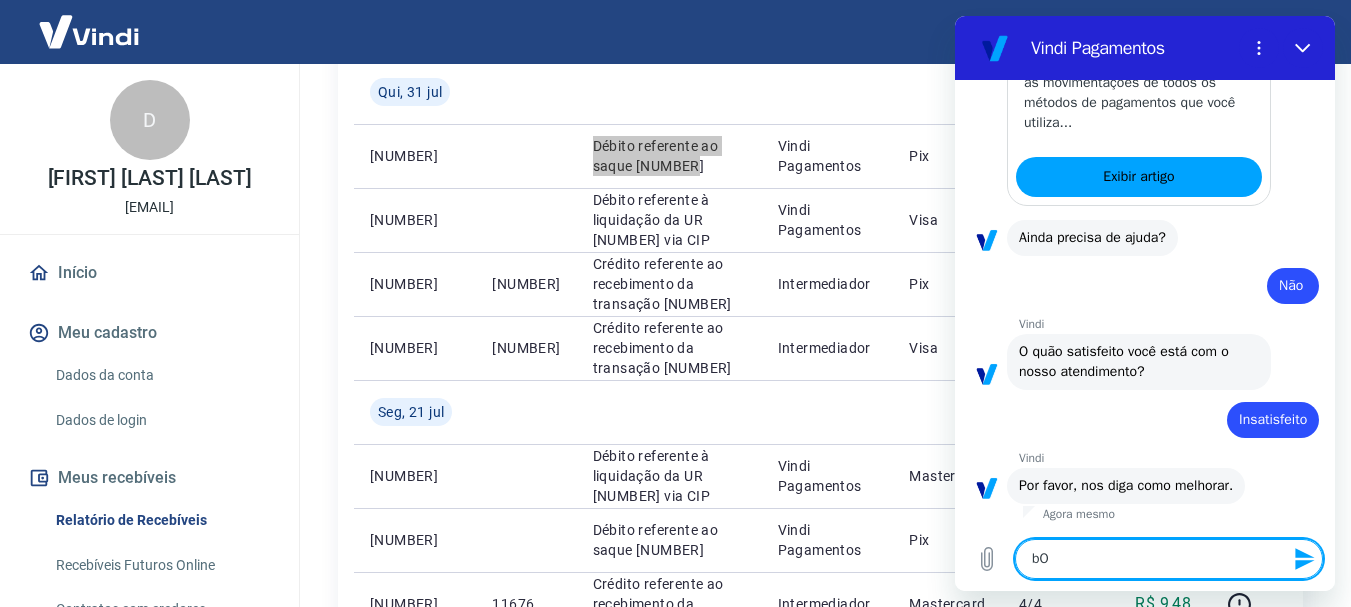 type on "bOM" 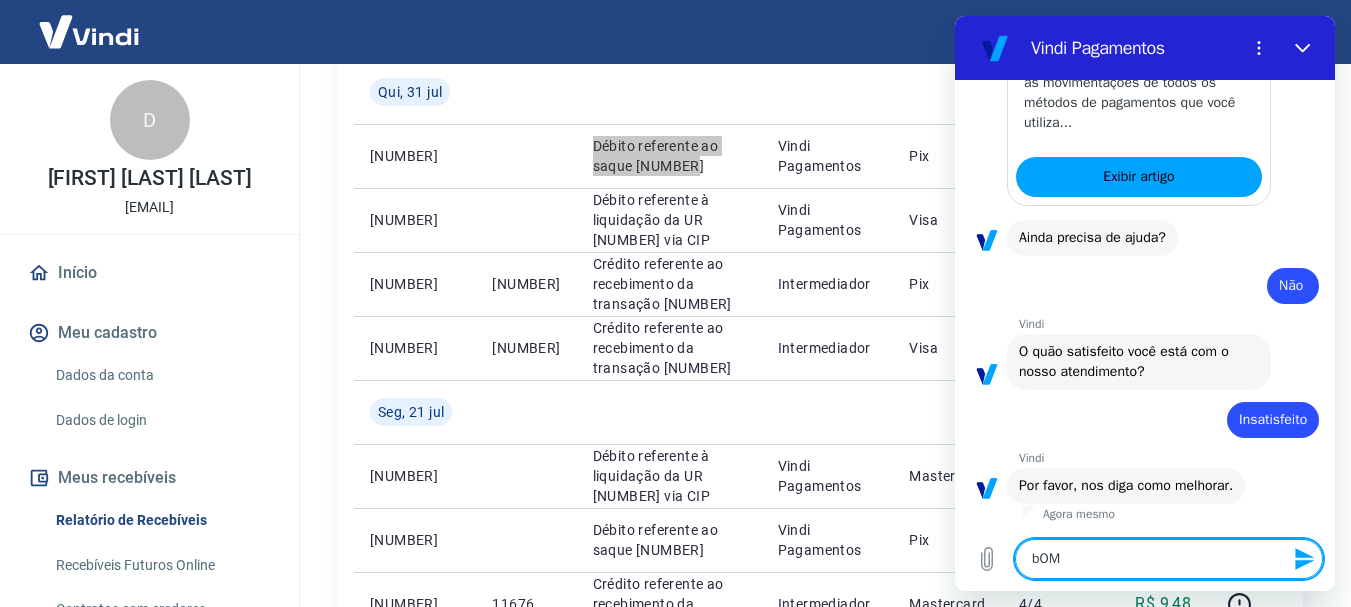 type on "bOM" 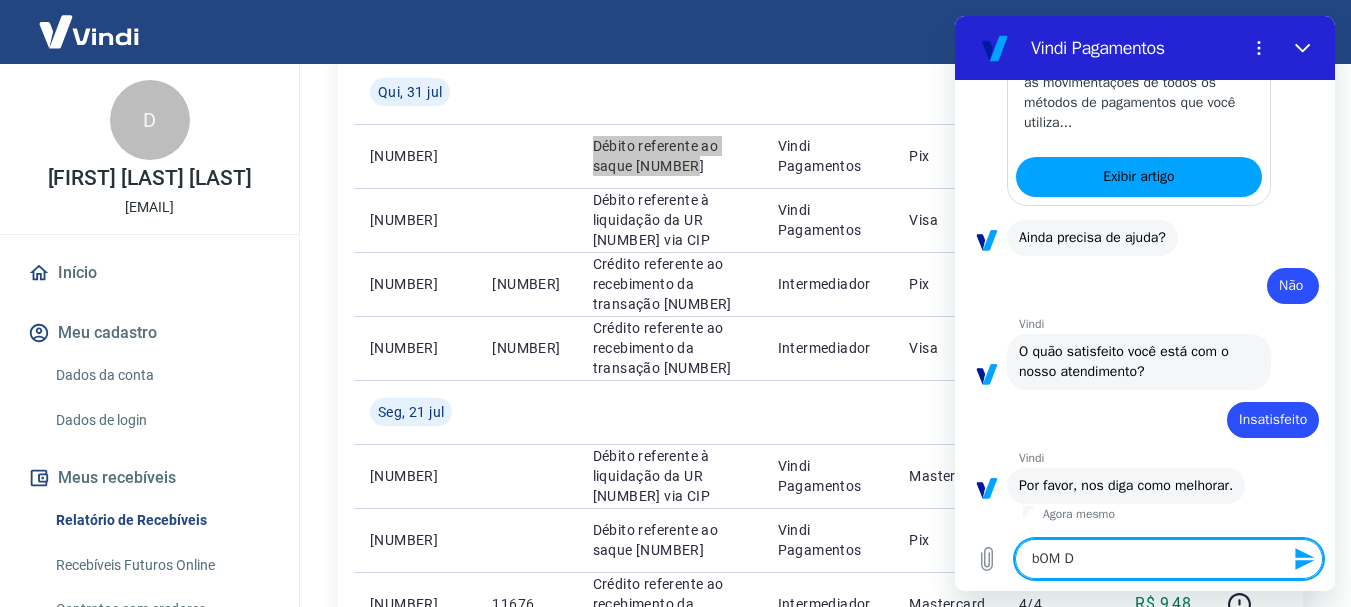 type on "x" 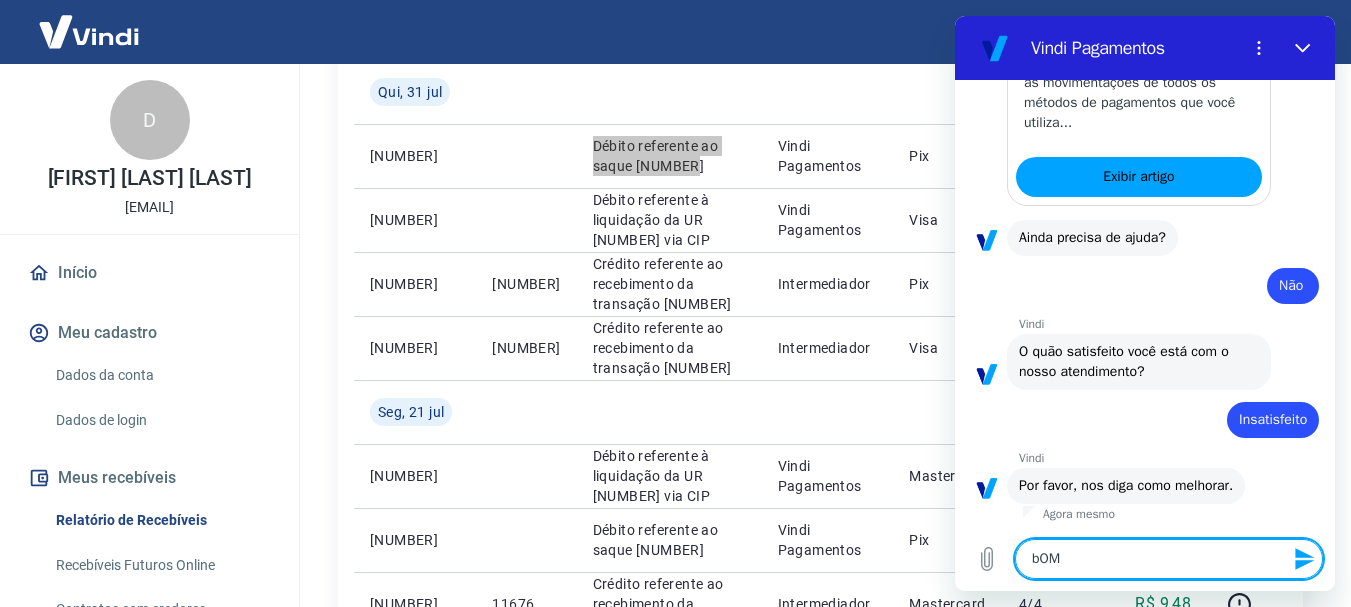 type on "bOM" 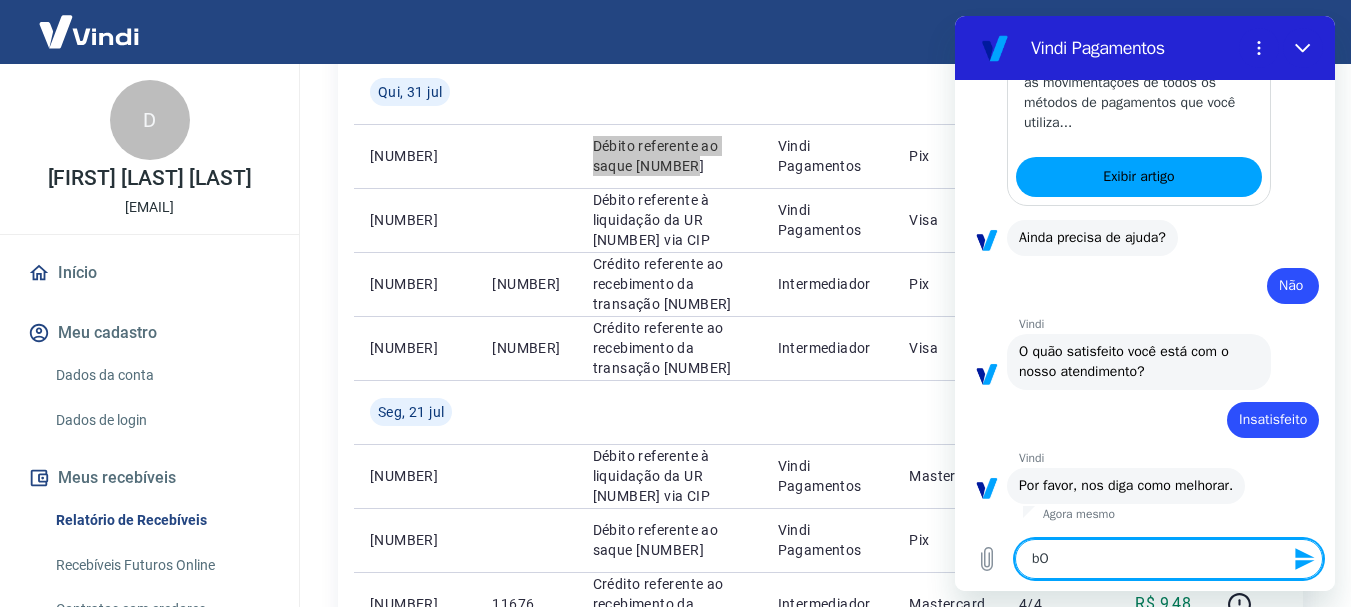 type on "b" 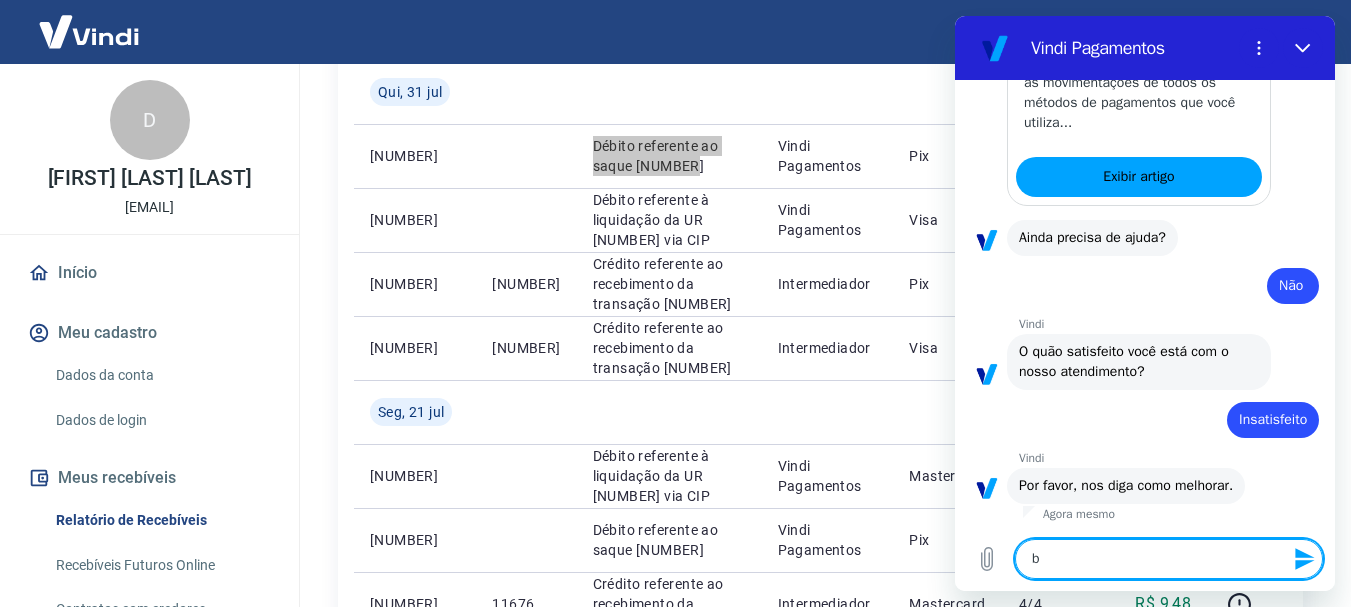 type 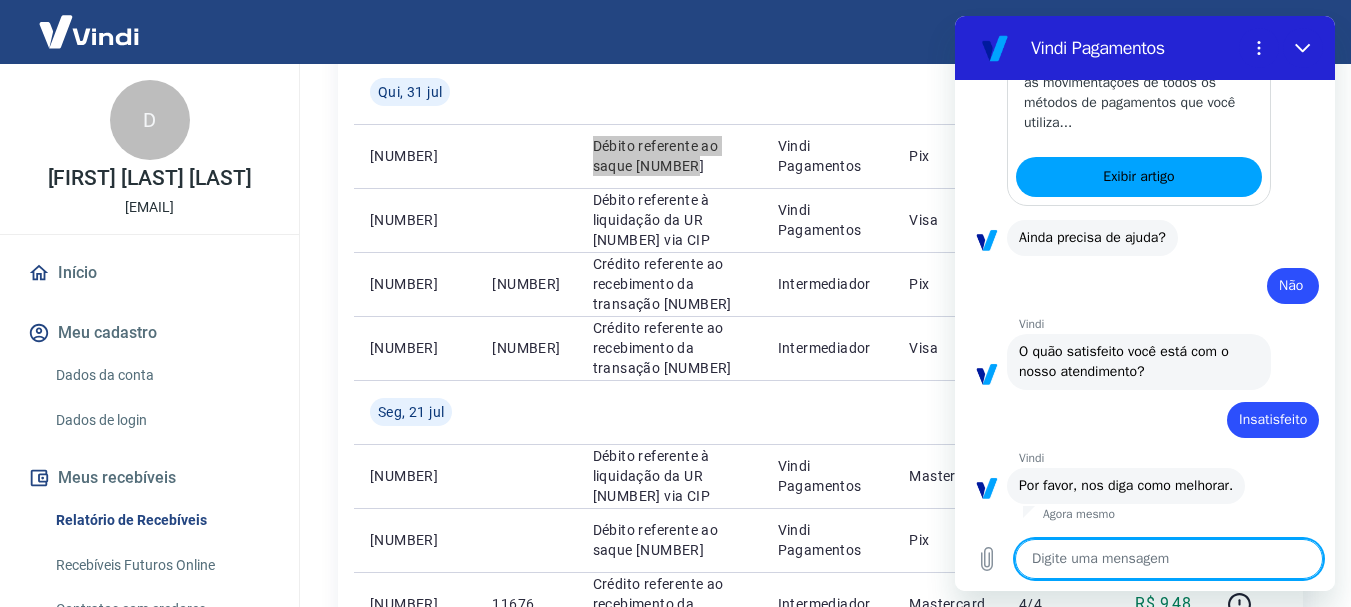 type on "B" 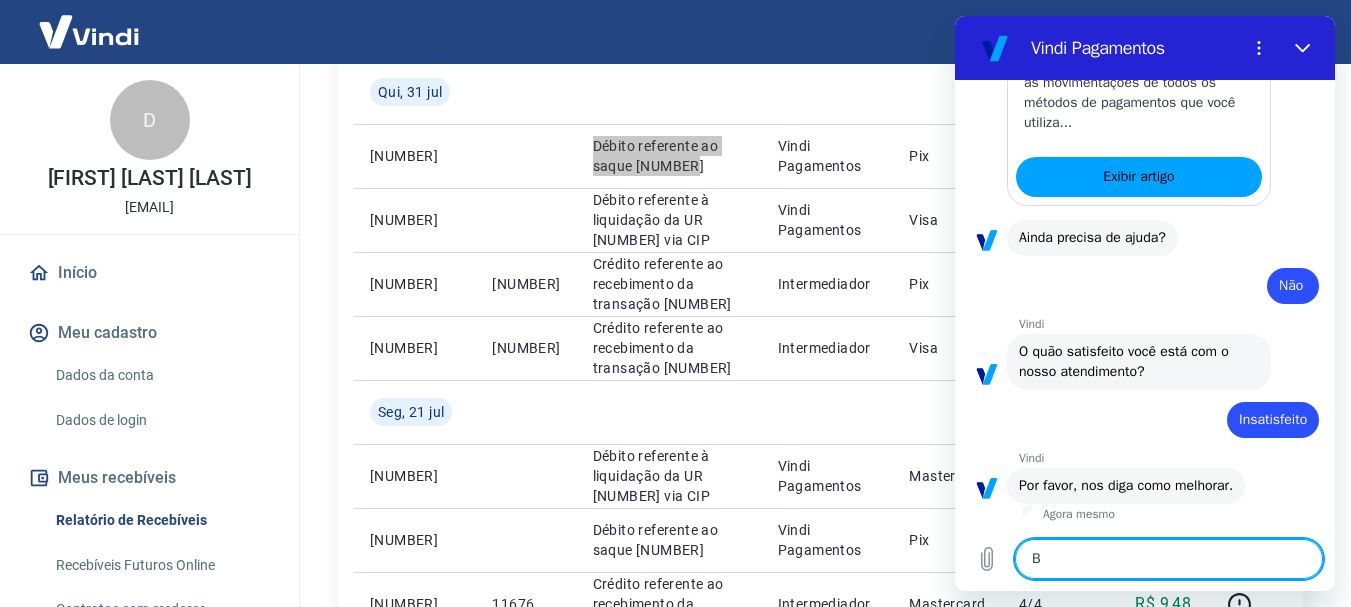 type on "x" 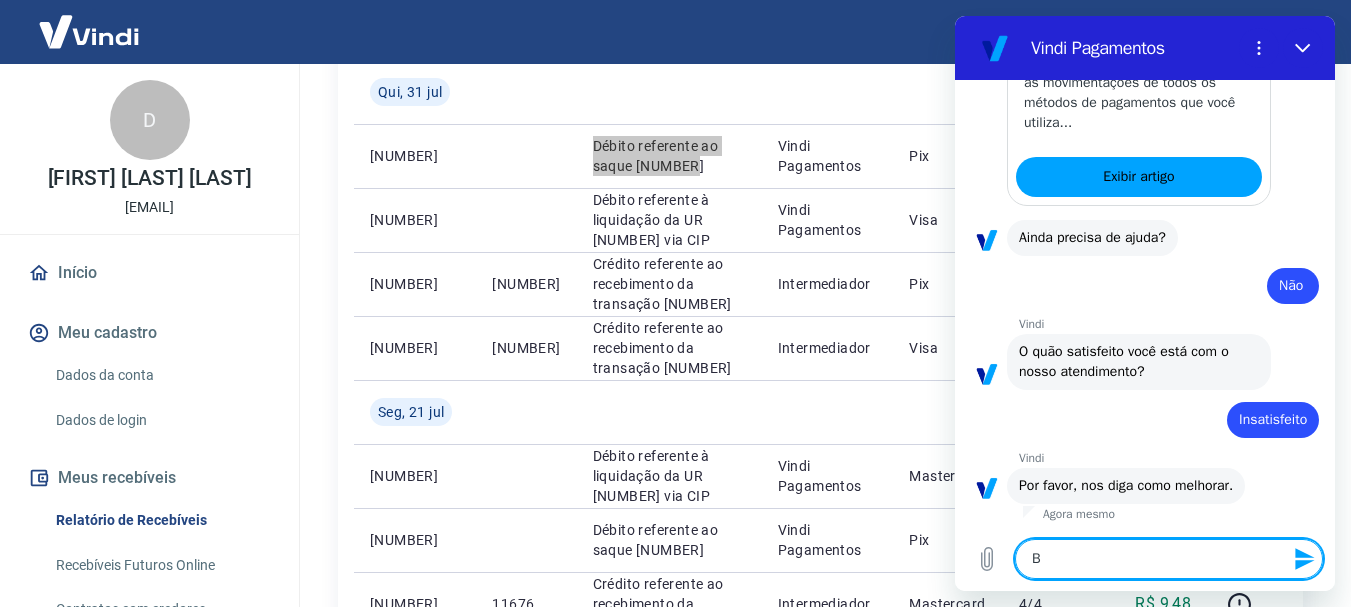 type on "Bo" 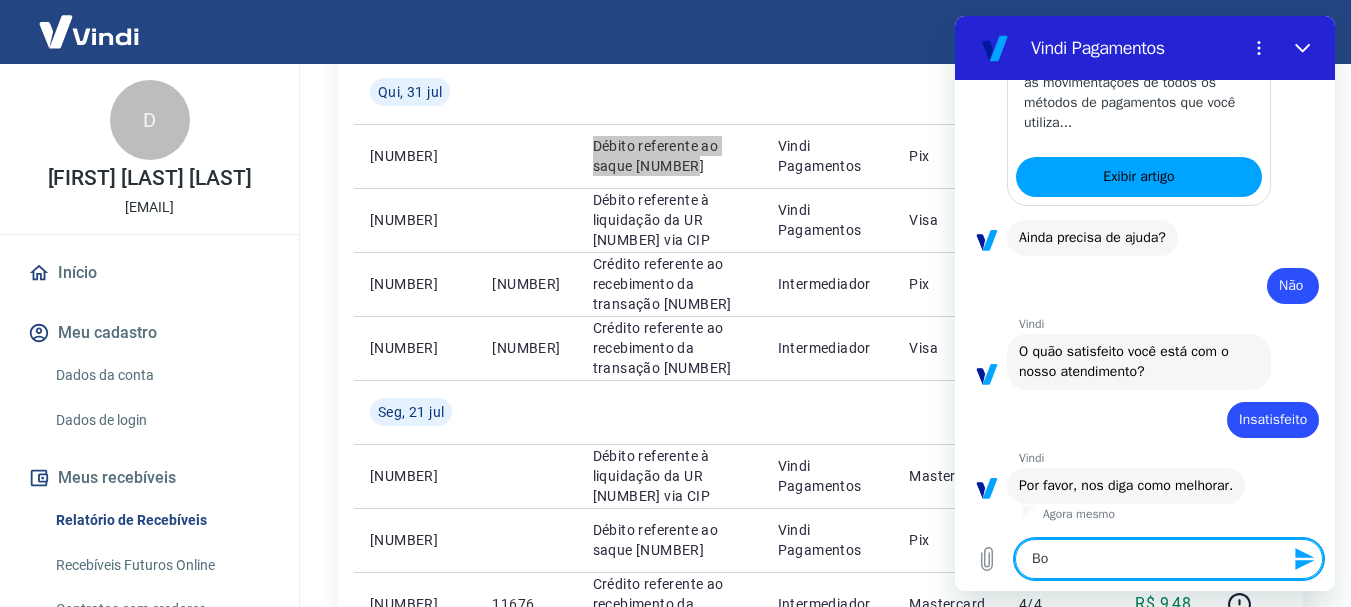 type on "Bom" 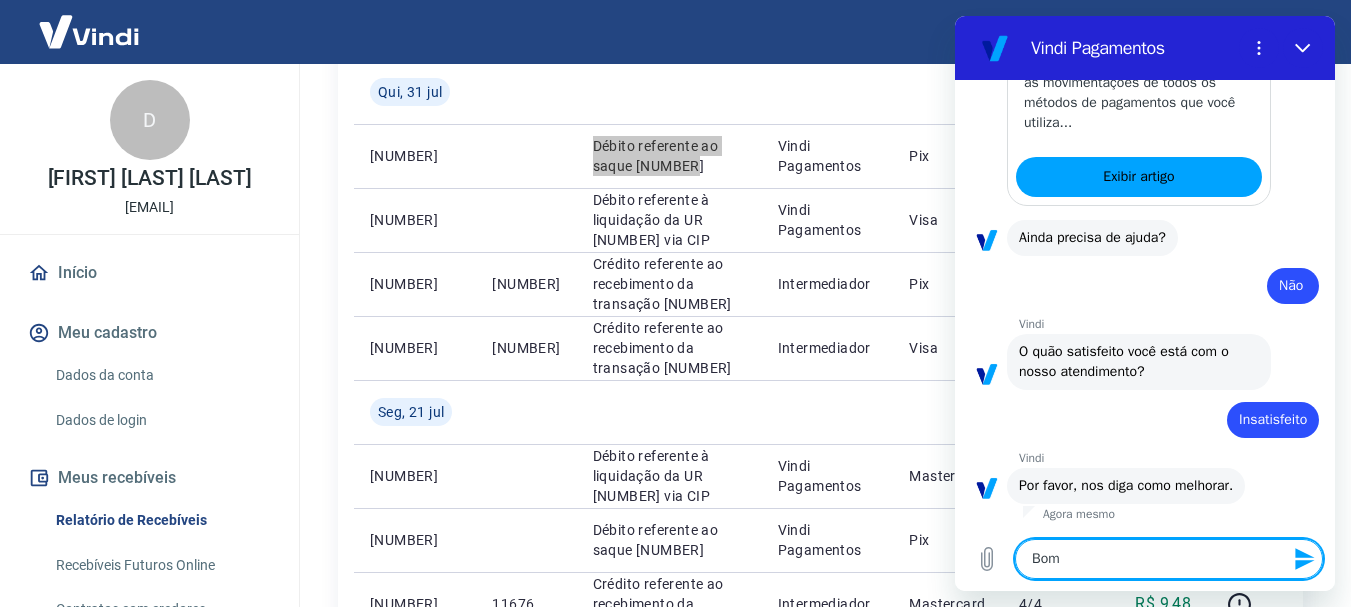 type on "Bom" 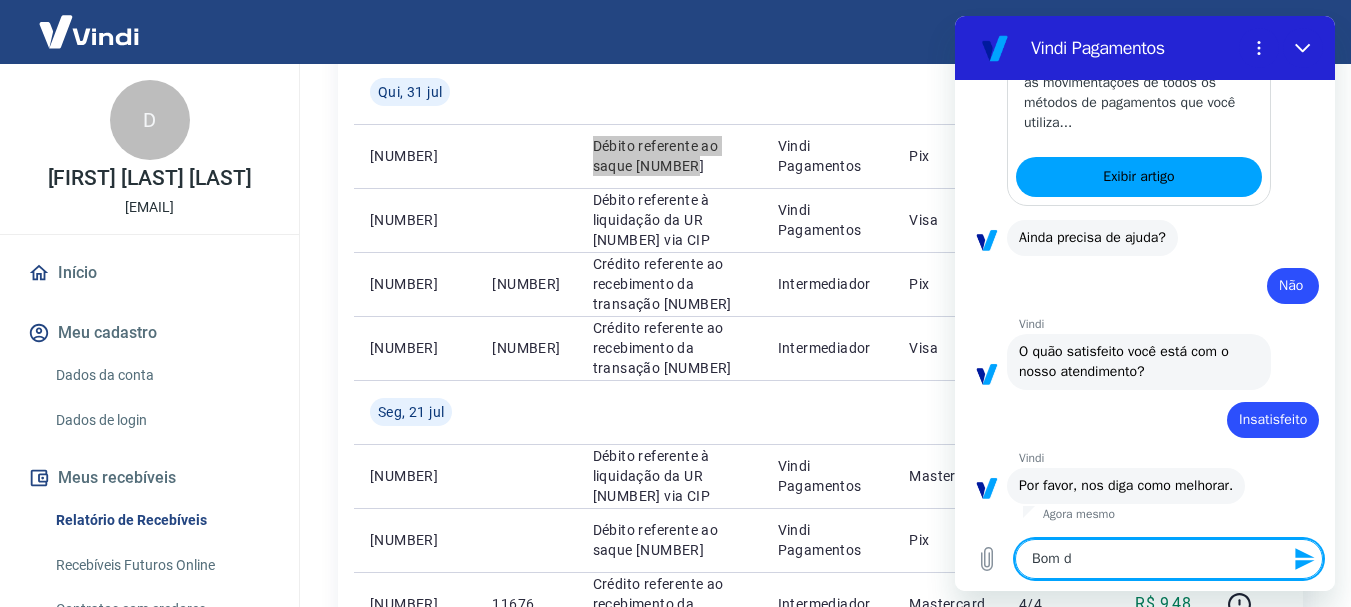 type on "Bom di" 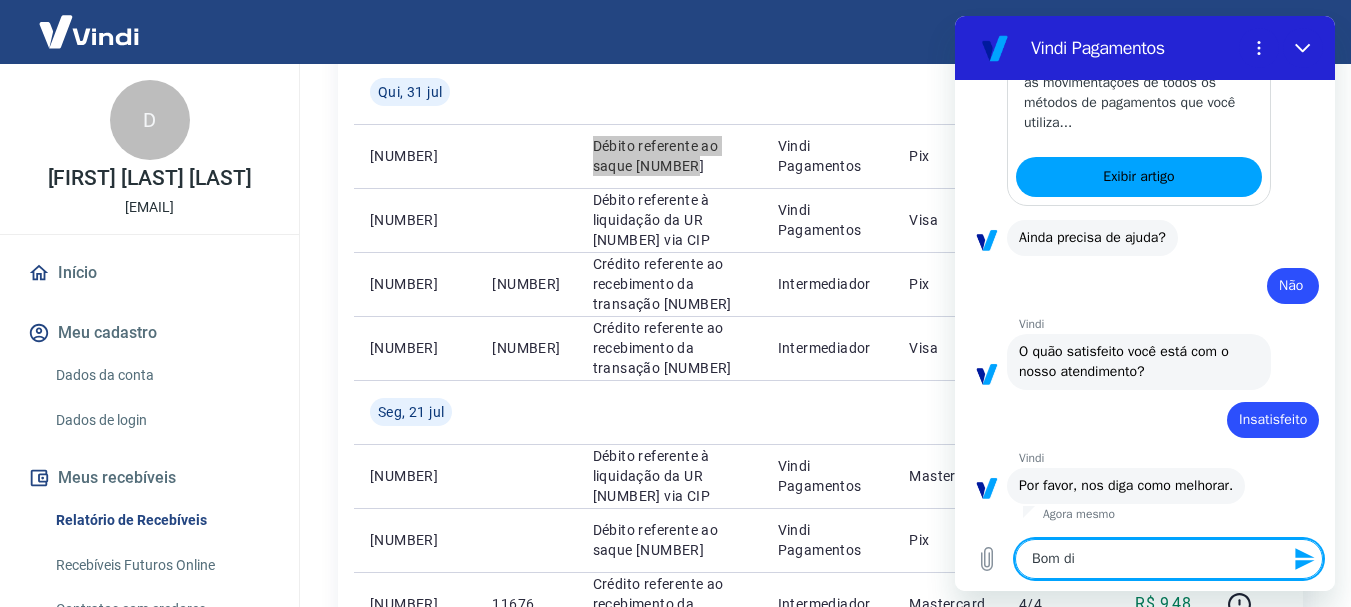 type on "Bom dia" 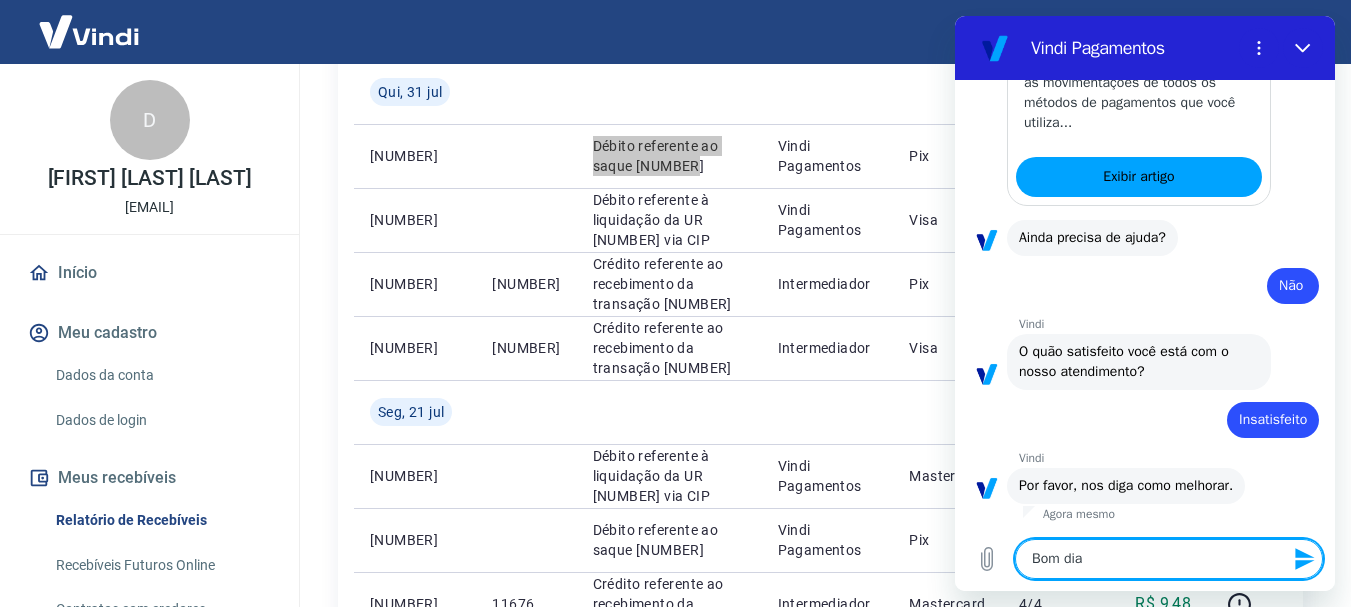 type on "Bom dia" 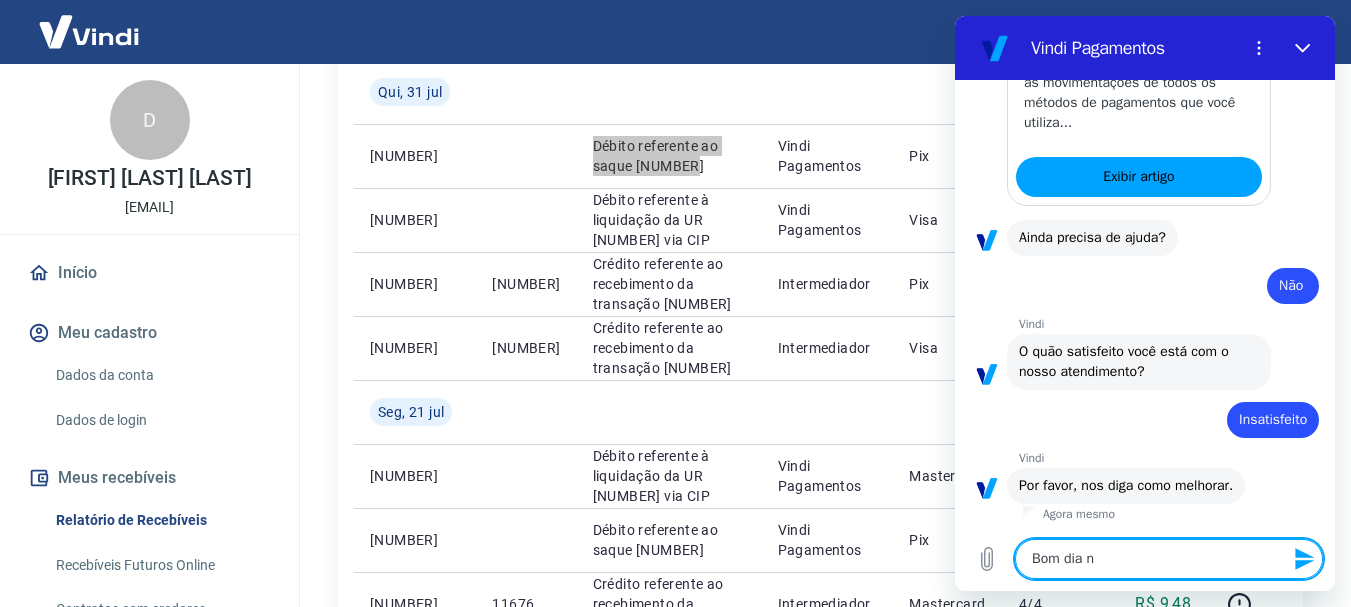 type on "Bom dia no" 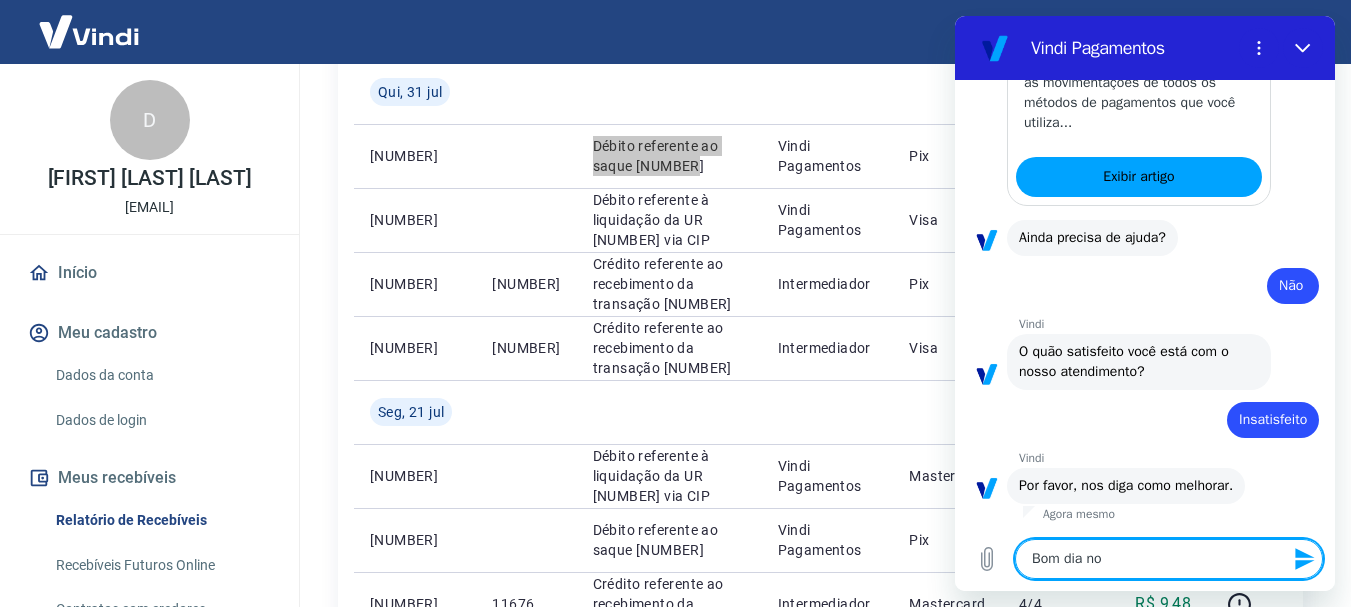 type on "Bom dia nov" 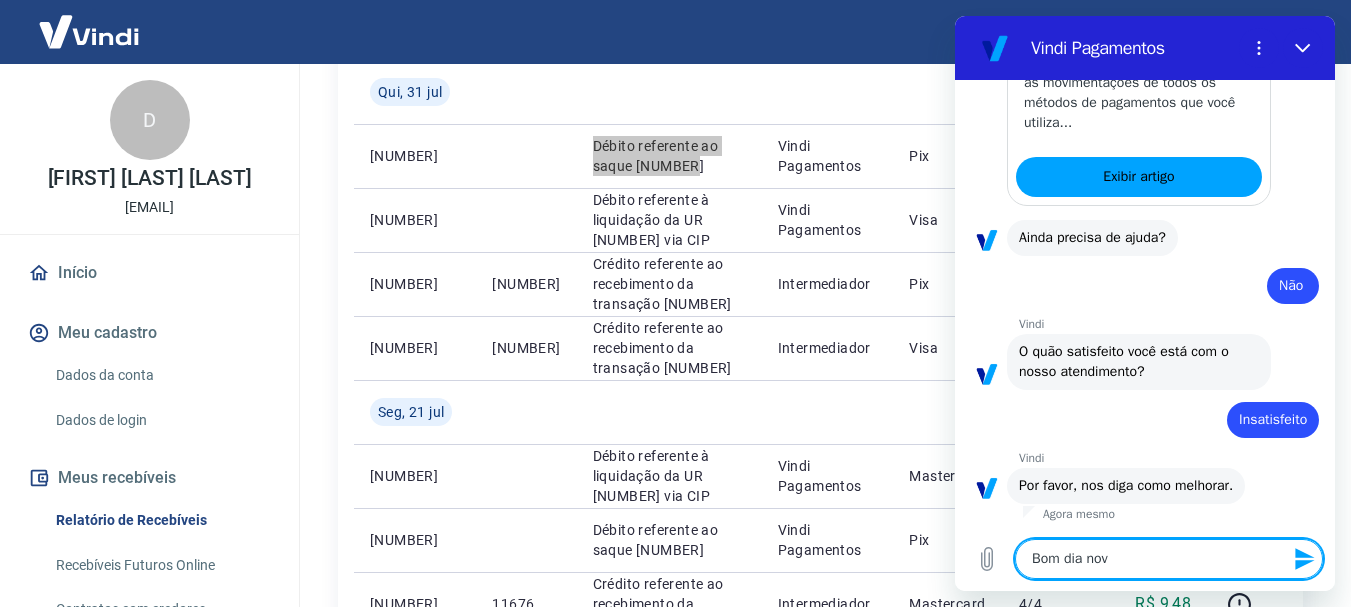 type on "Bom dia novo" 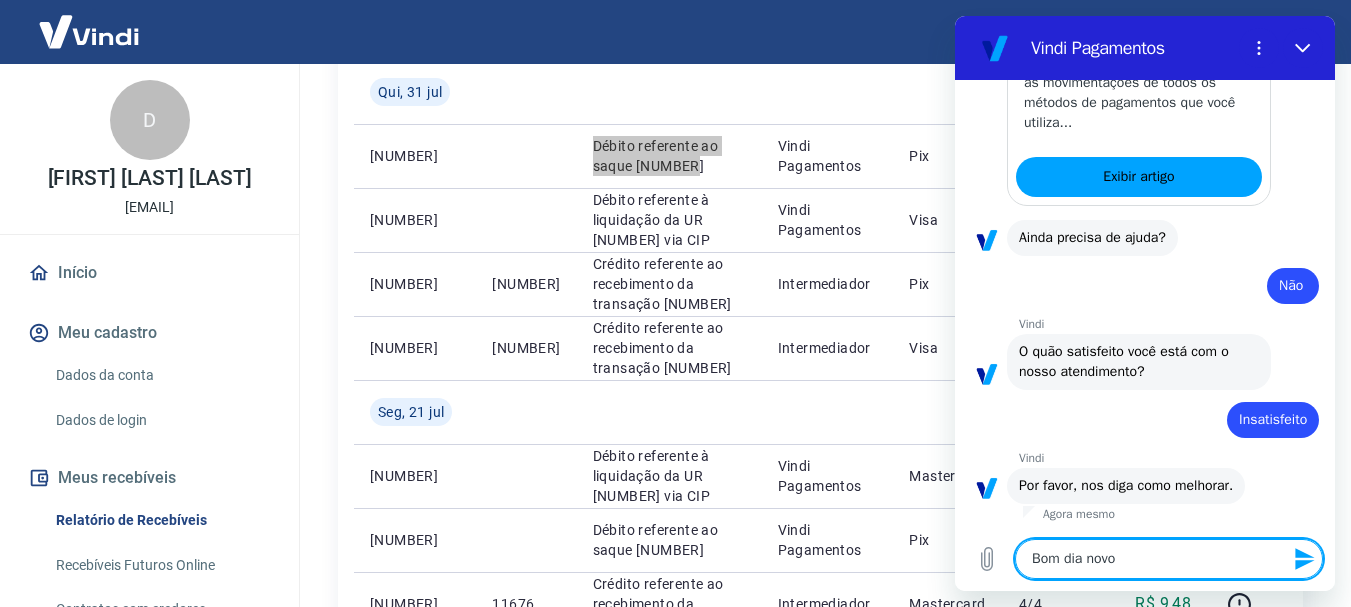 type on "Bom dia novo" 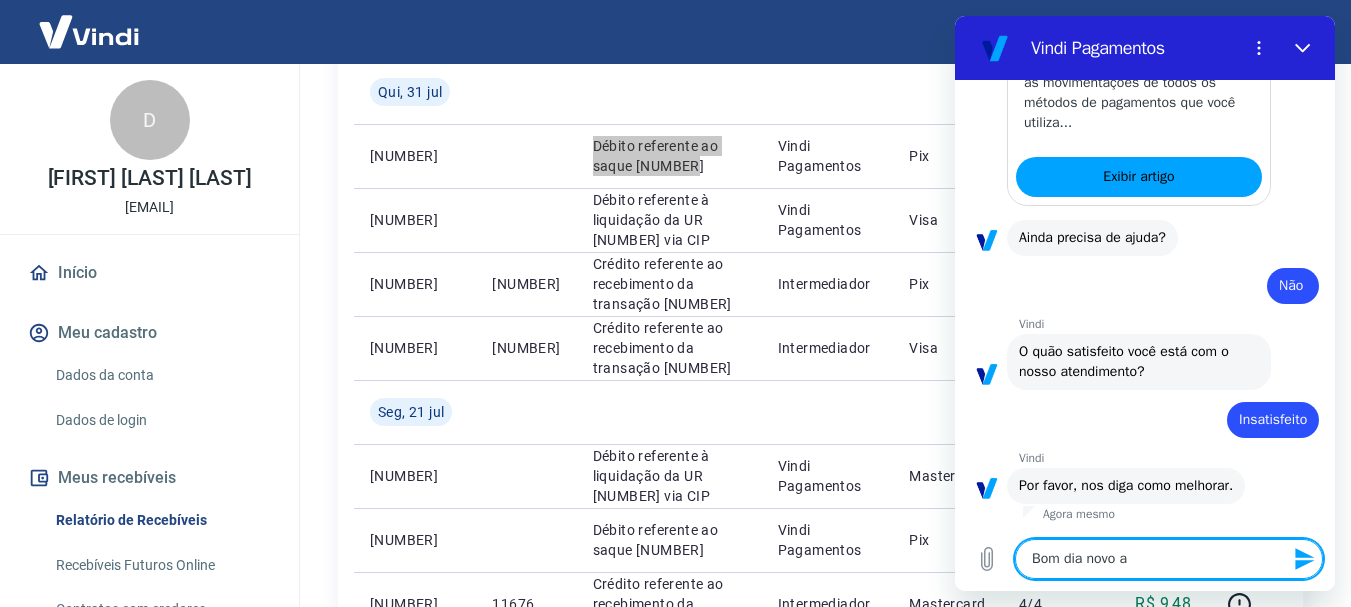 type on "Bom dia novo at" 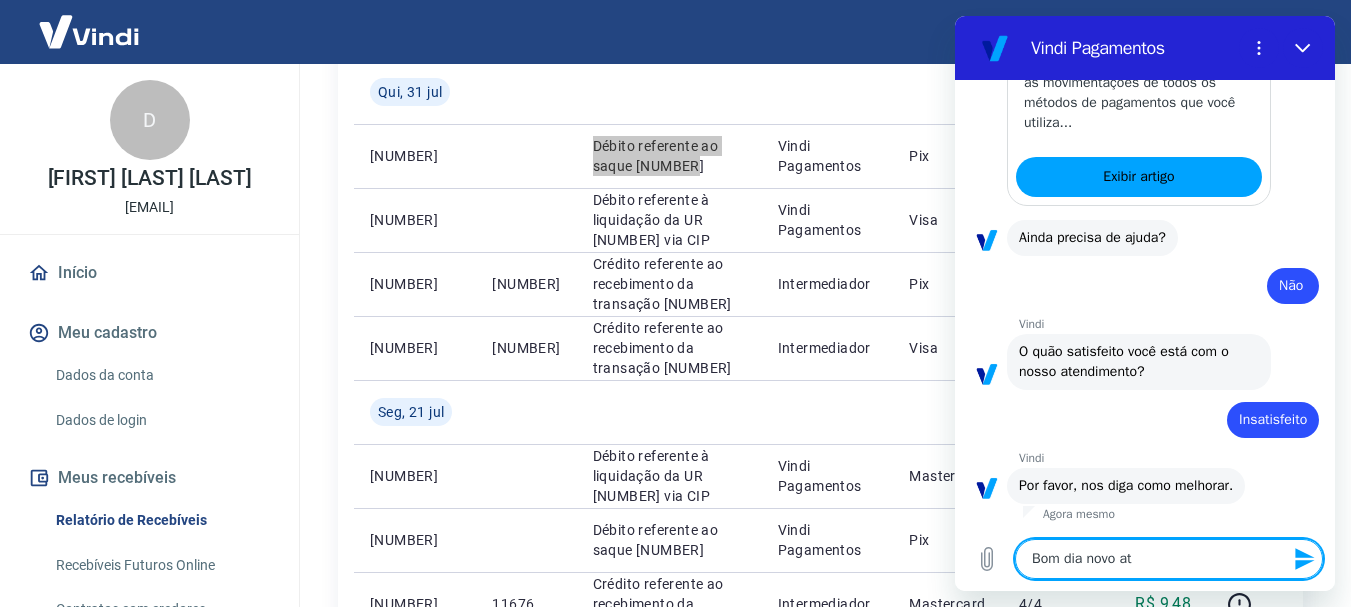 type on "Bom dia novo ate" 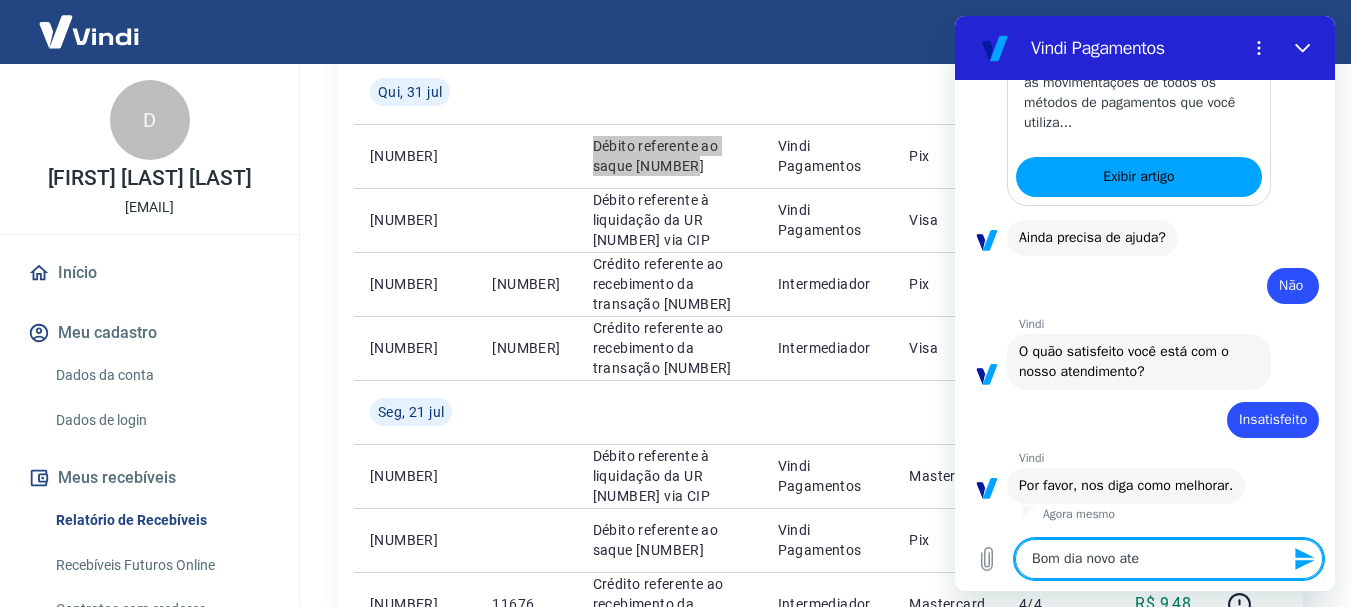 type on "Bom dia novo aten" 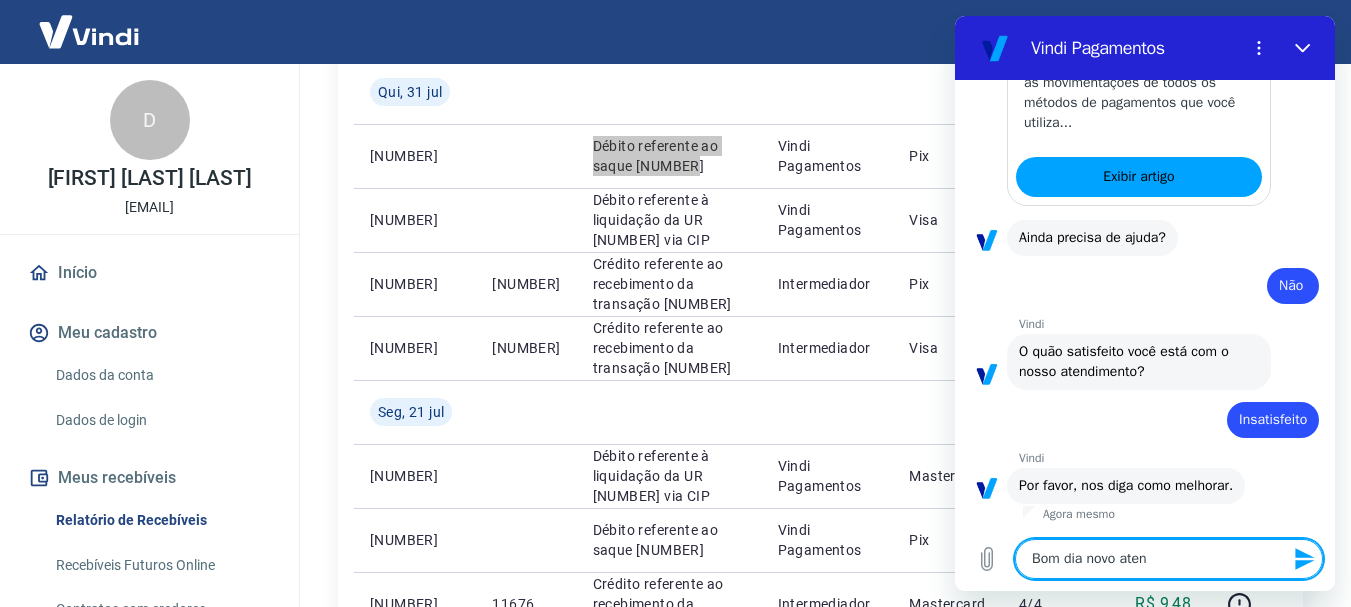 type on "x" 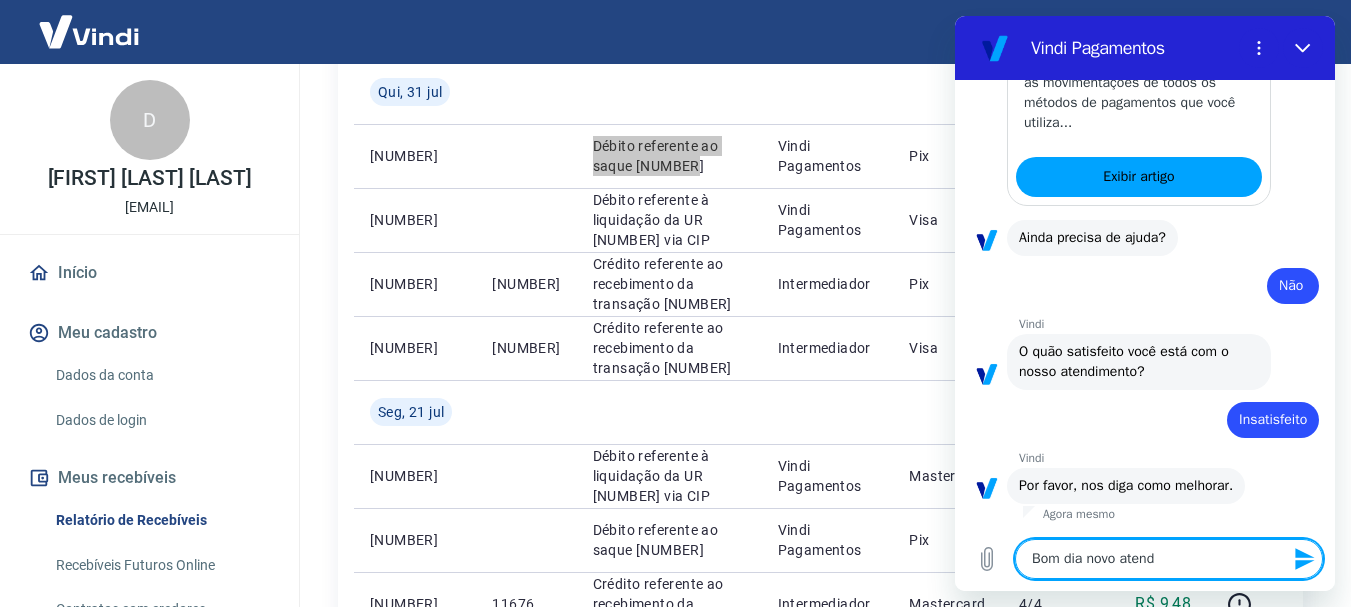 type on "Bom dia novo atendi" 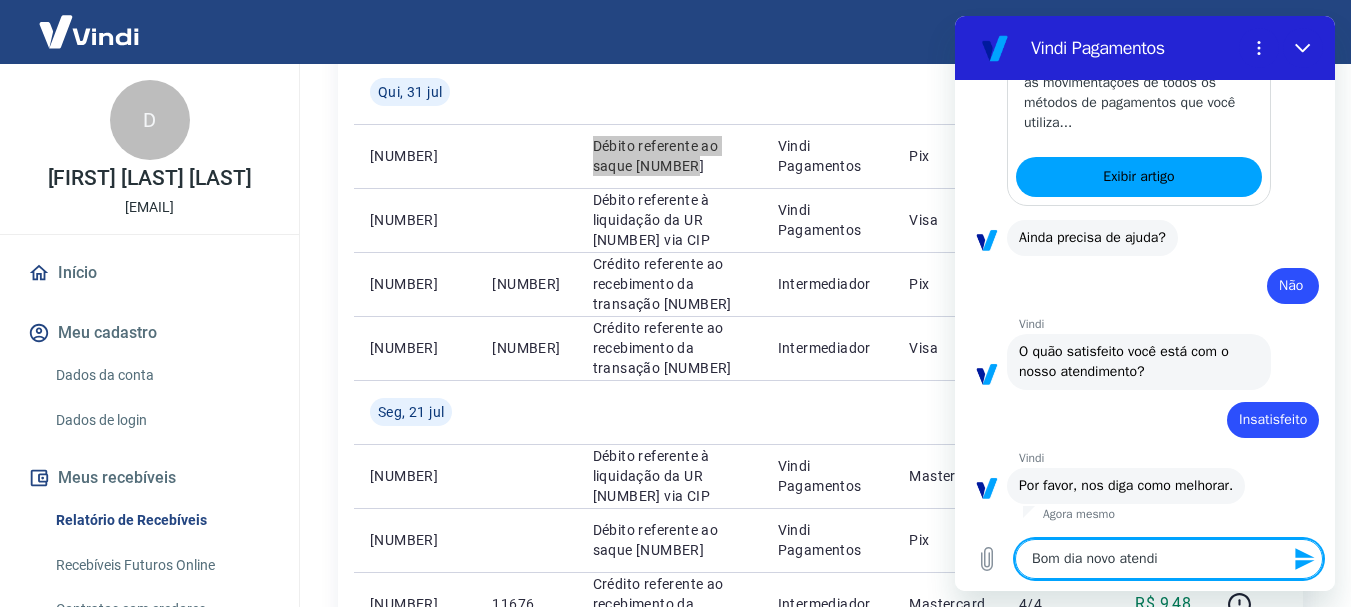 type on "Bom dia novo atendim" 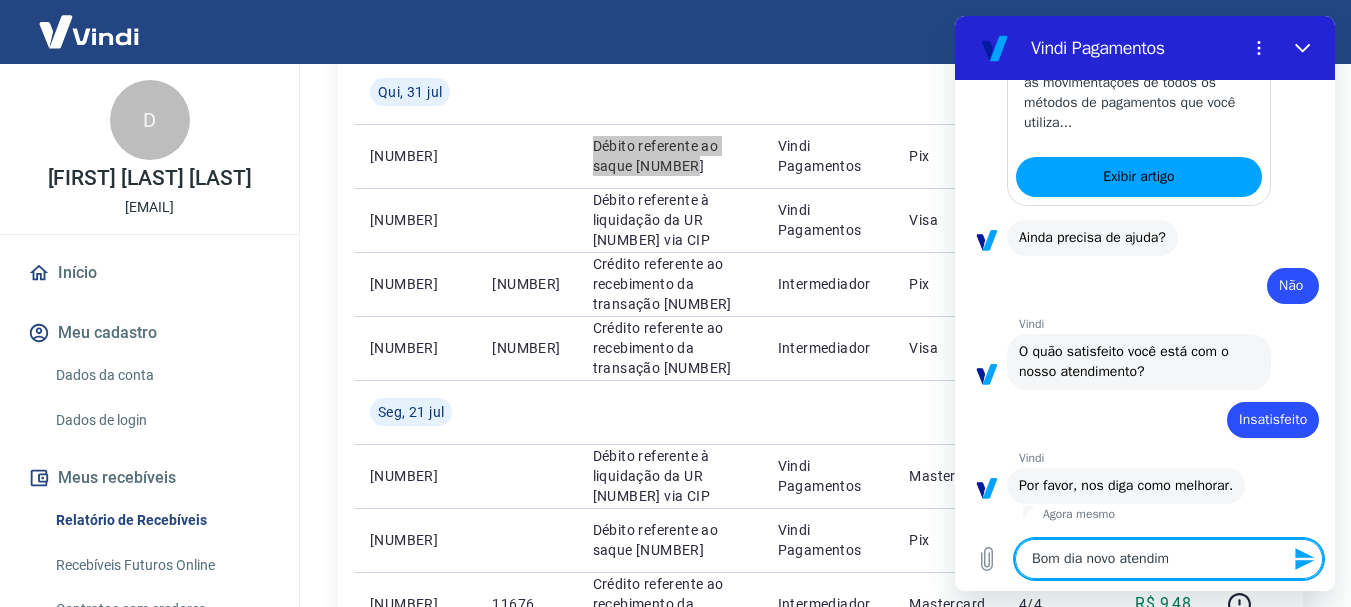 type on "Bom dia novo atendime" 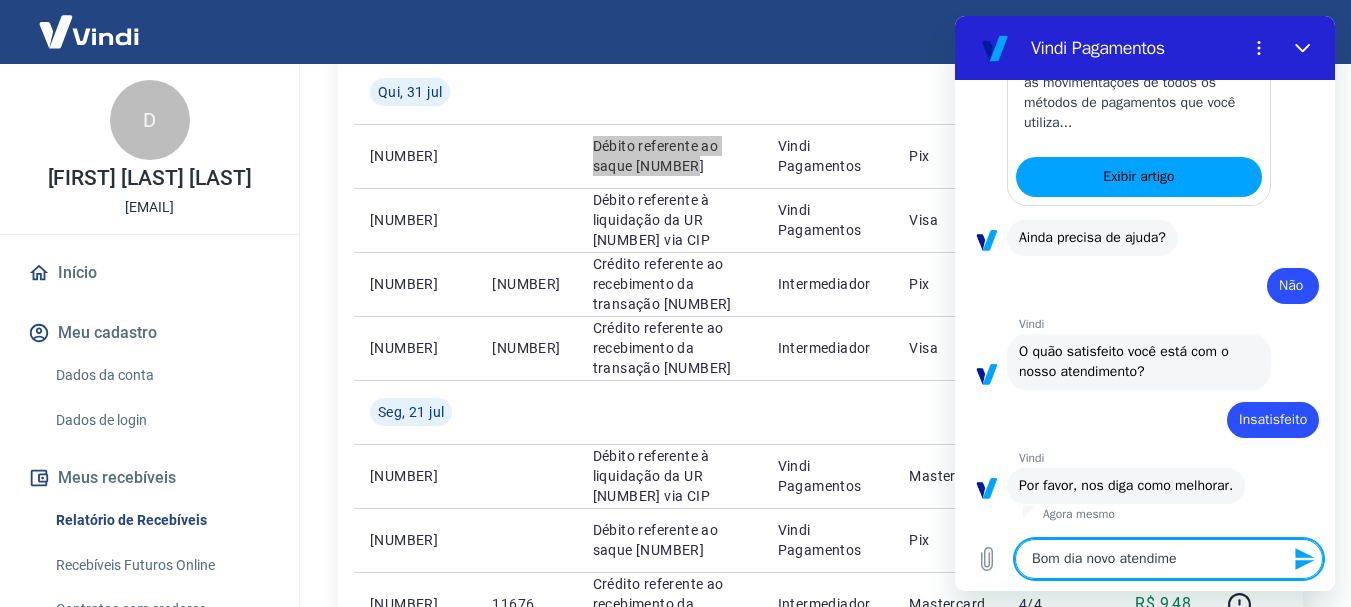 type on "x" 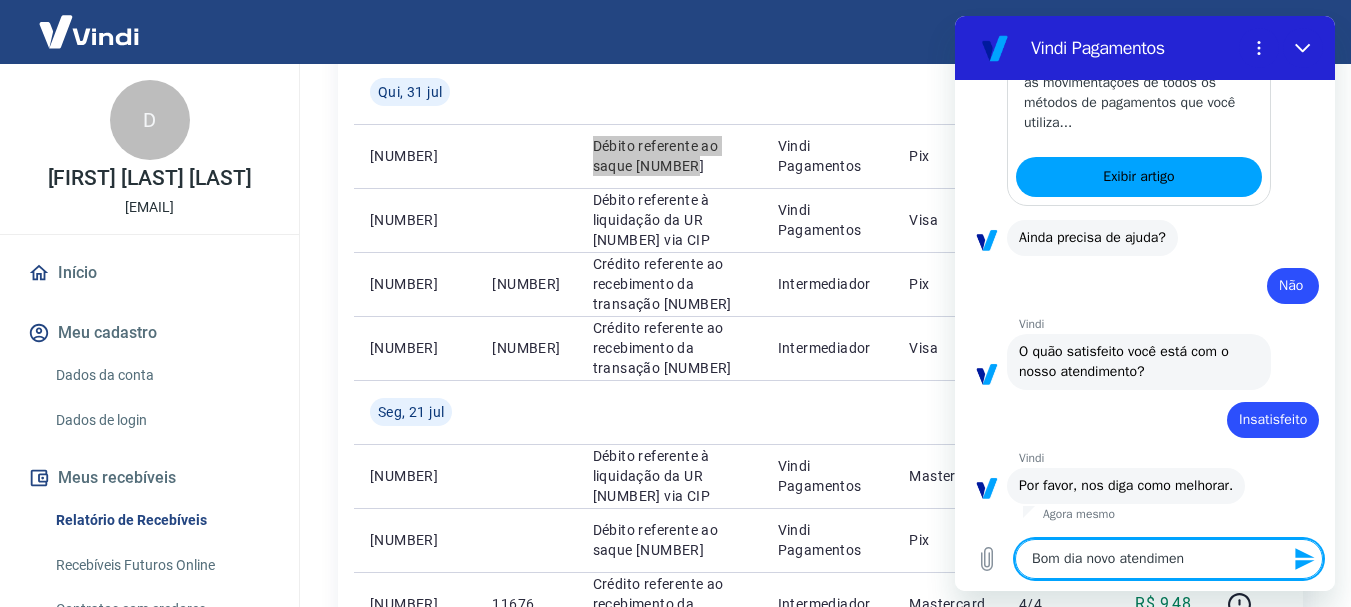 type on "Bom dia novo atendiment" 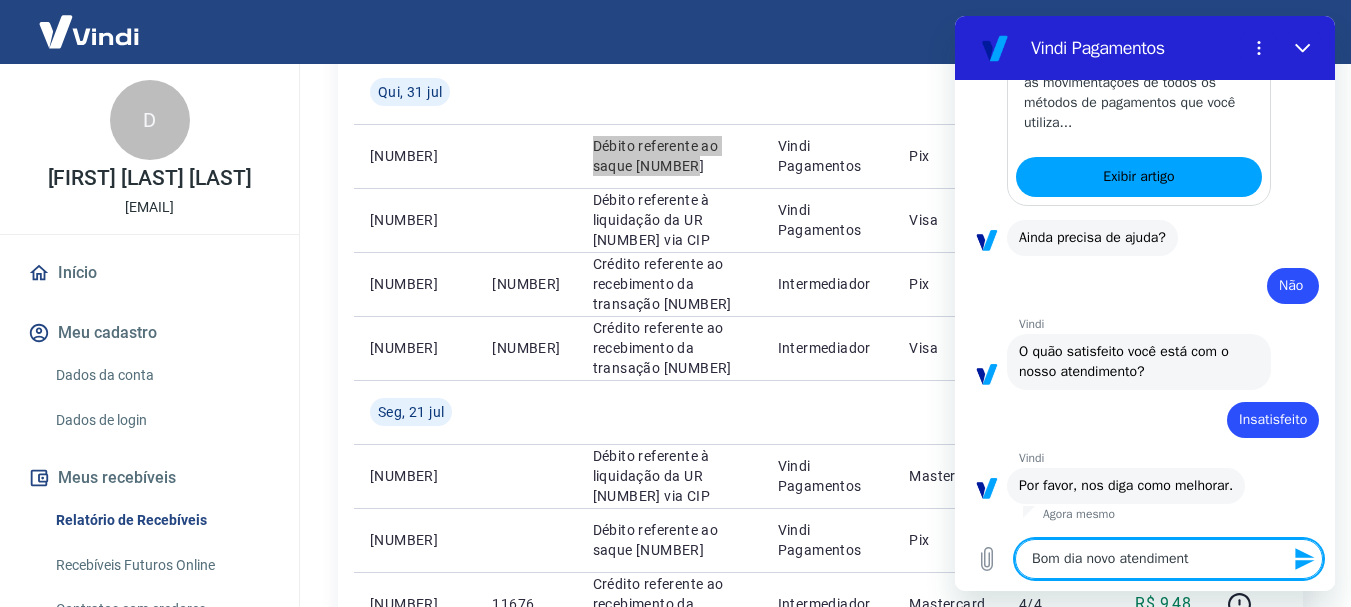 type on "Bom dia novo atendimento" 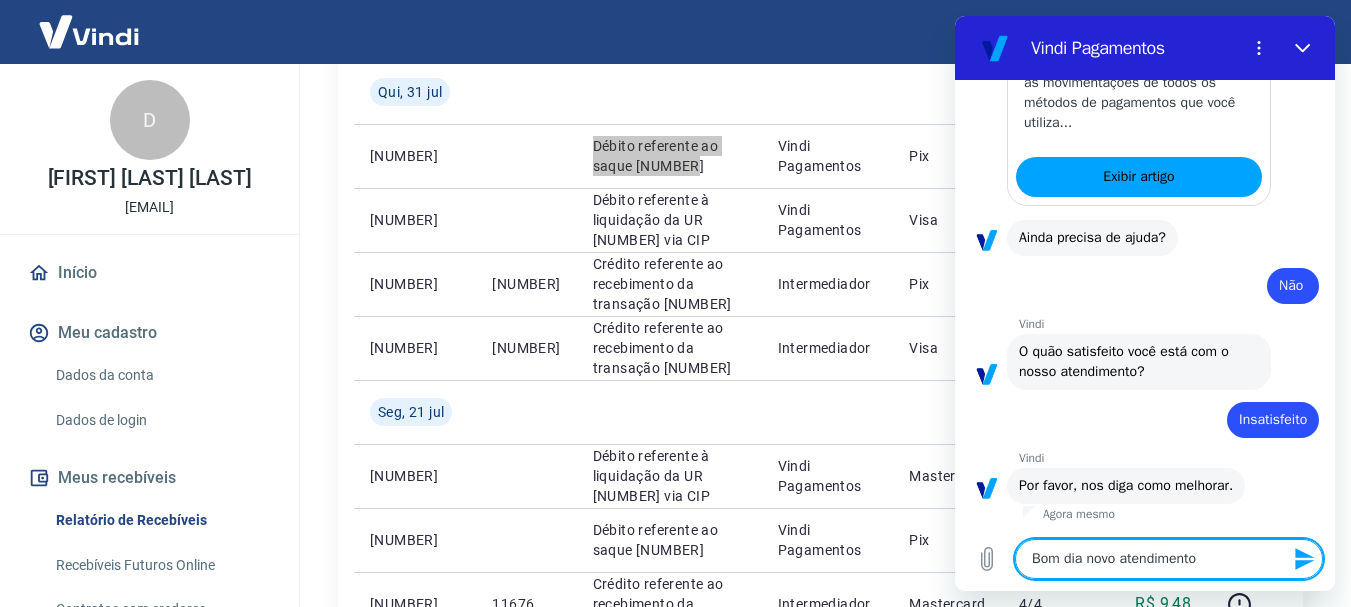 type on "x" 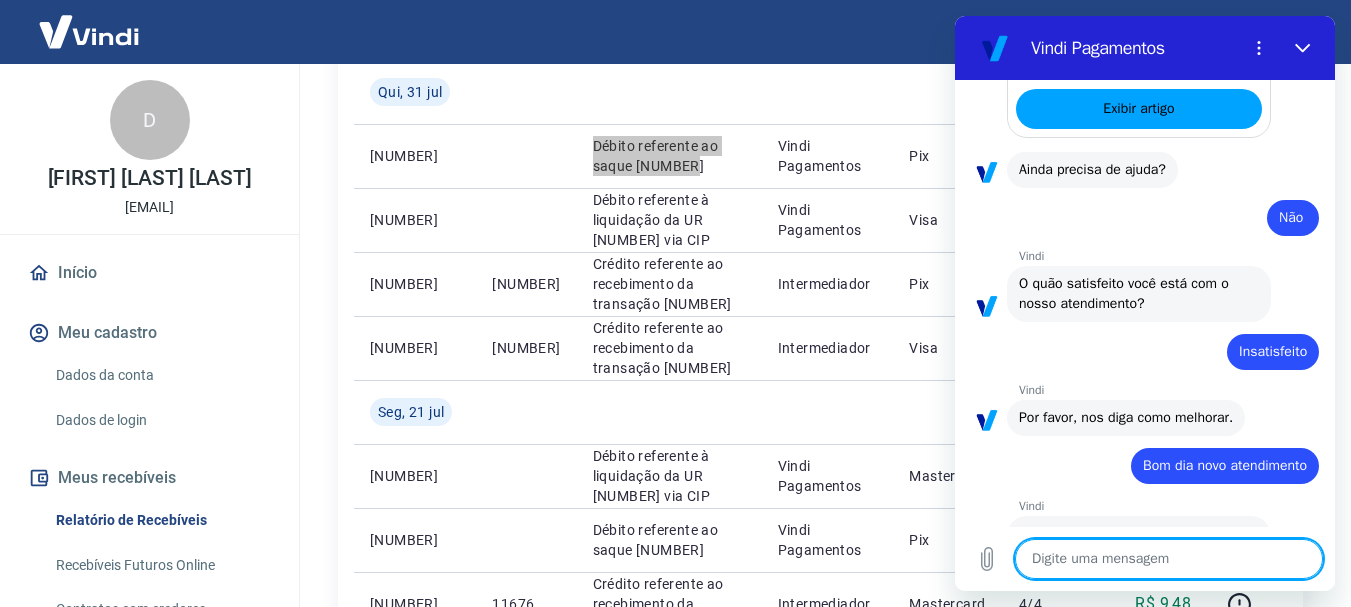 type on "x" 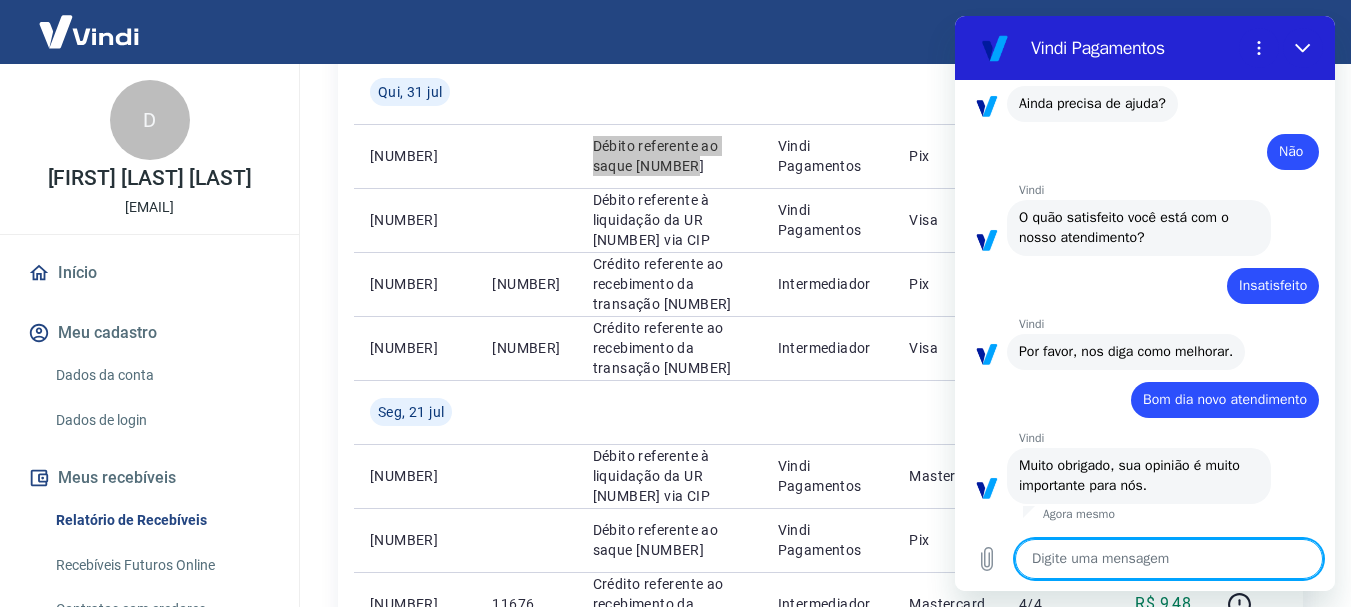 scroll, scrollTop: 686, scrollLeft: 0, axis: vertical 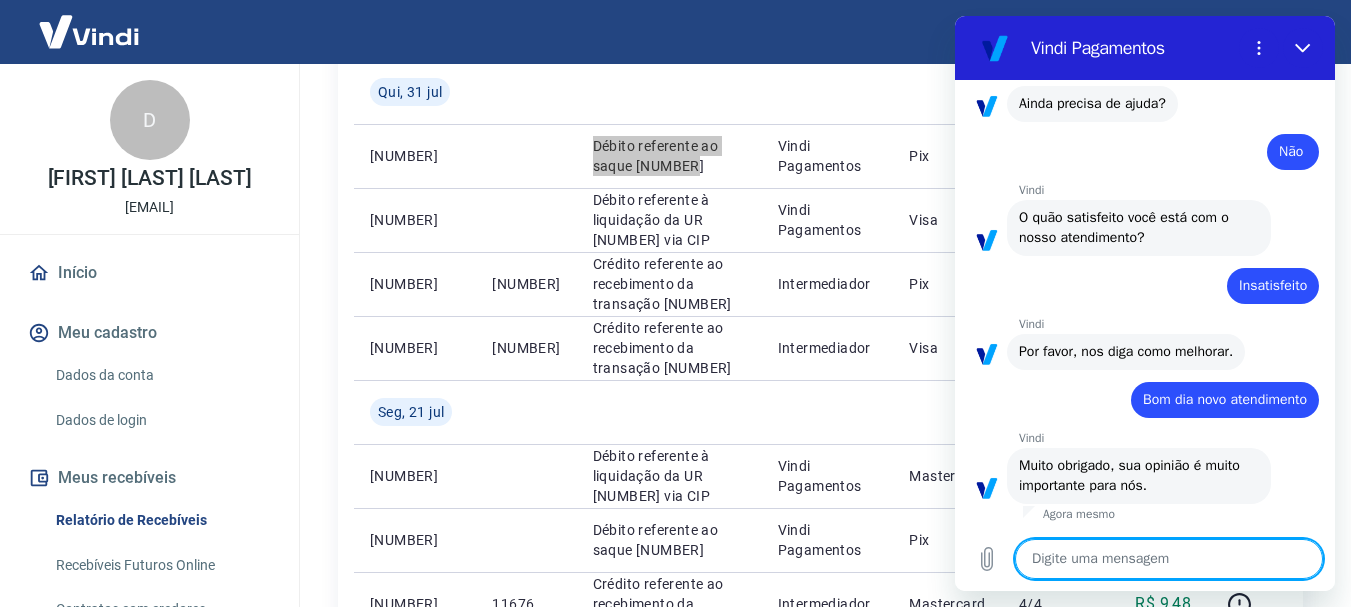 type on "B" 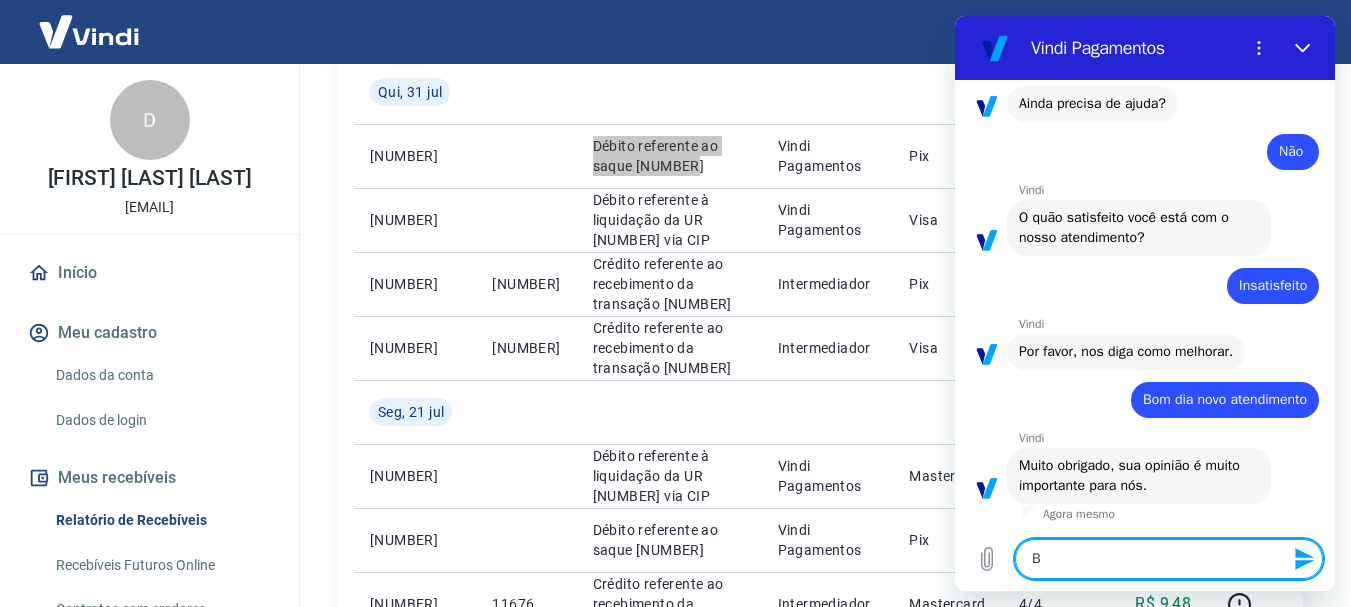 type on "Bo" 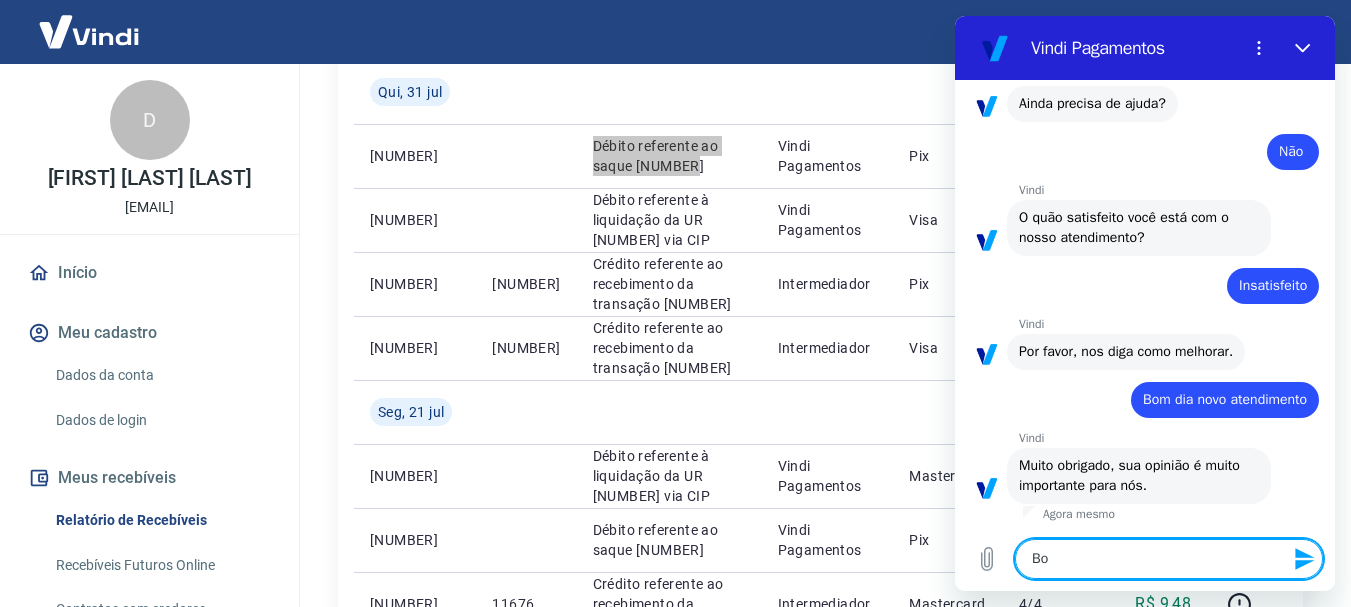 type on "Bom" 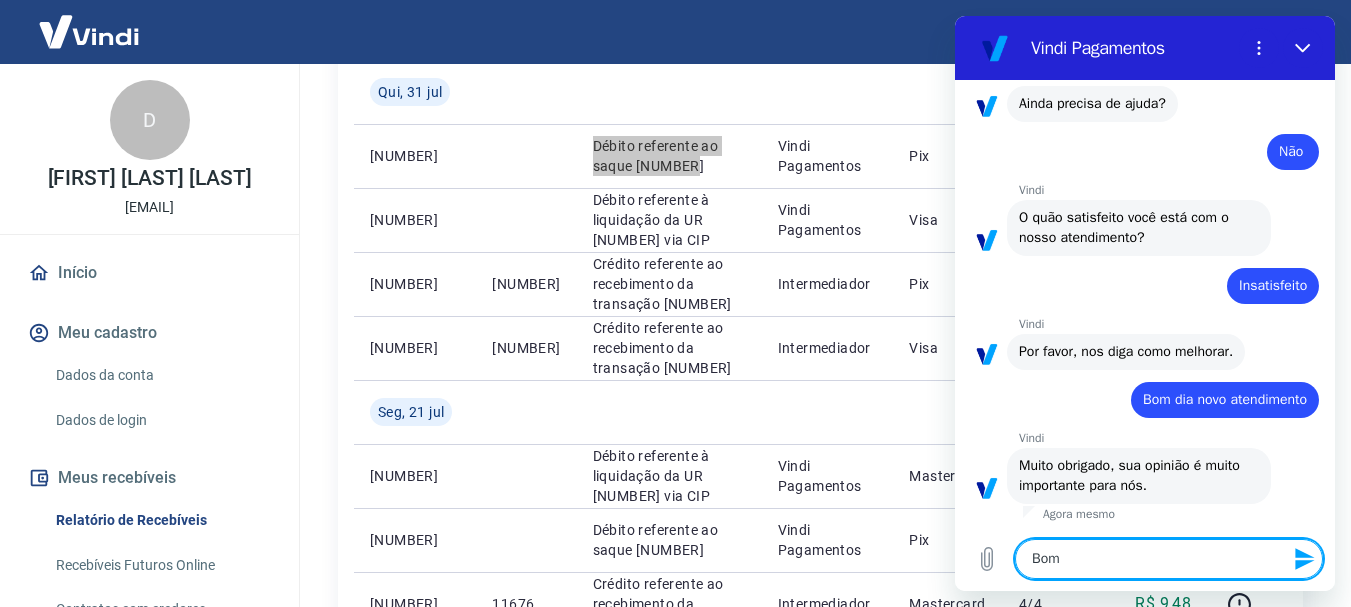 type on "Bom" 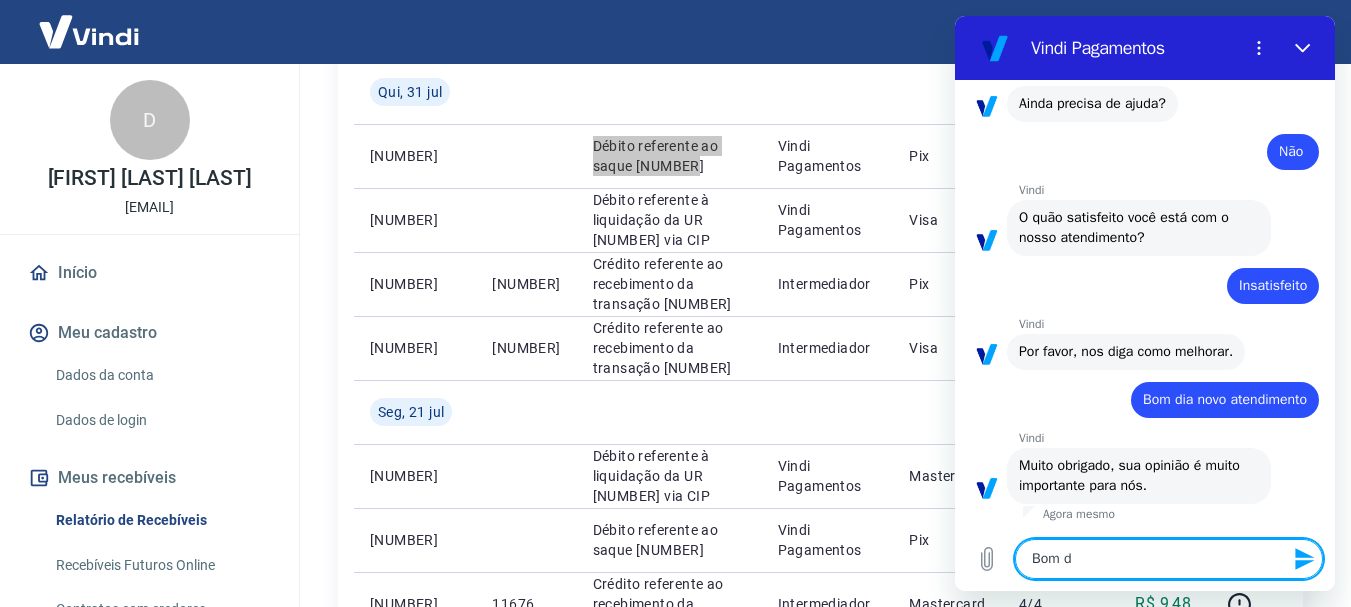 type on "Bom di" 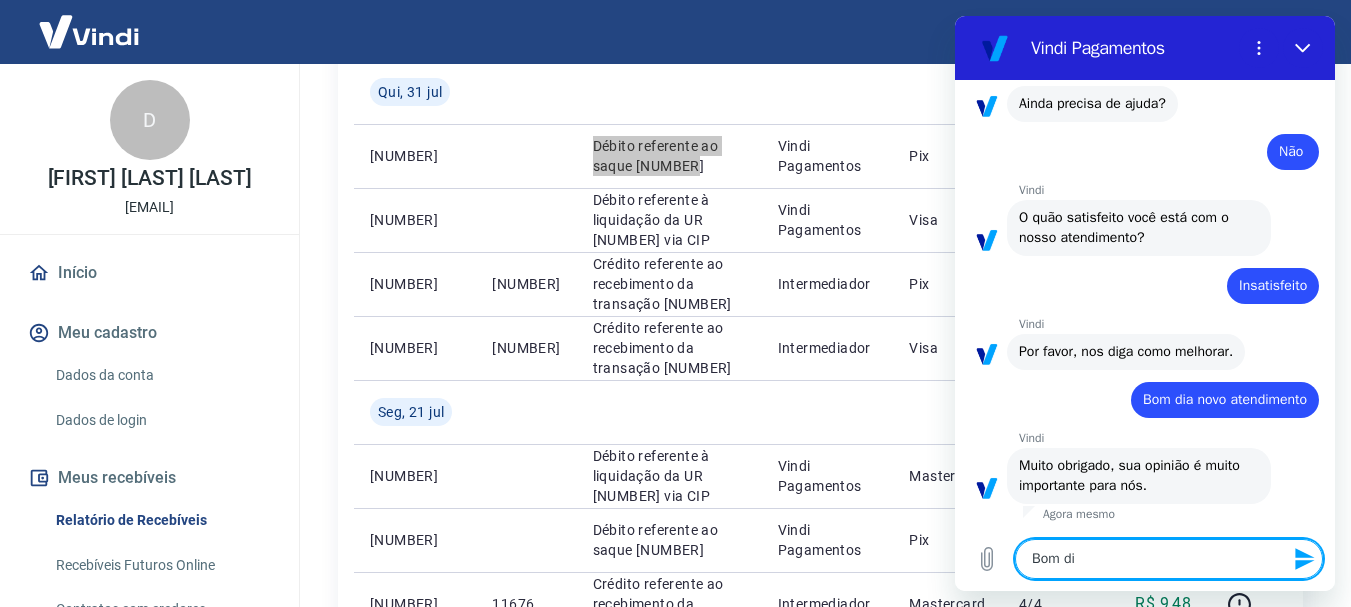type on "Bom dia" 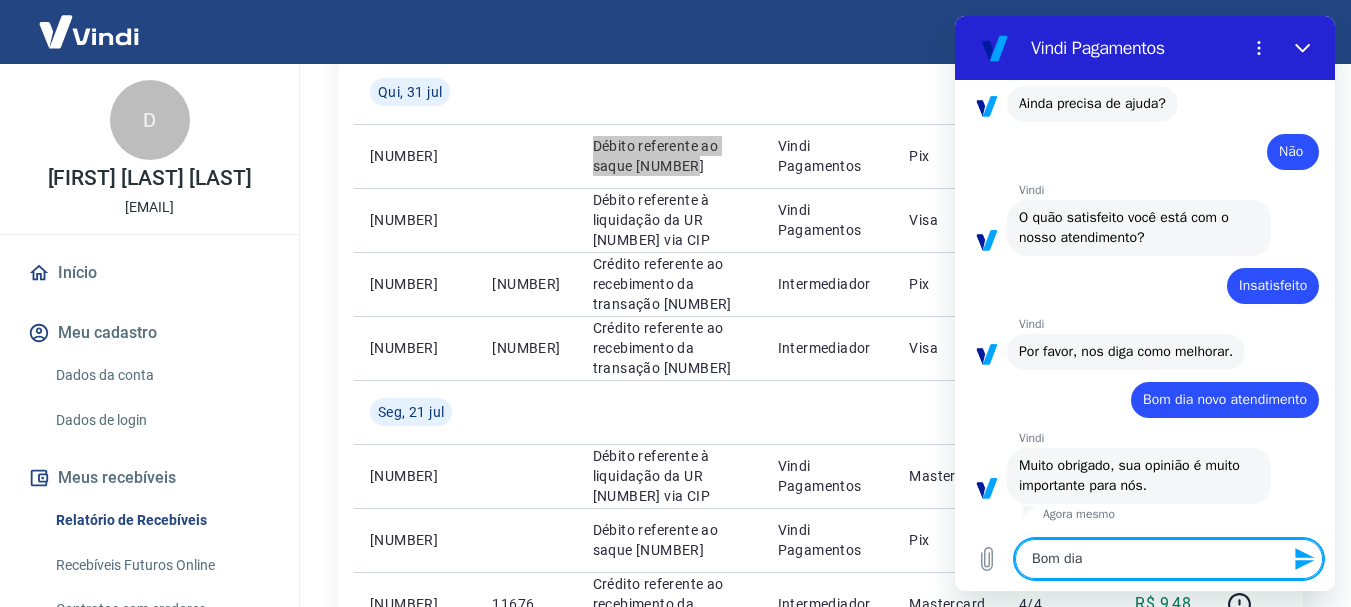type on "x" 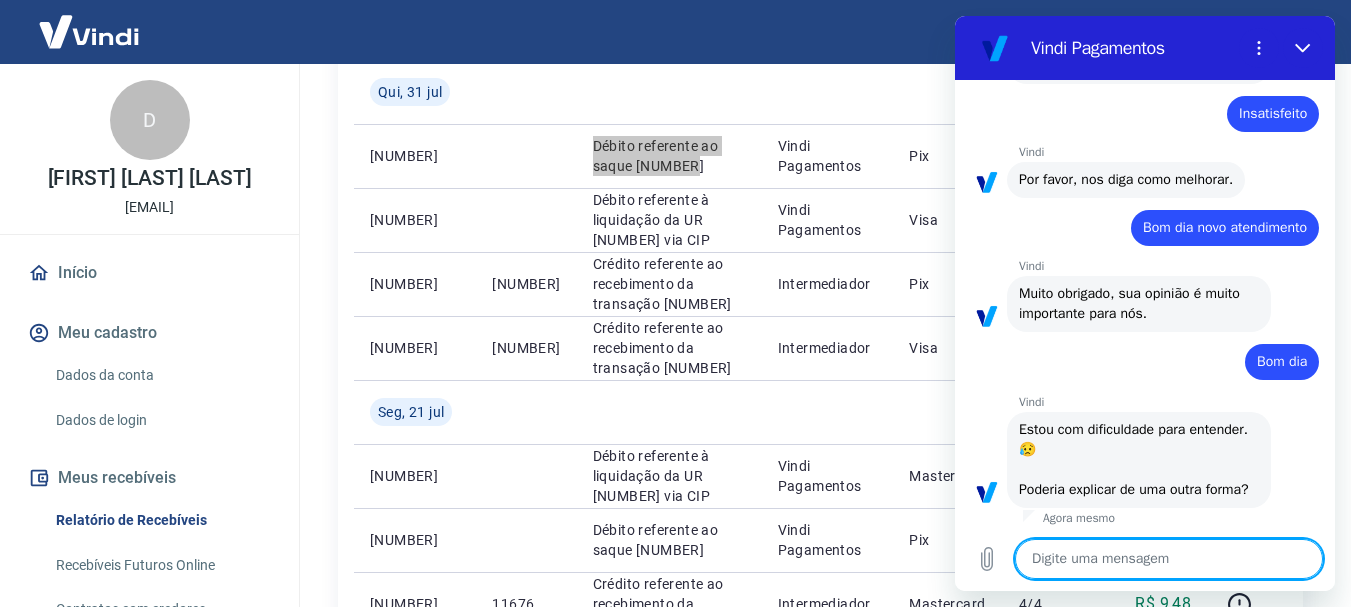 type on "x" 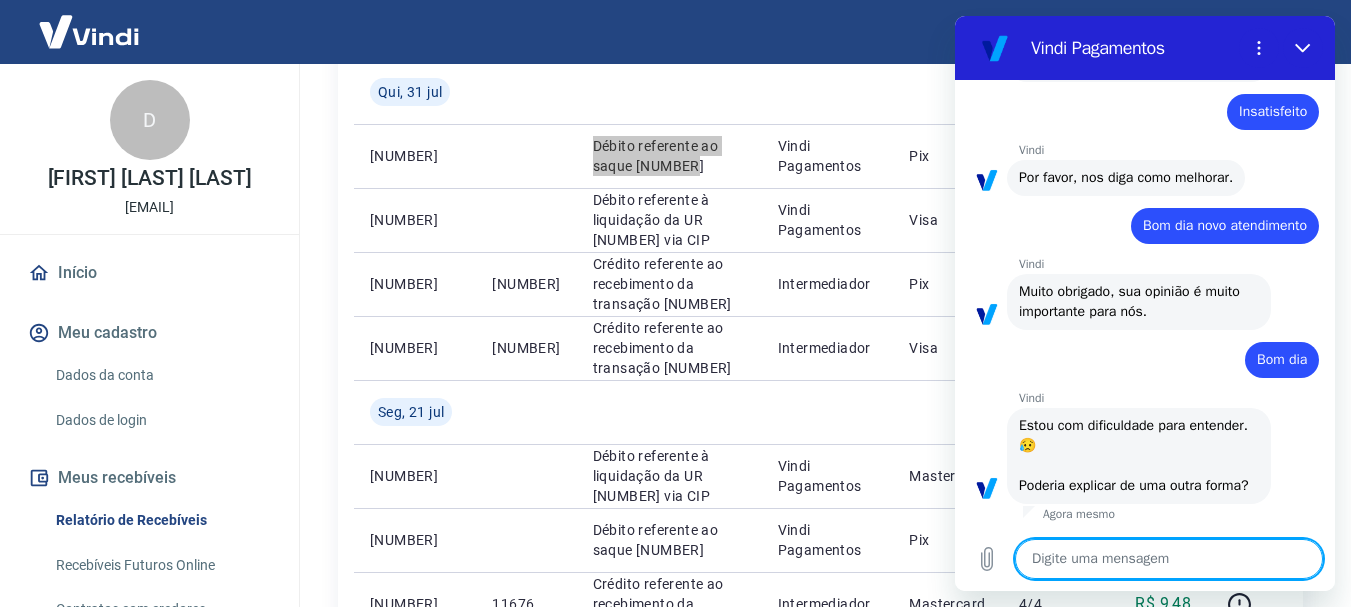 scroll, scrollTop: 880, scrollLeft: 0, axis: vertical 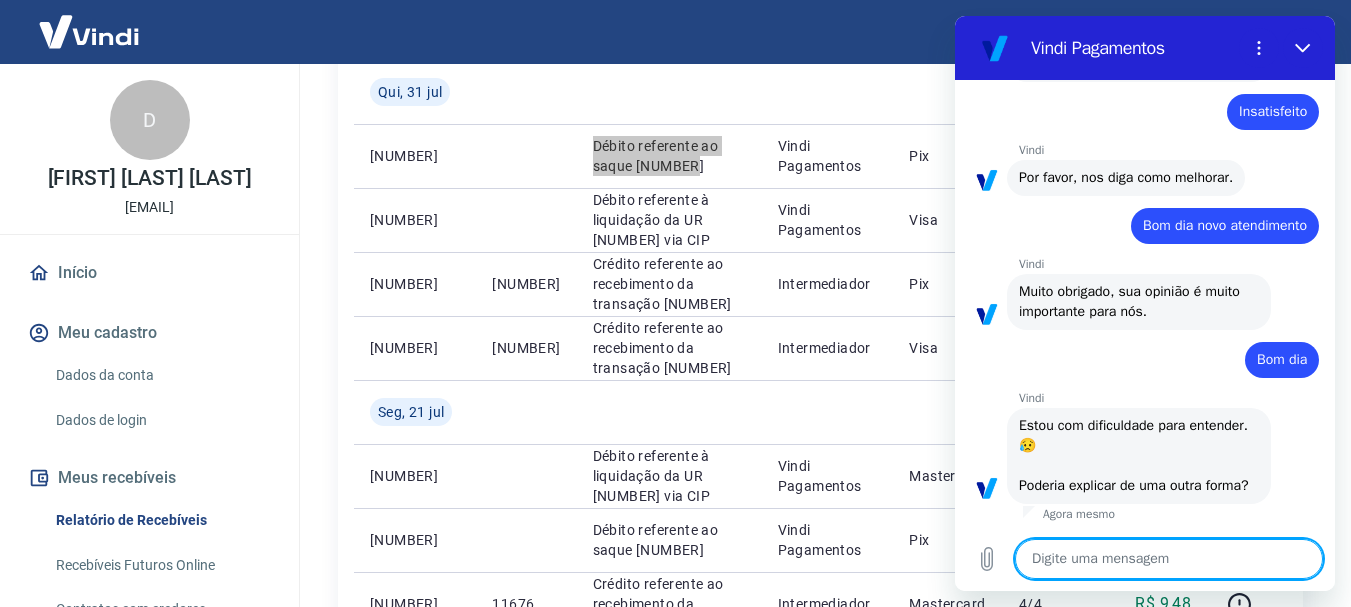 type on "Q" 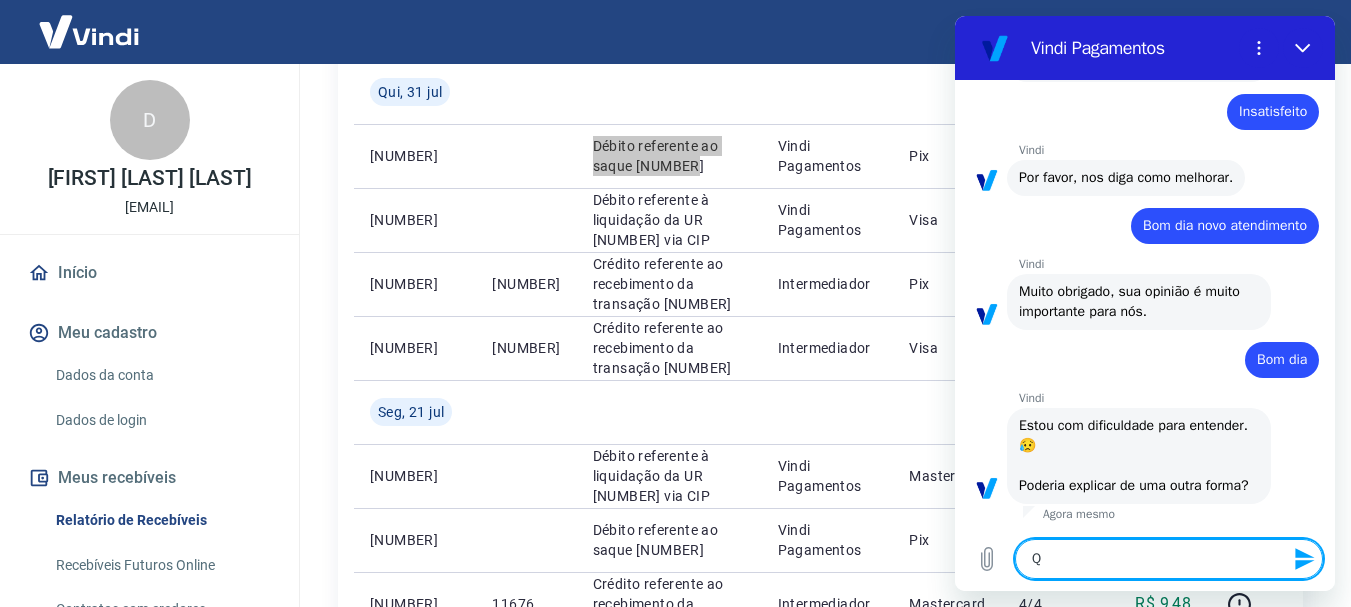 type on "Qu" 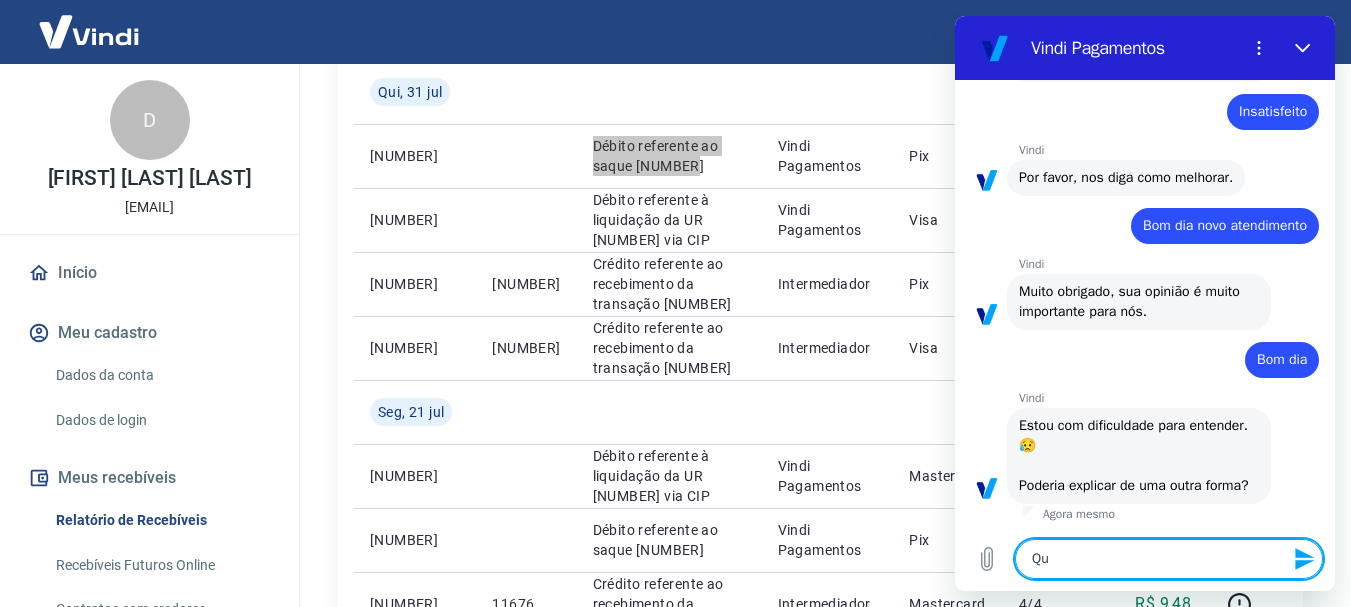 type on "Que" 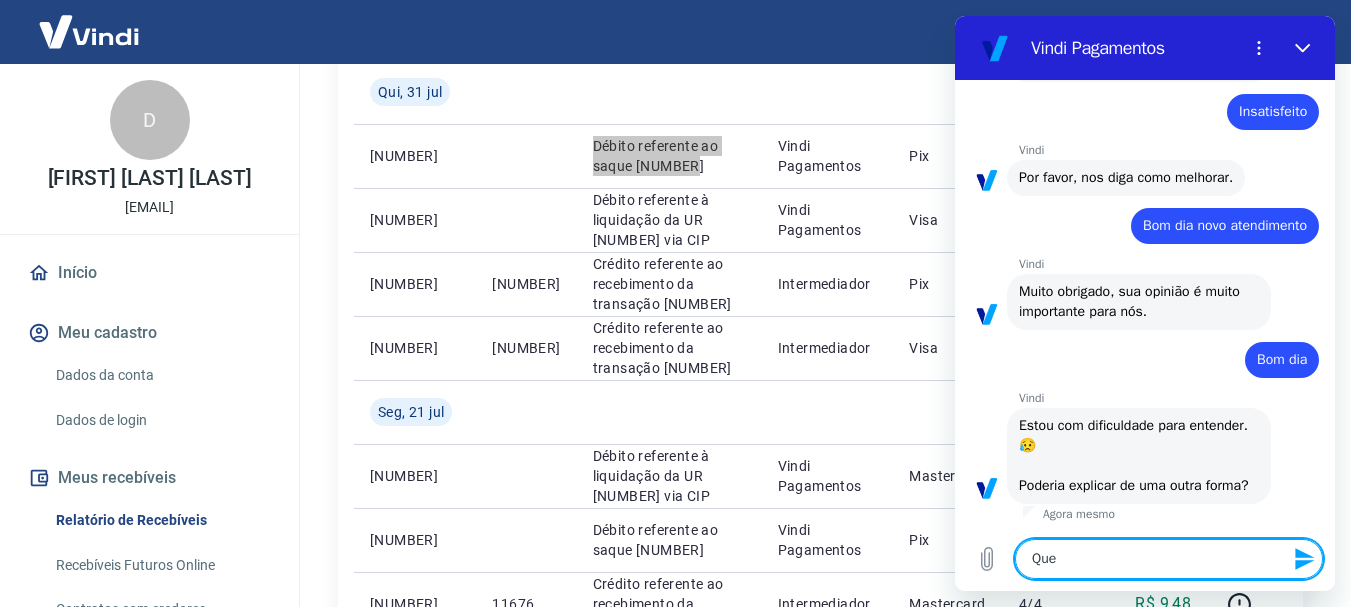 type on "Quer" 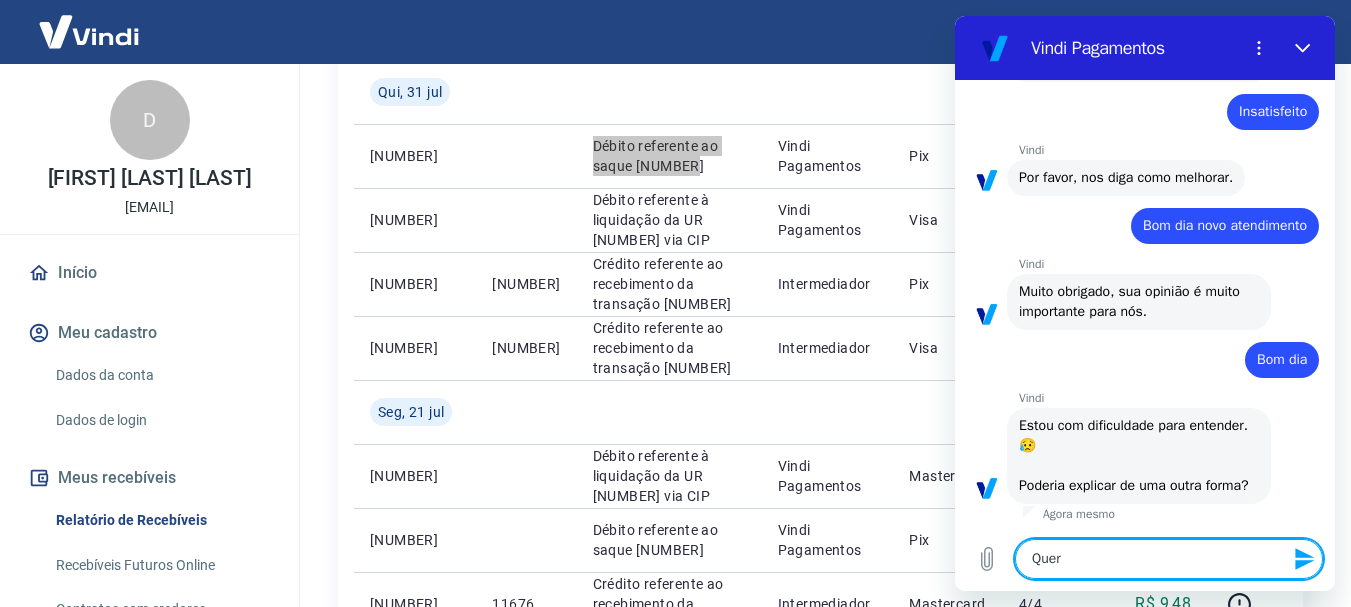type on "Quero" 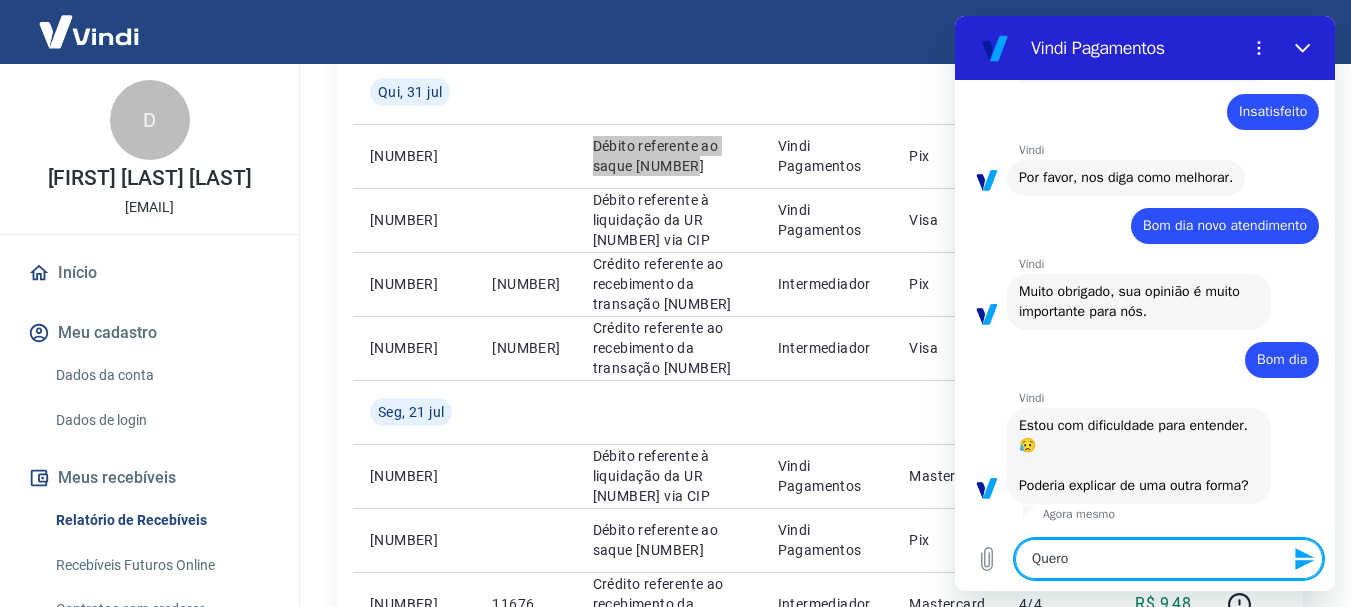 type on "Quero" 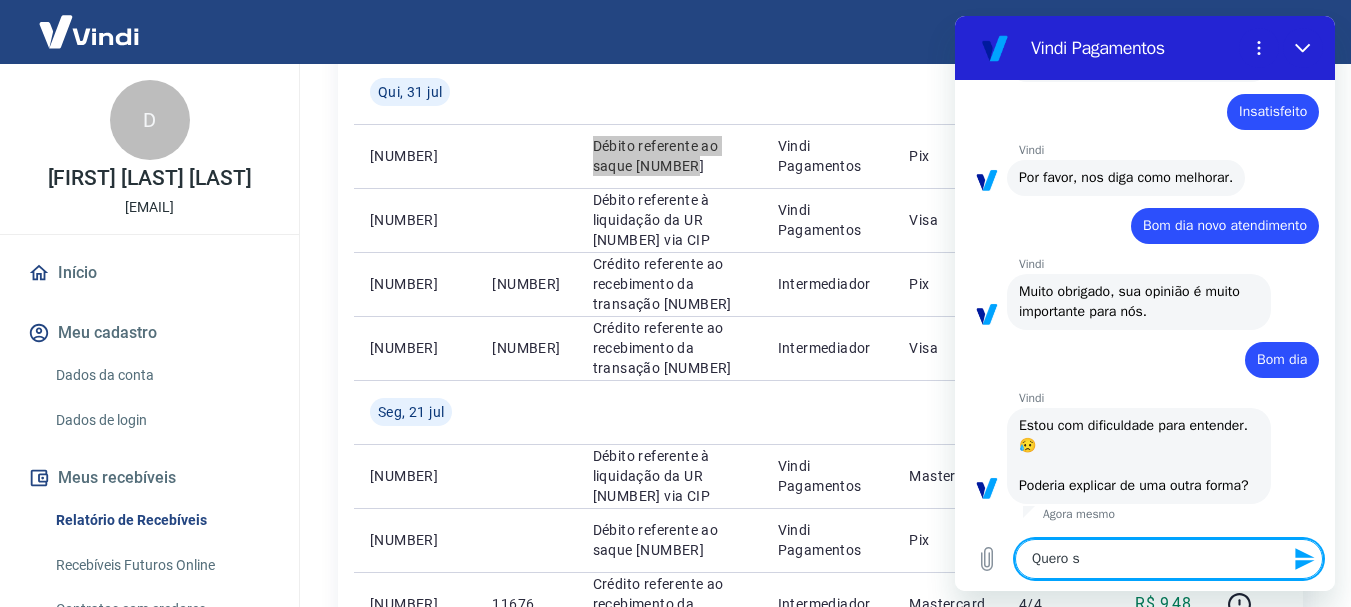 type on "Quero sa" 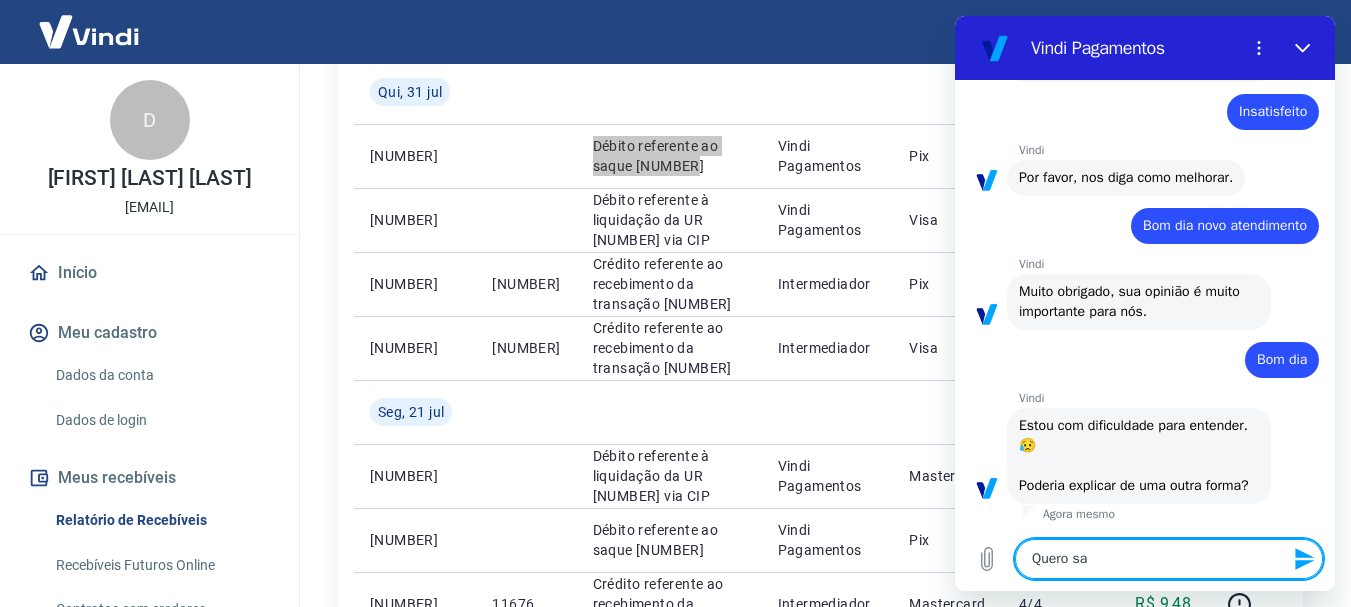 type on "Quero sab" 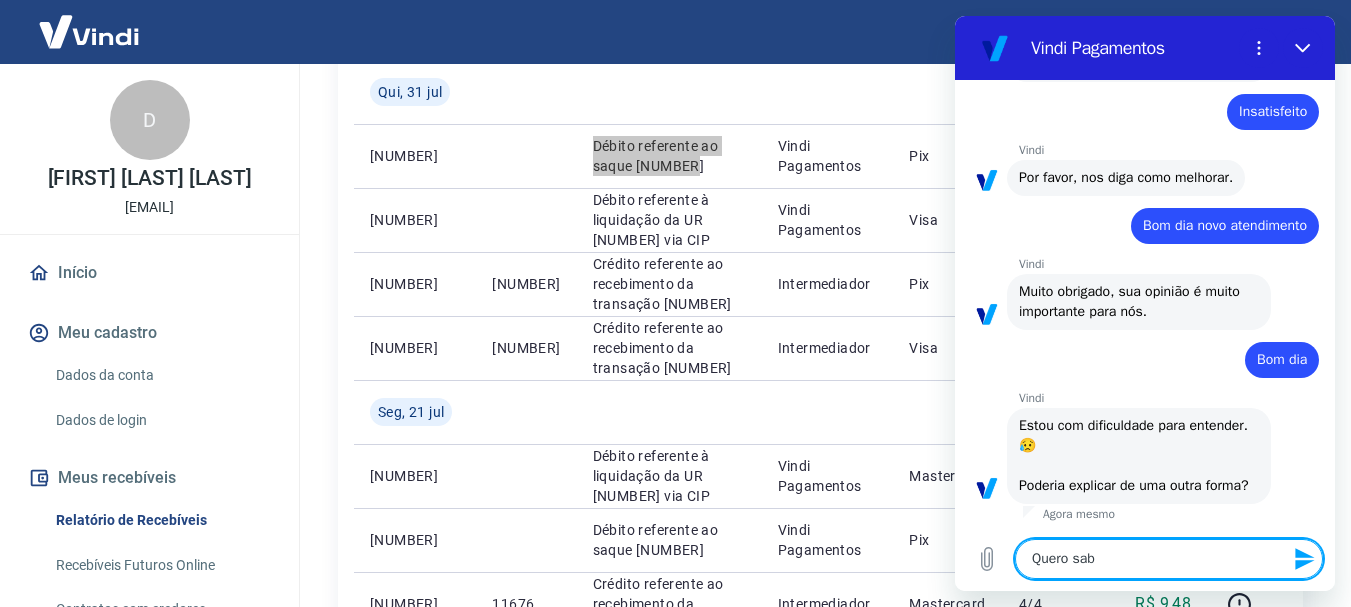 type on "Quero sabe" 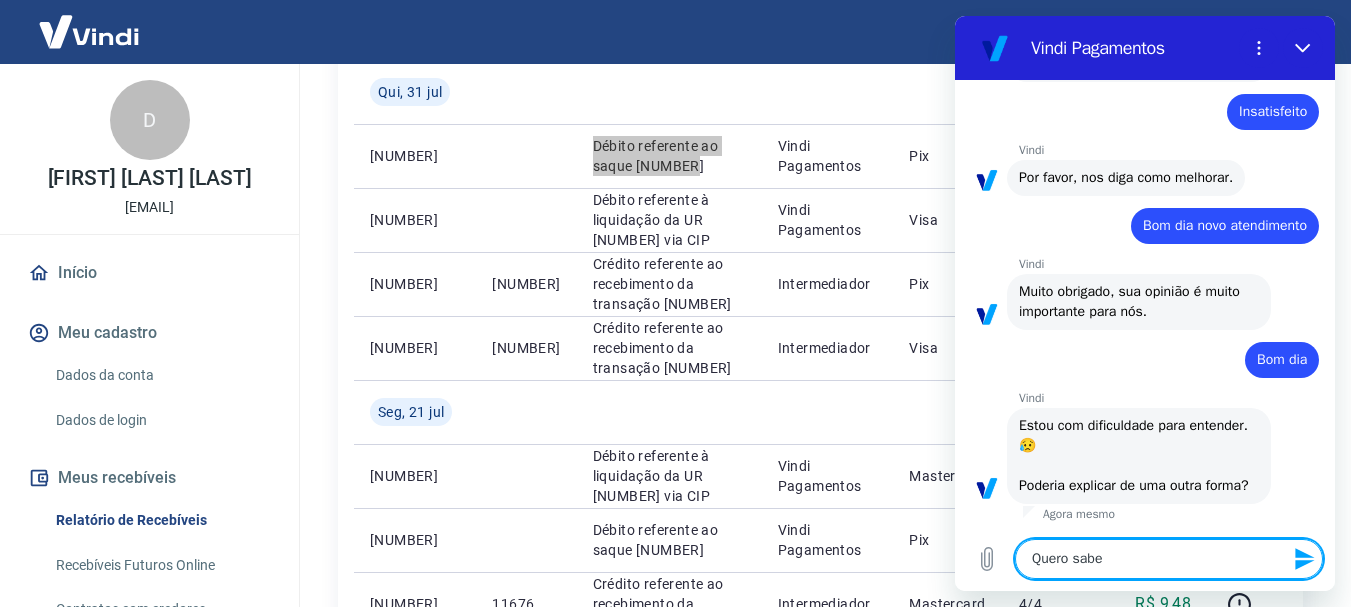 type on "Quero saber" 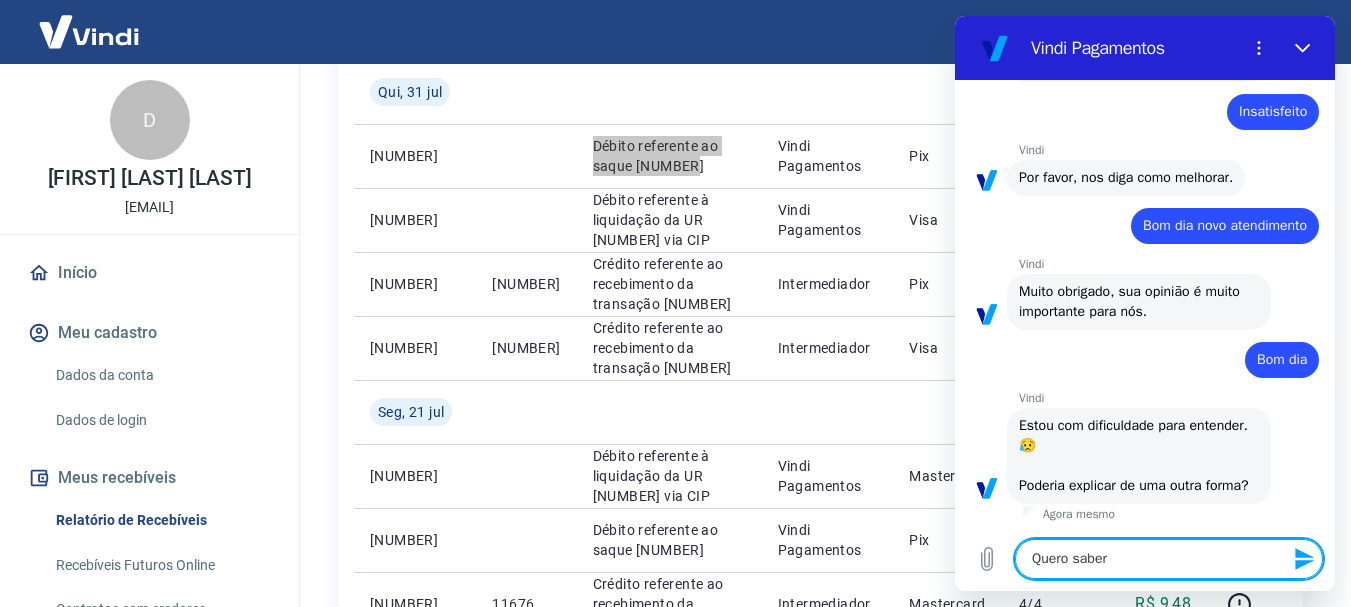 type on "Quero saber" 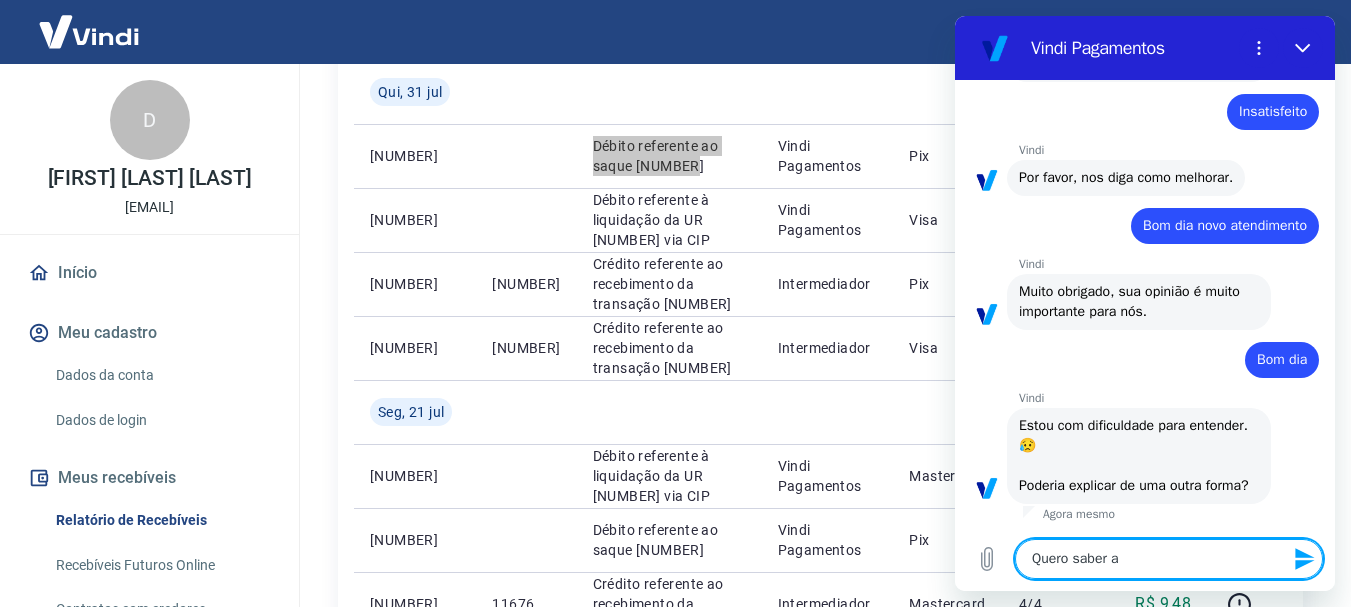 type on "Quero saber a" 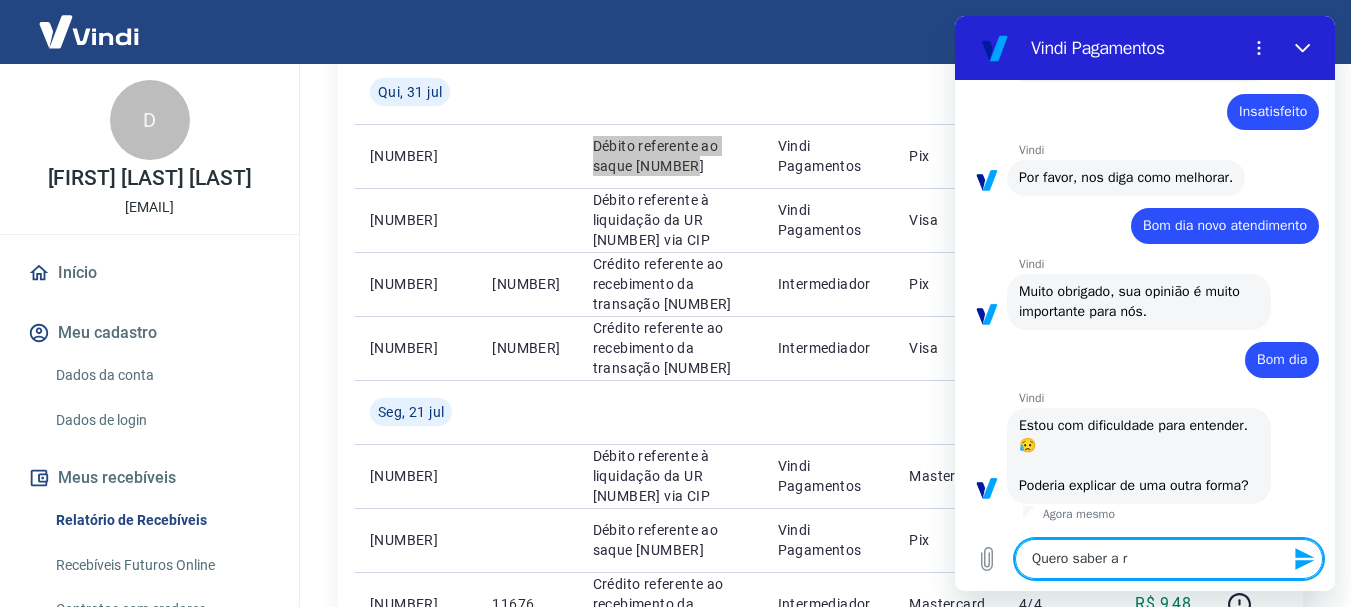 type on "Quero saber a re" 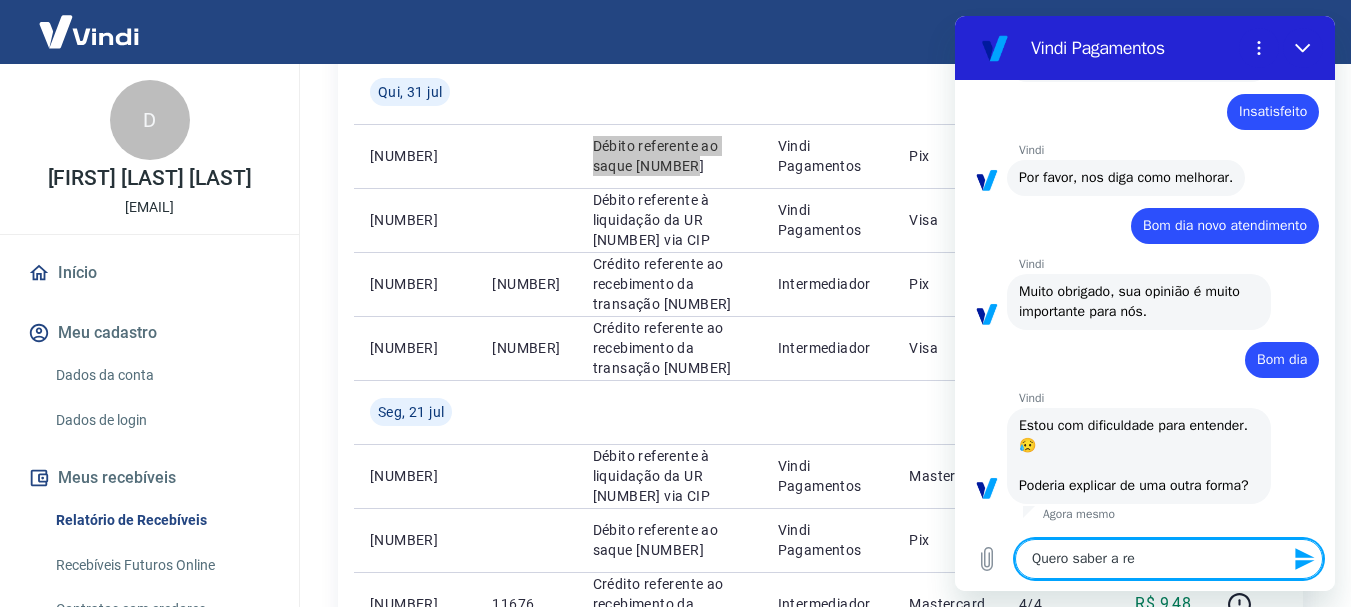type on "Quero saber a res" 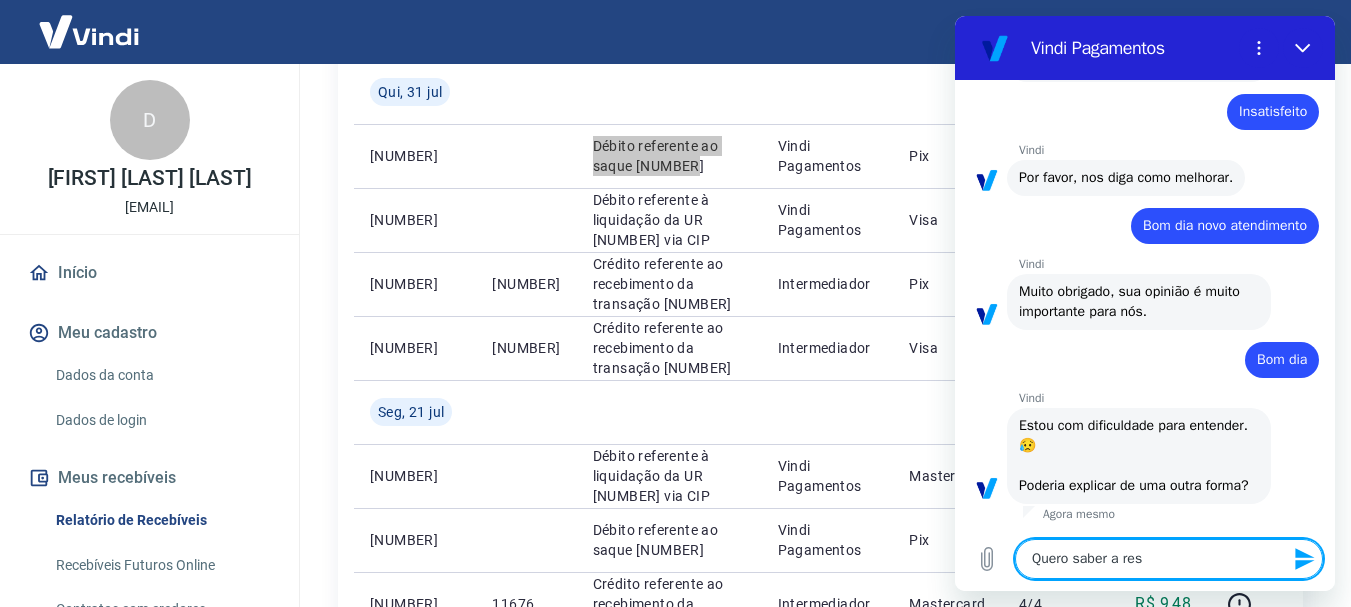 type on "Quero saber a resp" 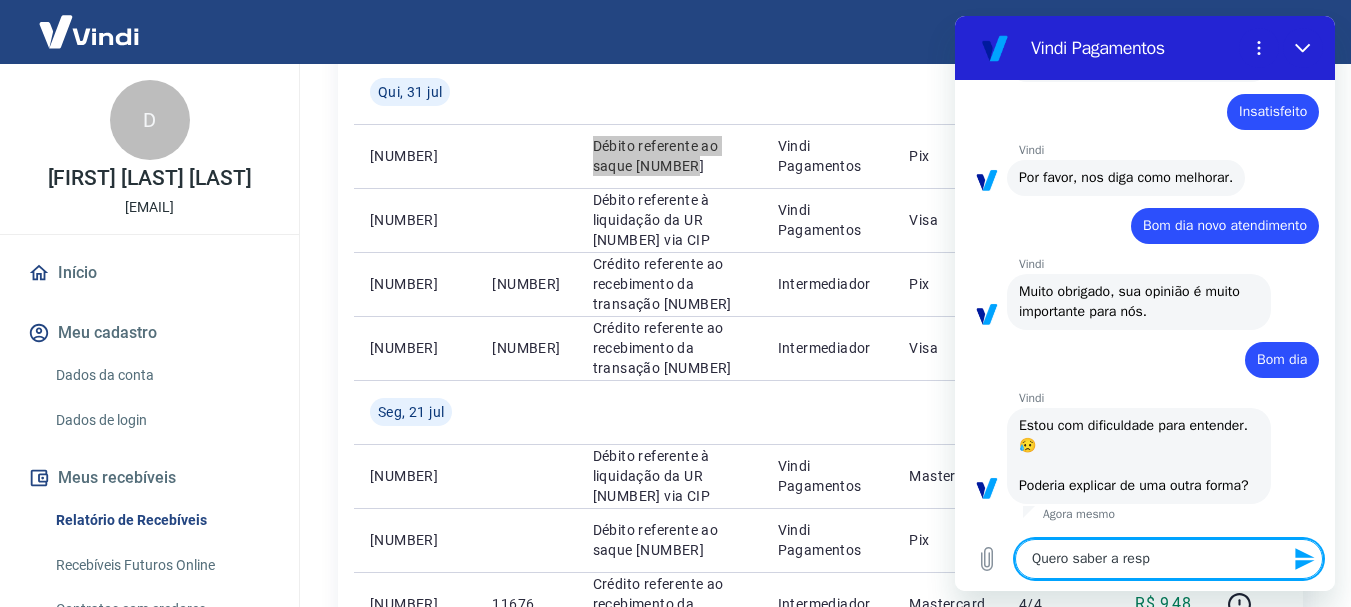 type on "Quero saber a respe" 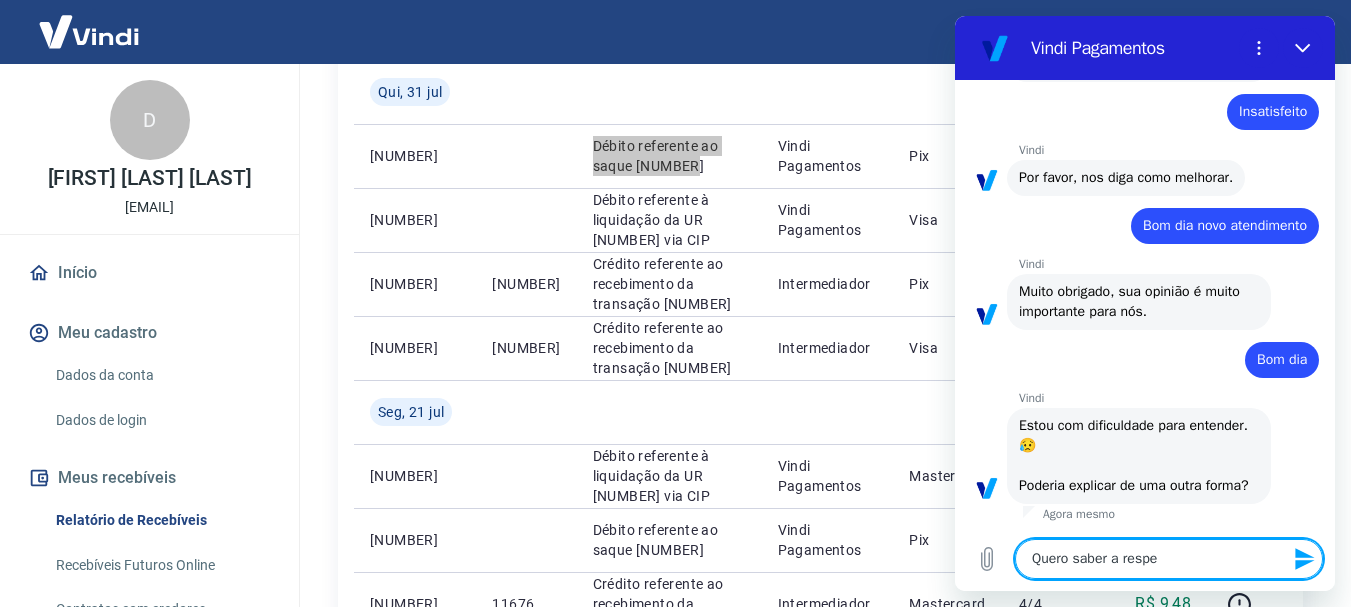 type on "x" 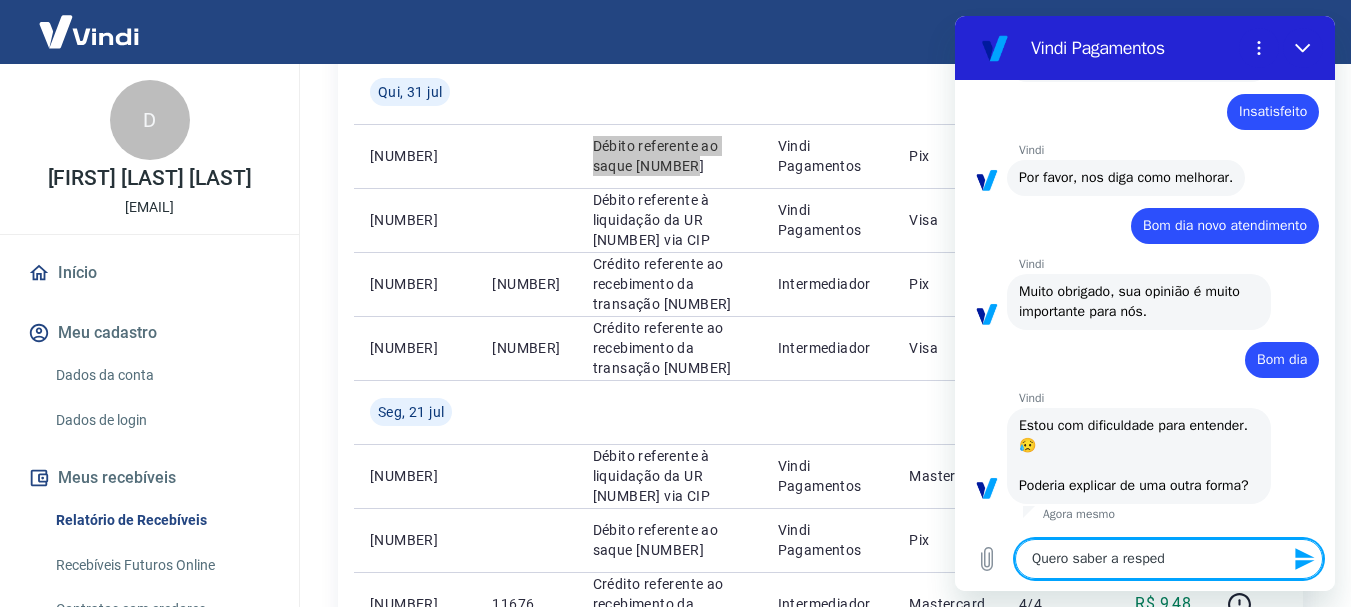 type on "Quero saber a respedi" 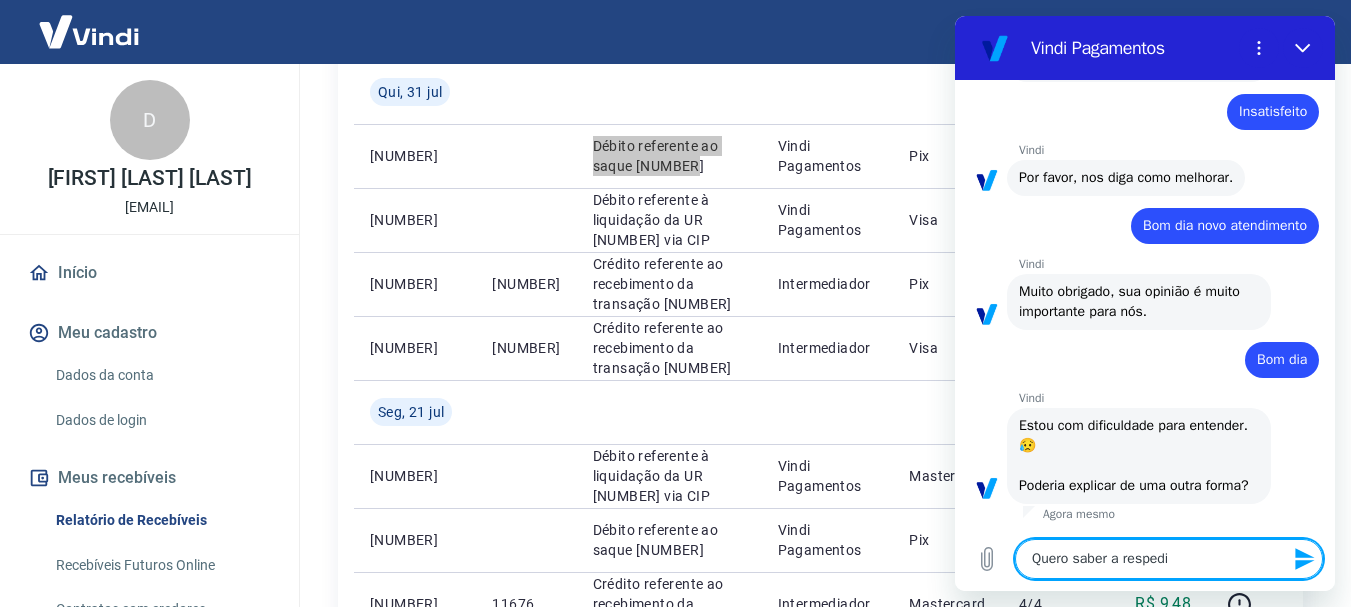 type on "x" 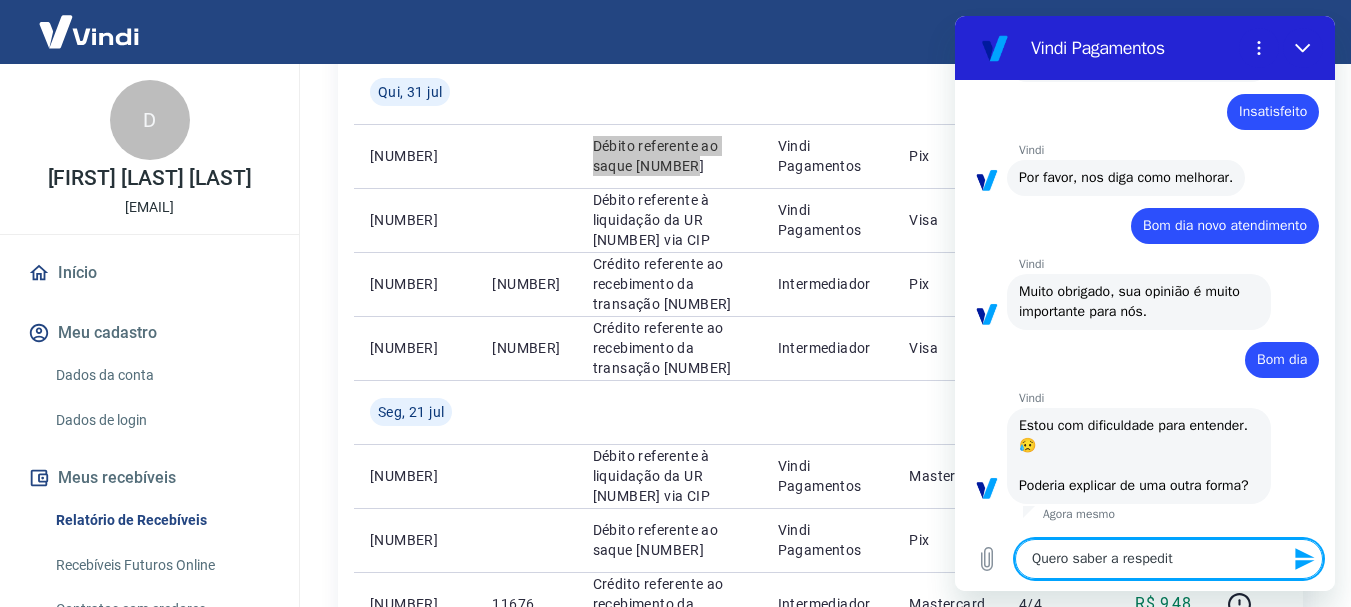 type on "Quero saber a respedito" 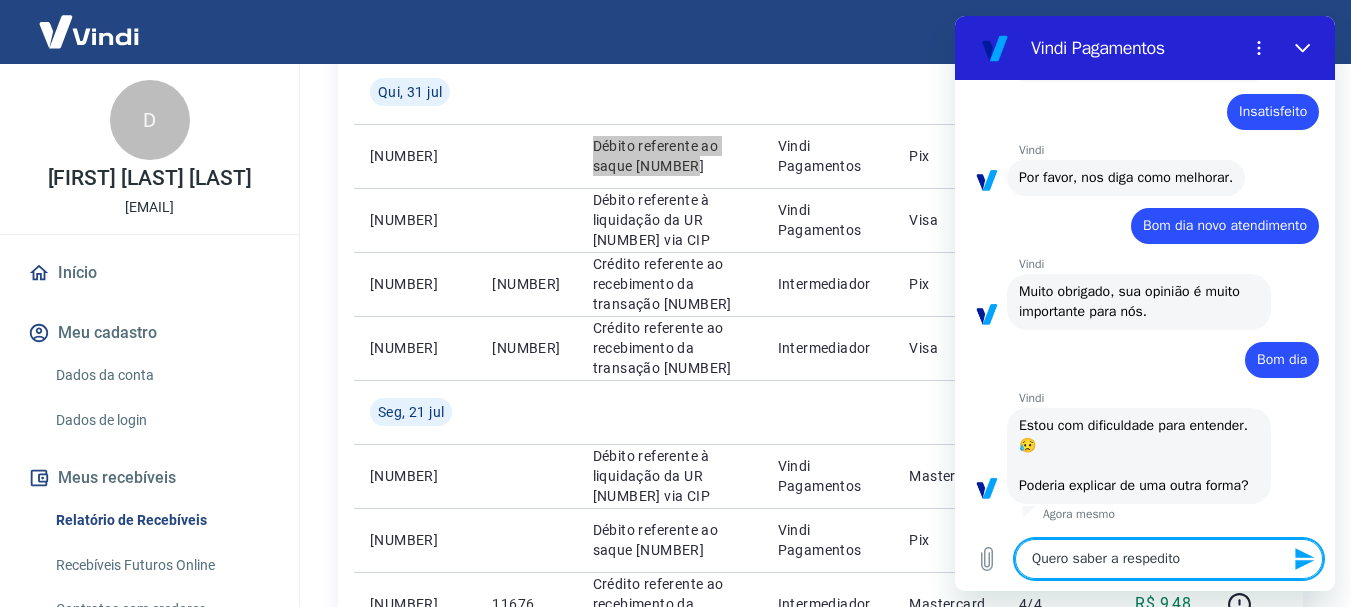 type on "x" 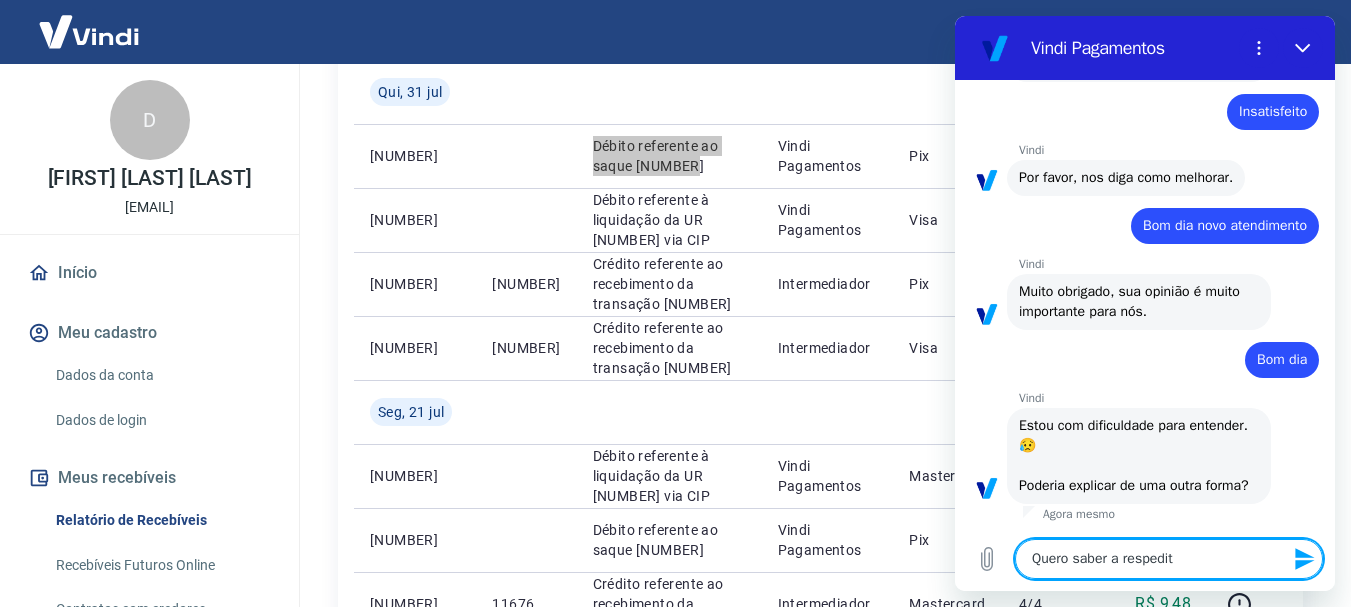 type on "Quero saber a respedi" 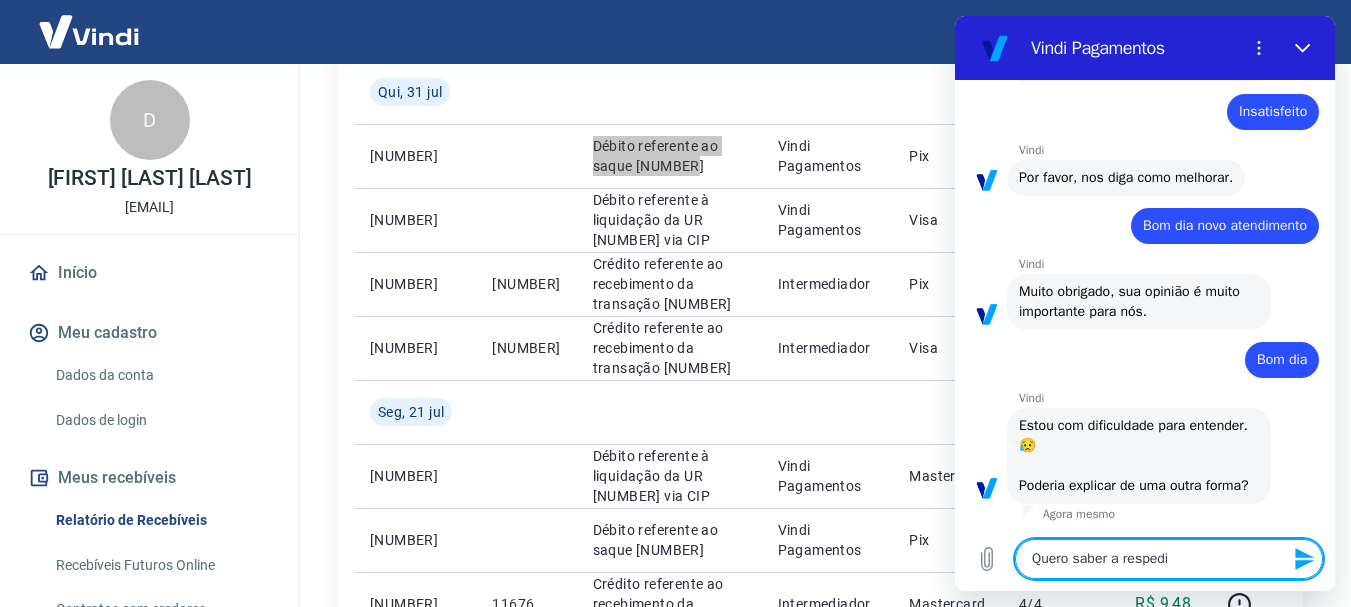 type on "Quero saber a resped" 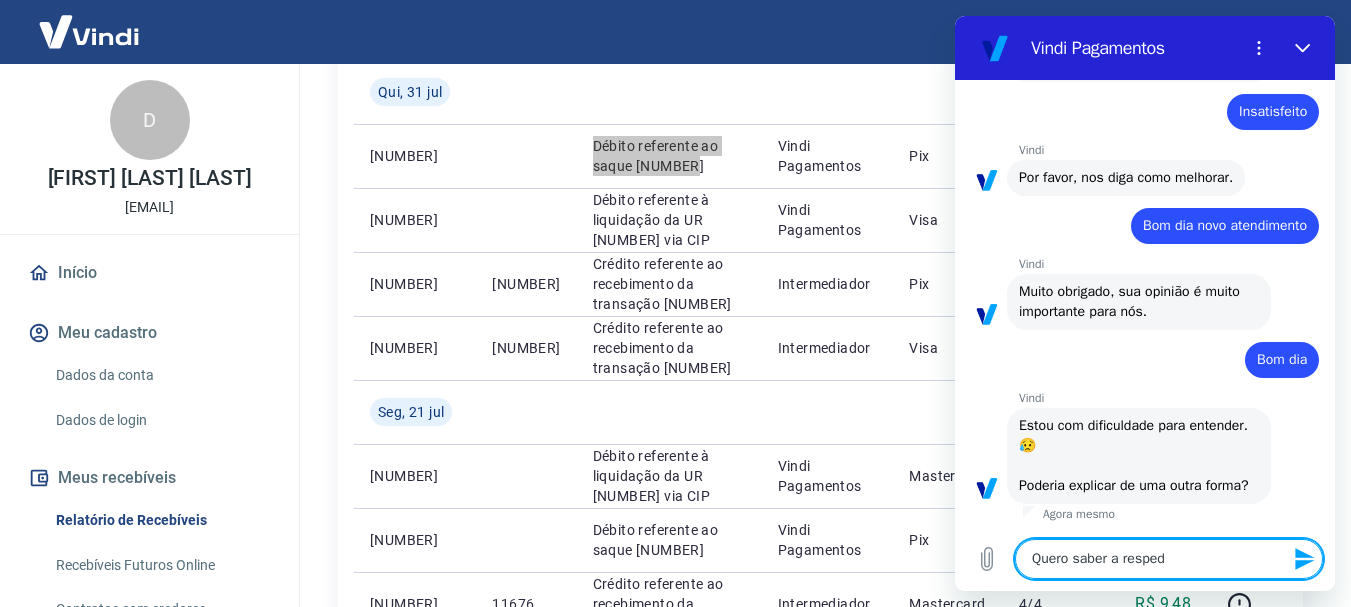 type on "Quero saber a respedi" 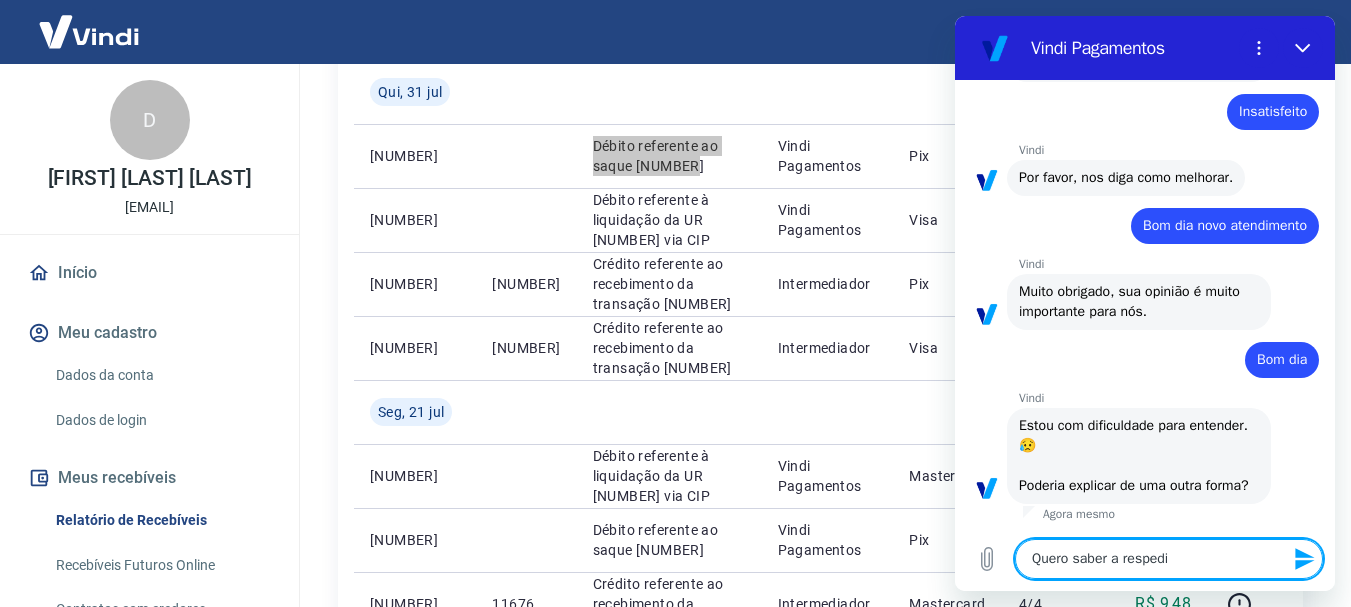 type on "Quero saber a resped" 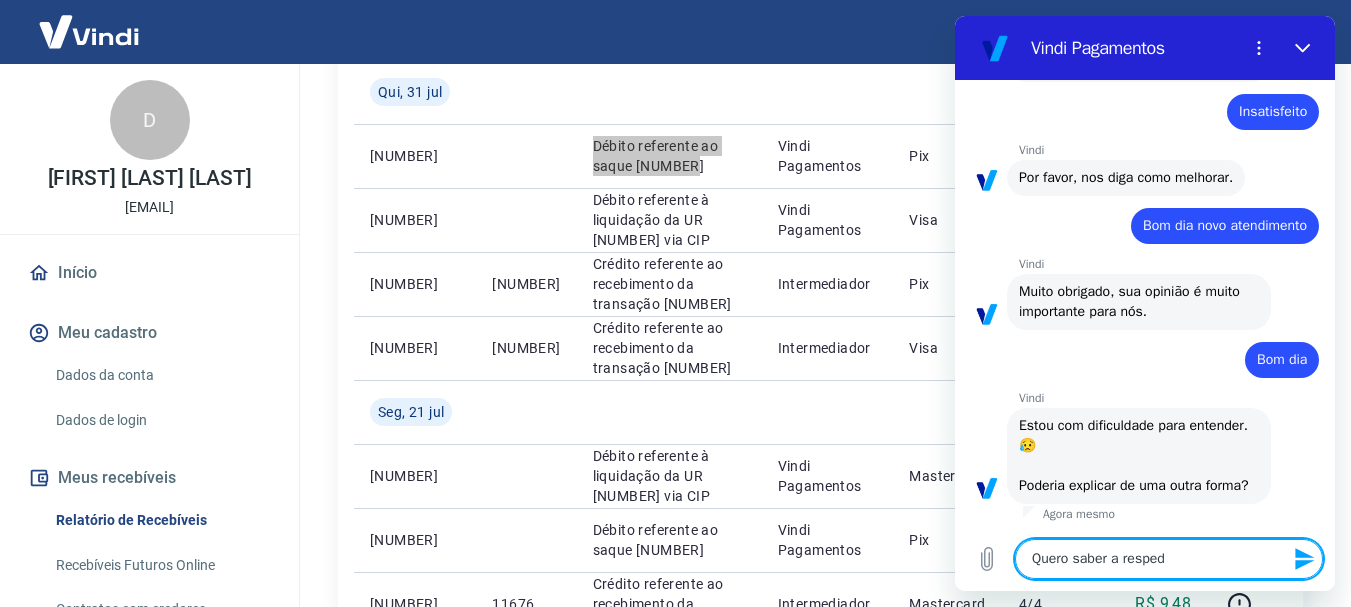 type on "Quero saber a respe" 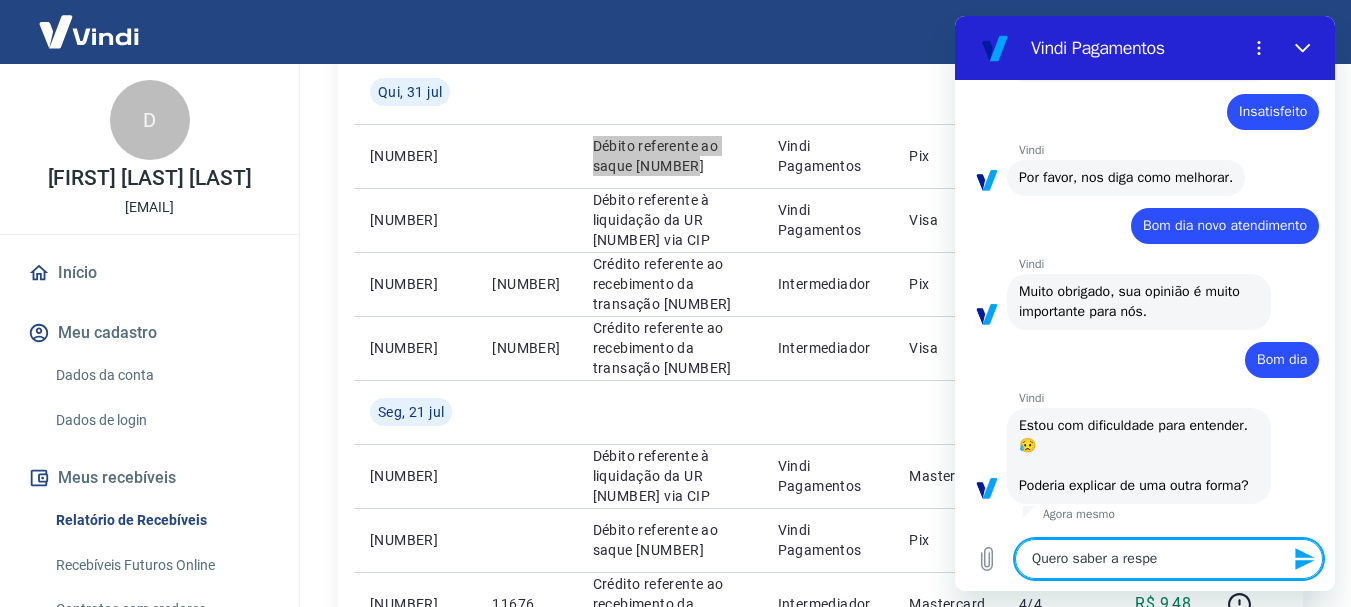 type on "Quero saber a respei" 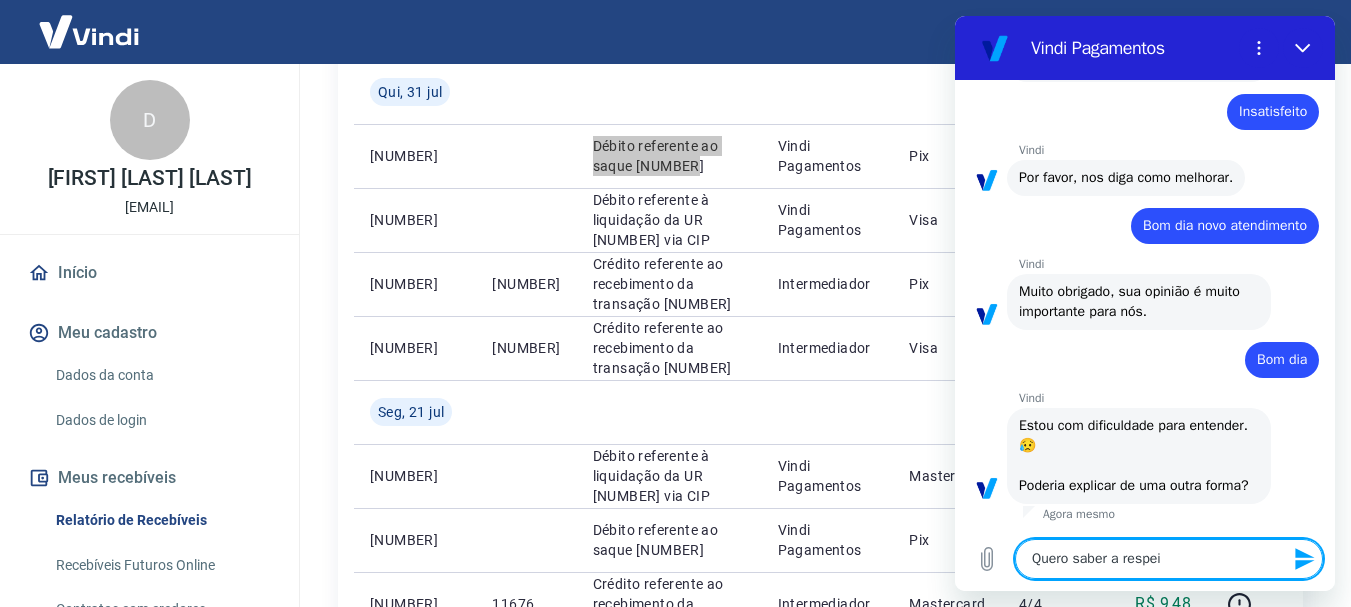 type on "Quero saber a respeit" 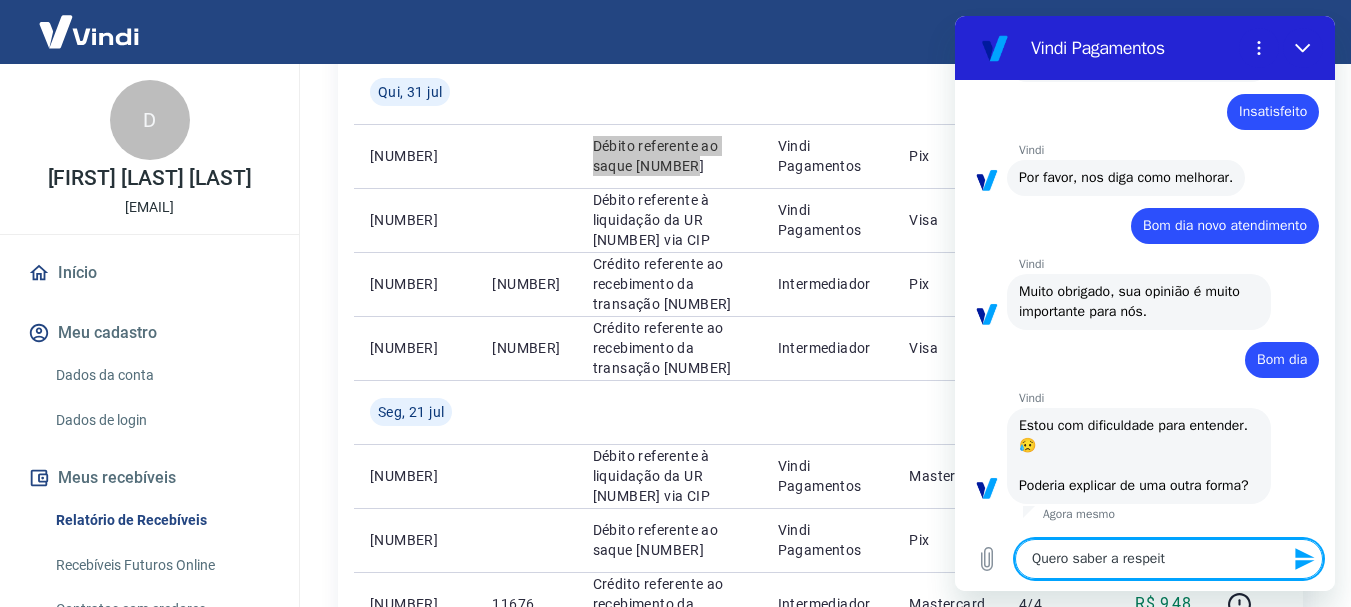 type on "Quero saber a respeito" 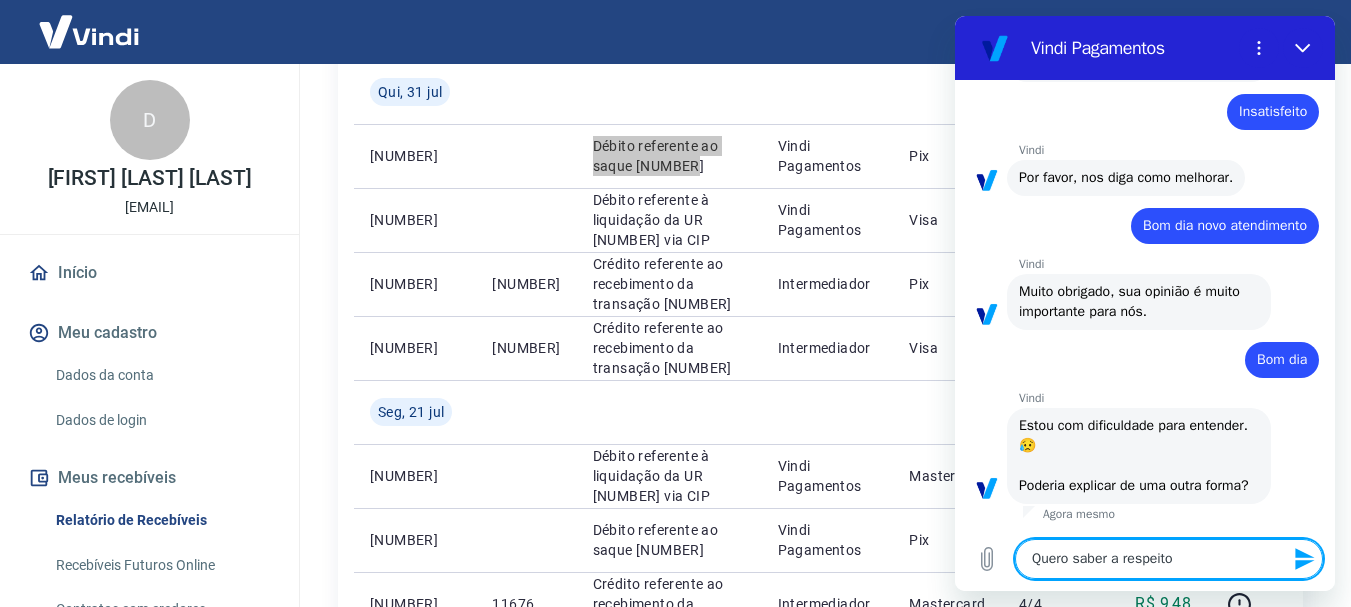 type on "Quero saber a respeito" 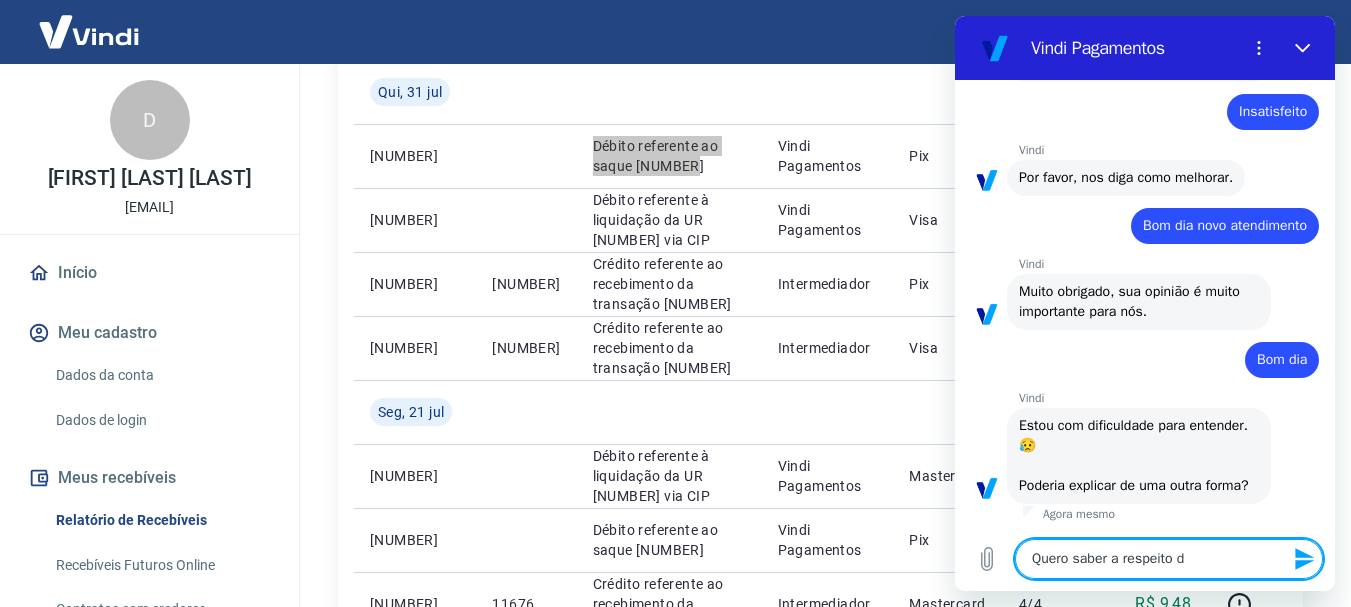 type on "Quero saber a respeito de" 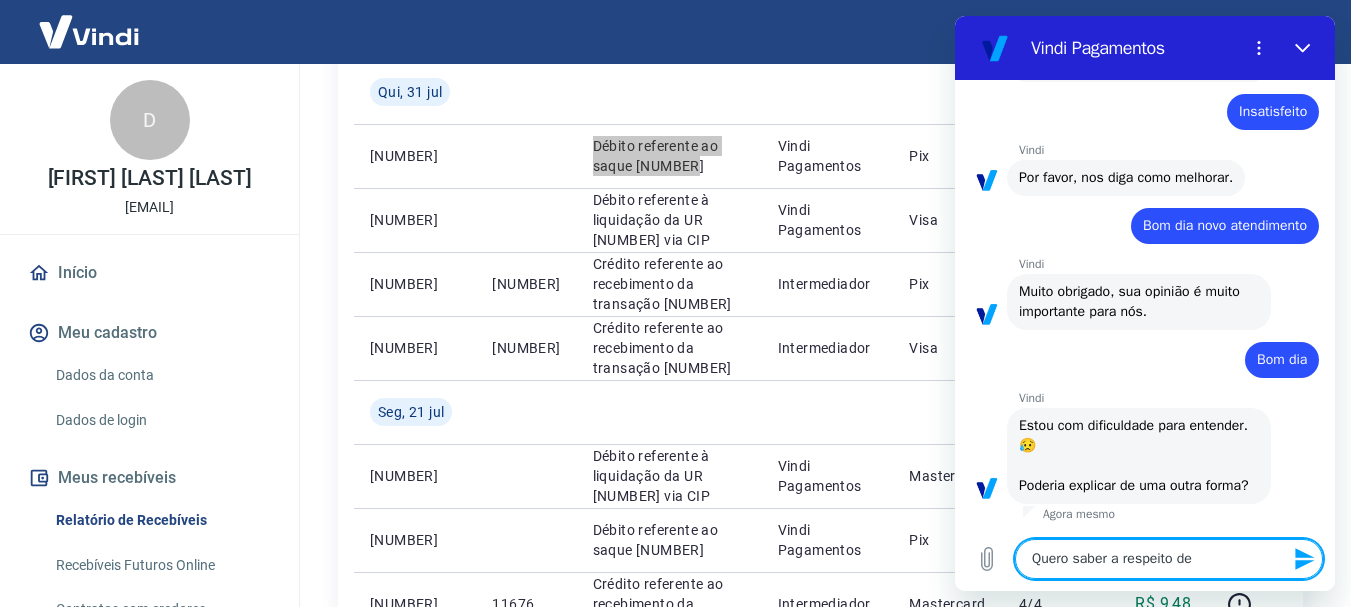 type on "Quero saber a respeito de" 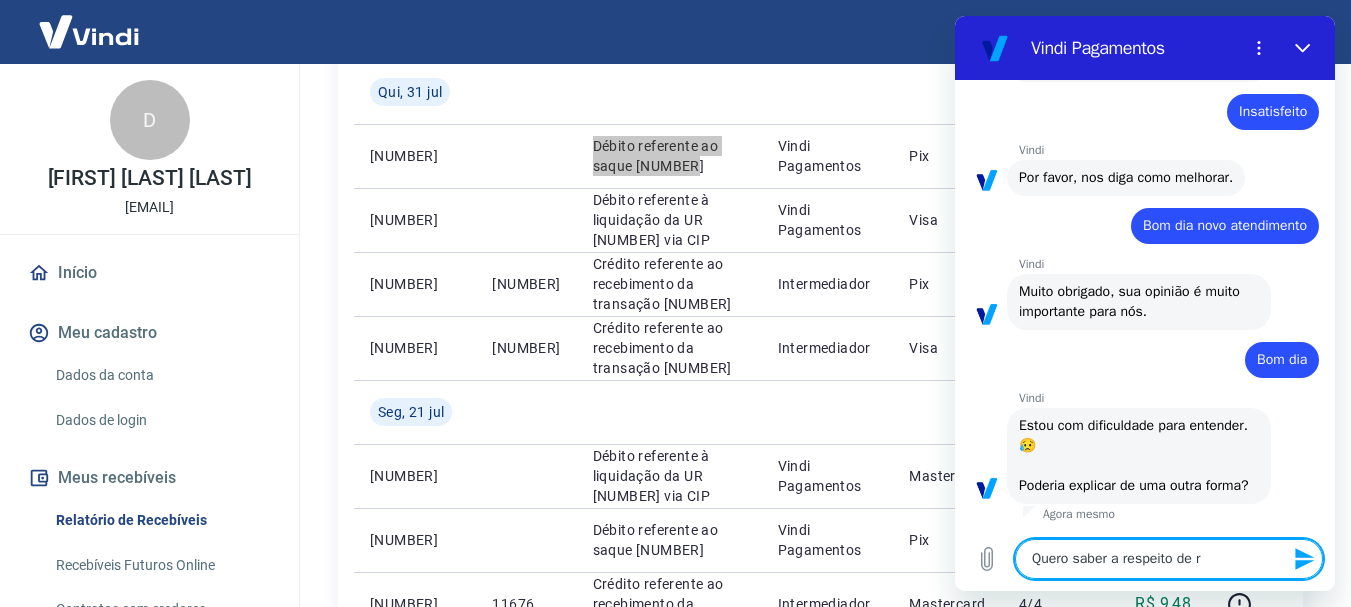 type on "x" 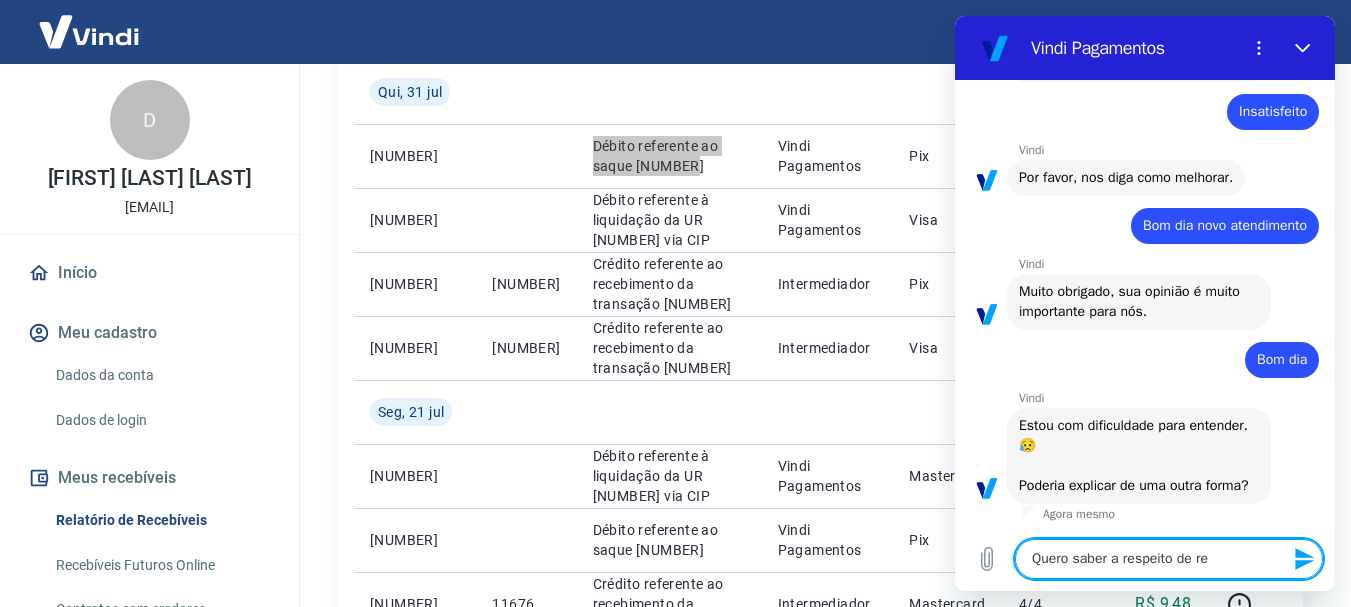 type on "Quero saber a respeito de rec" 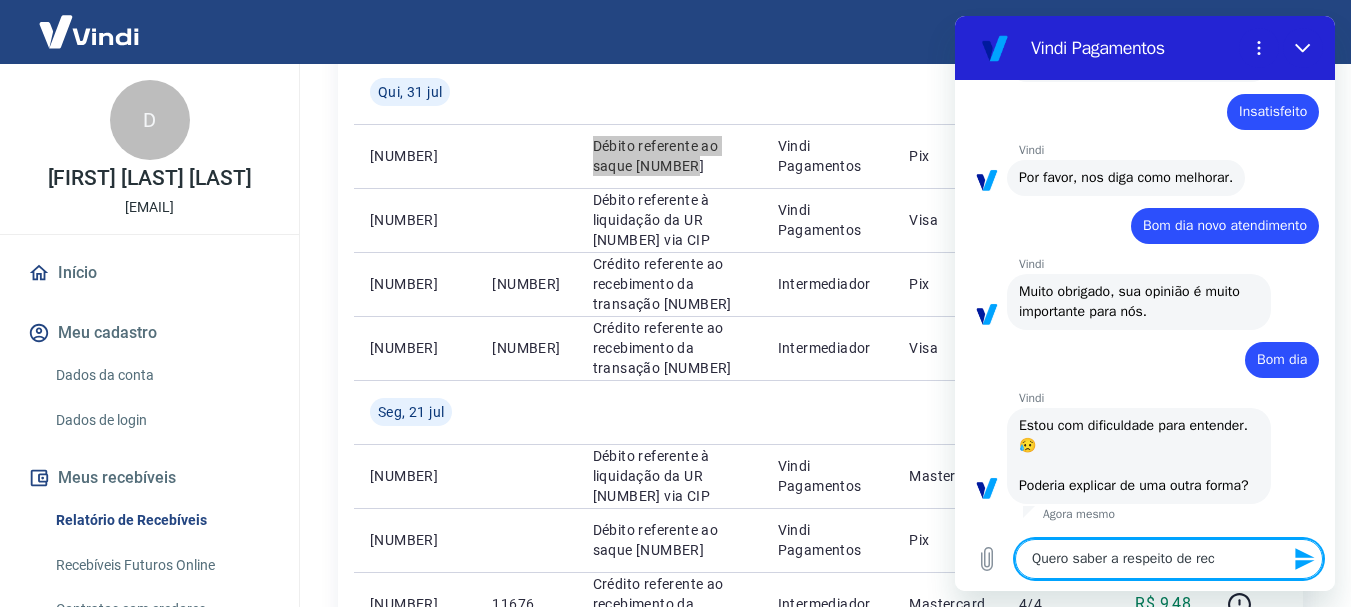 type on "Quero saber a respeito de rece" 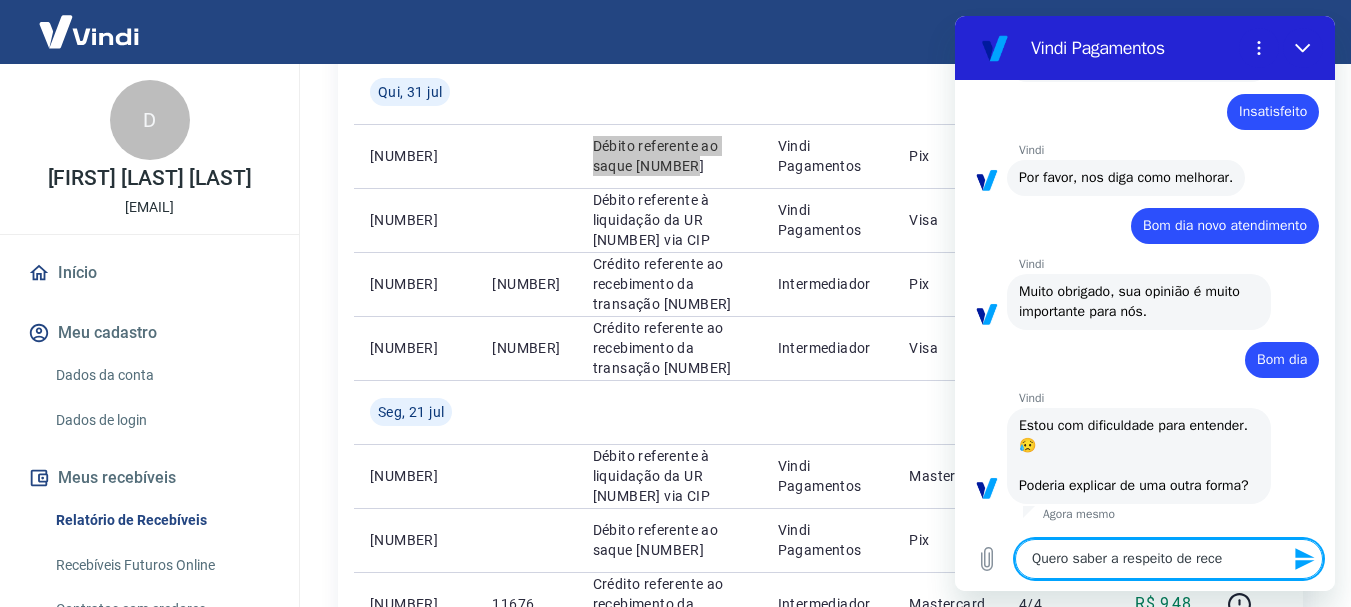 type on "Quero saber a respeito de receb" 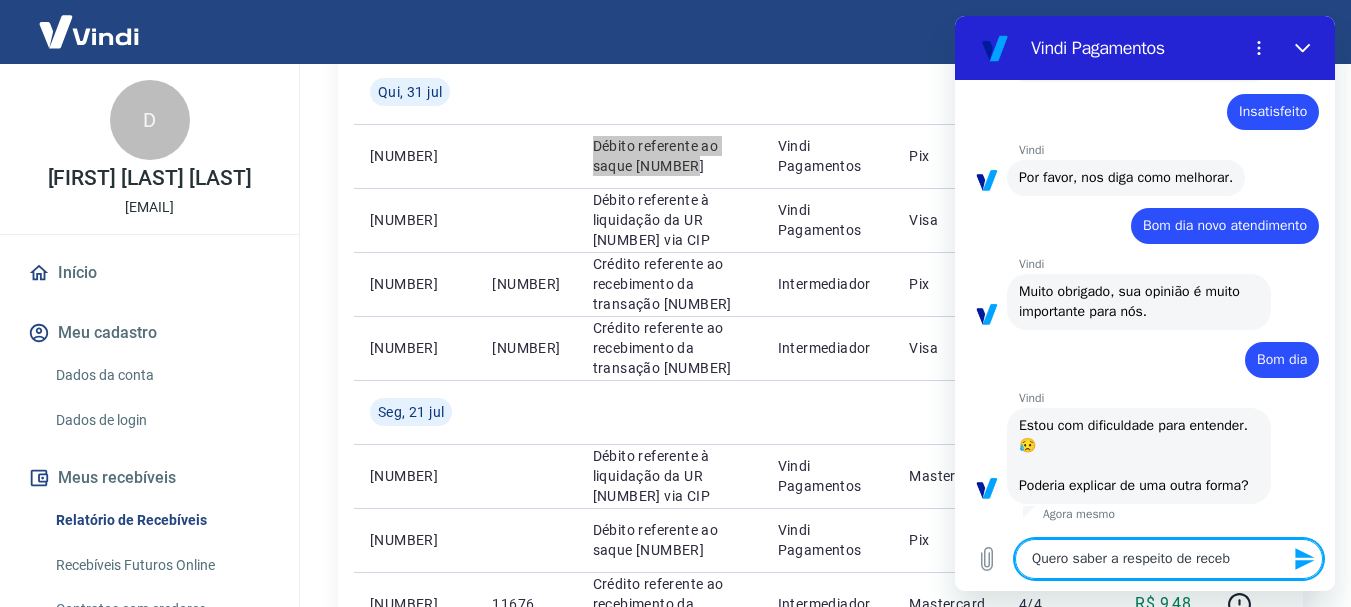 type on "Quero saber a respeito de recebi" 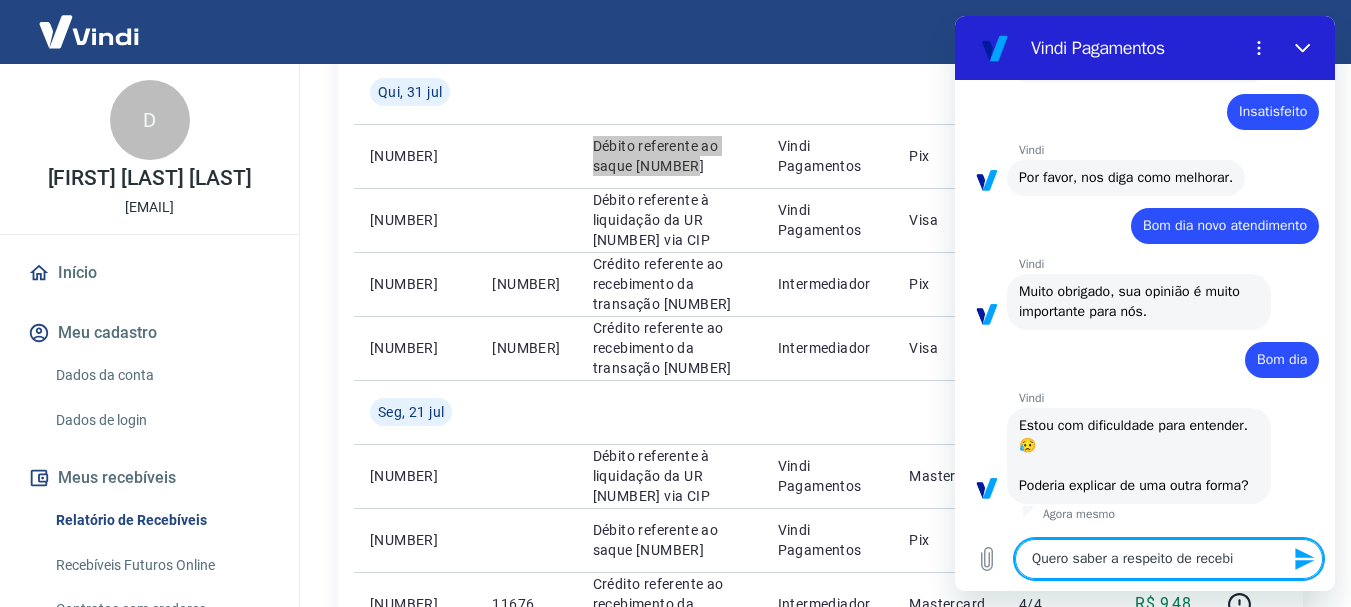 type on "Quero saber a respeito de recebiv" 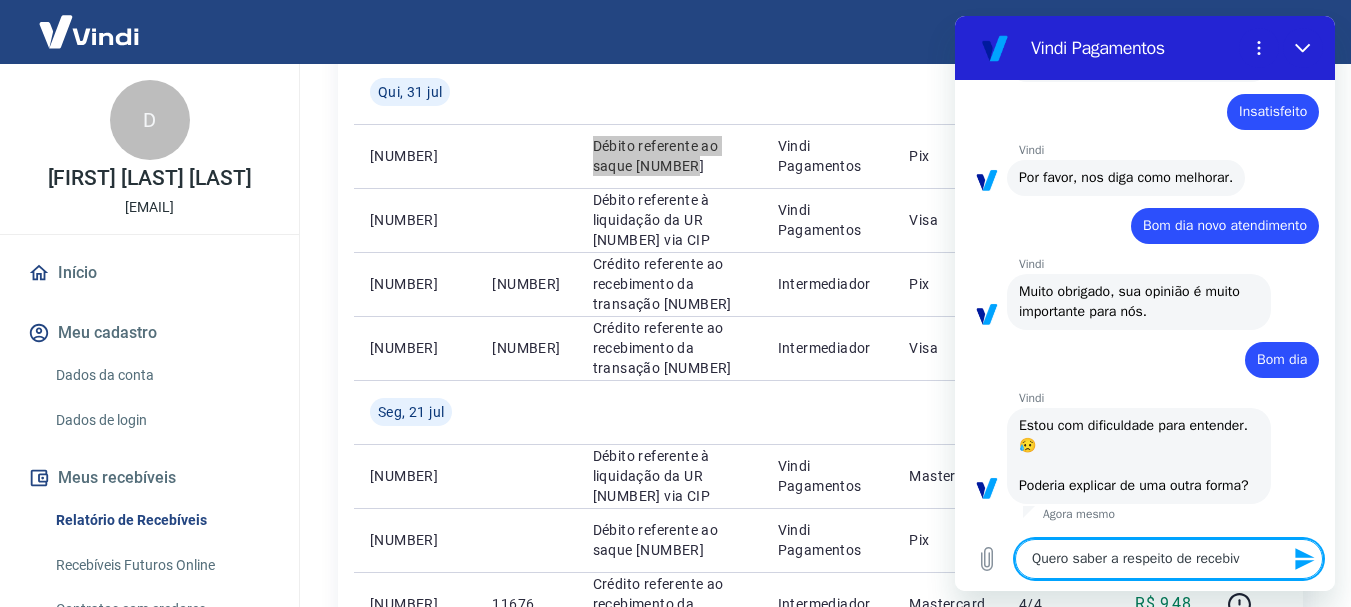 type on "x" 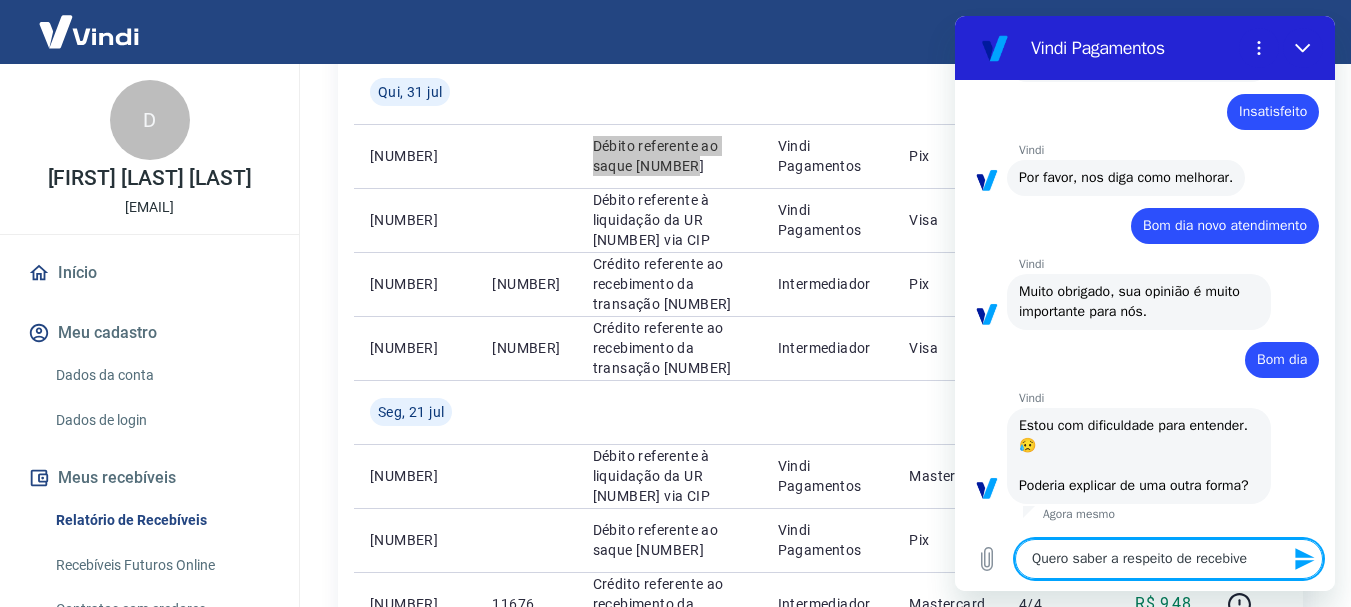 type on "Quero saber a respeito de recebivei" 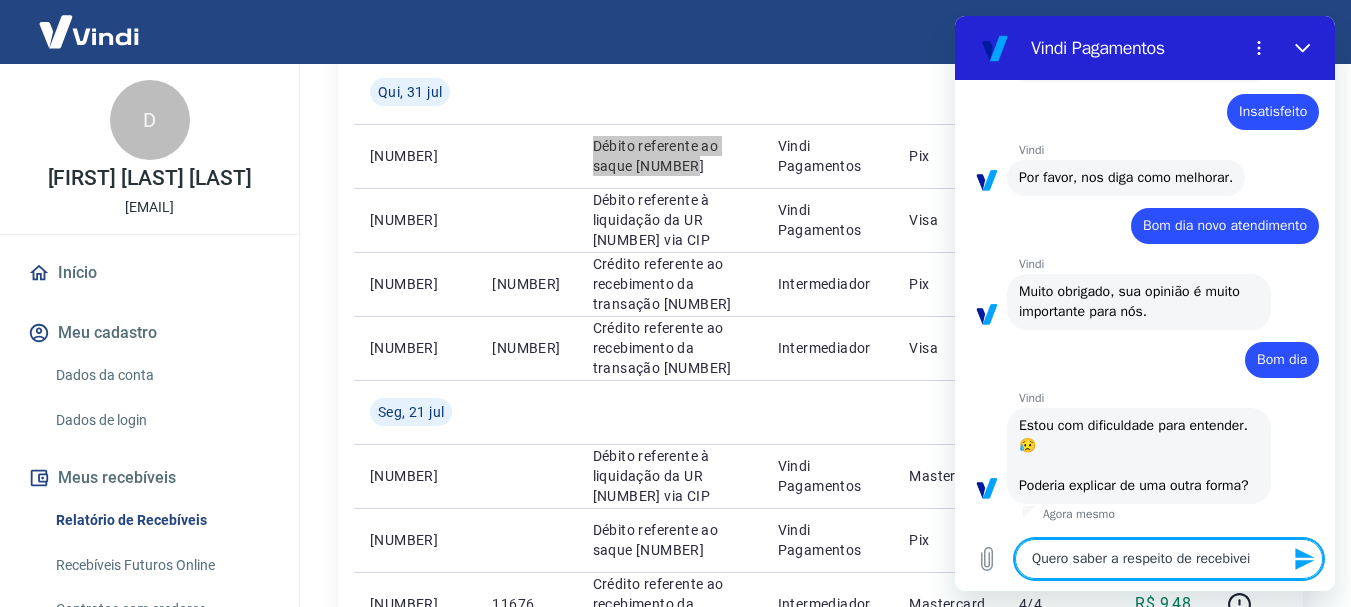 type on "Quero saber a respeito de recebive" 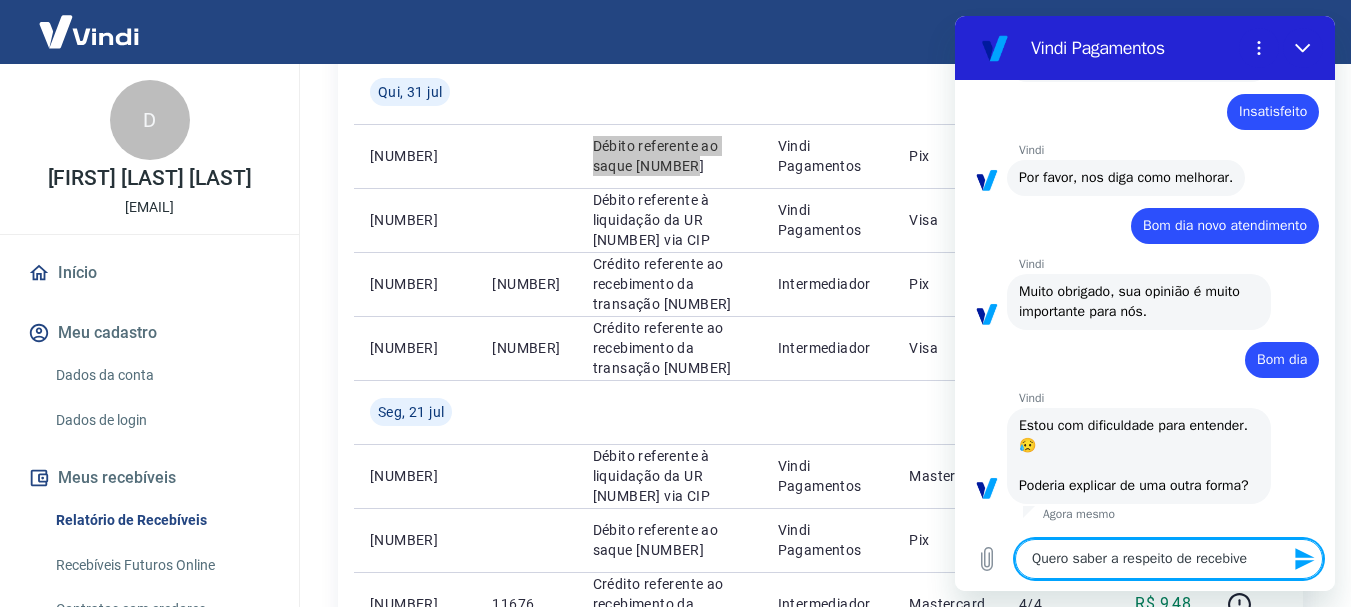 type on "Quero saber a respeito de recebivel" 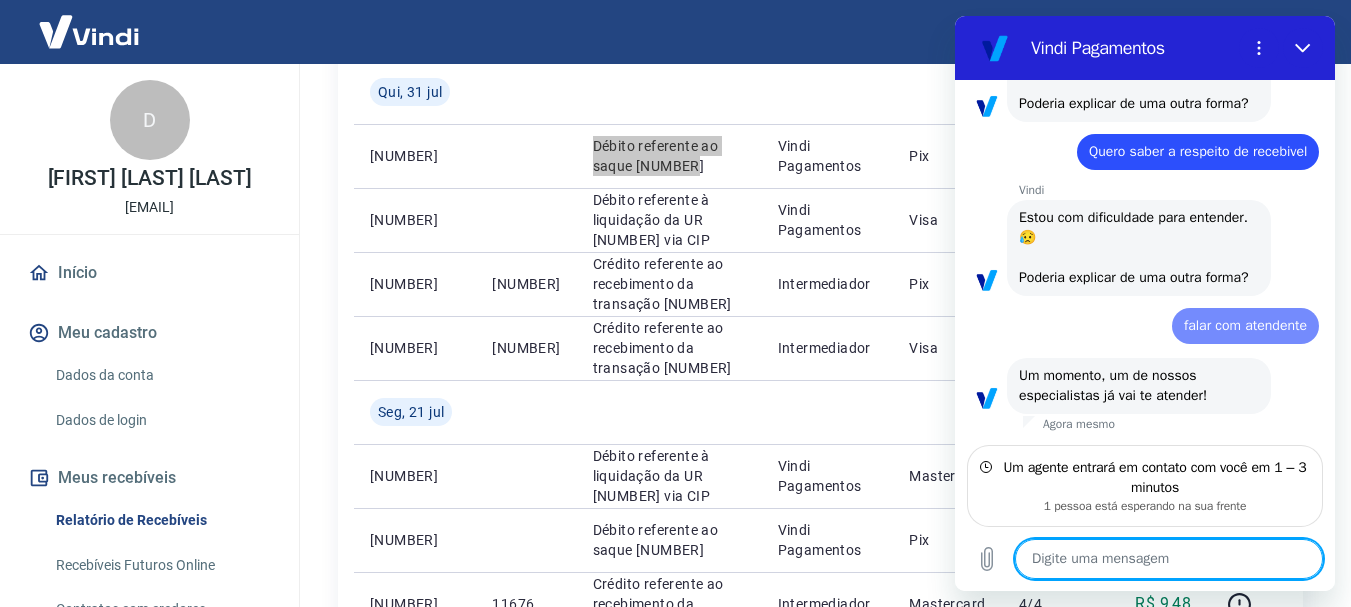 scroll, scrollTop: 1262, scrollLeft: 0, axis: vertical 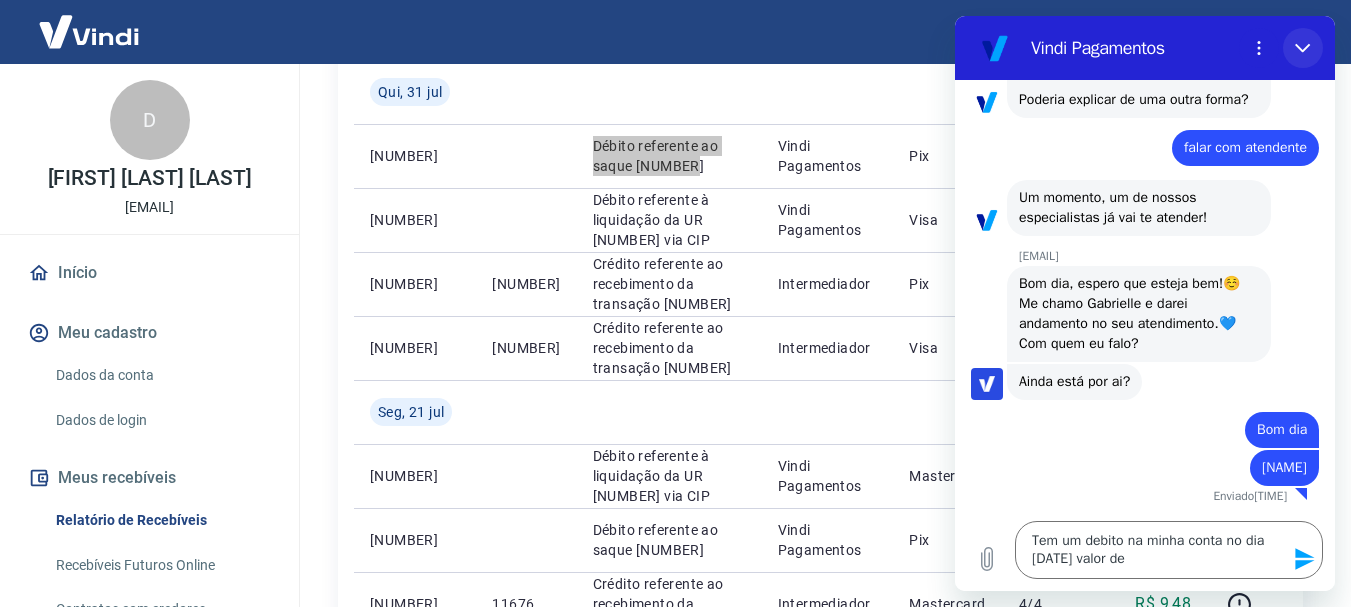 click 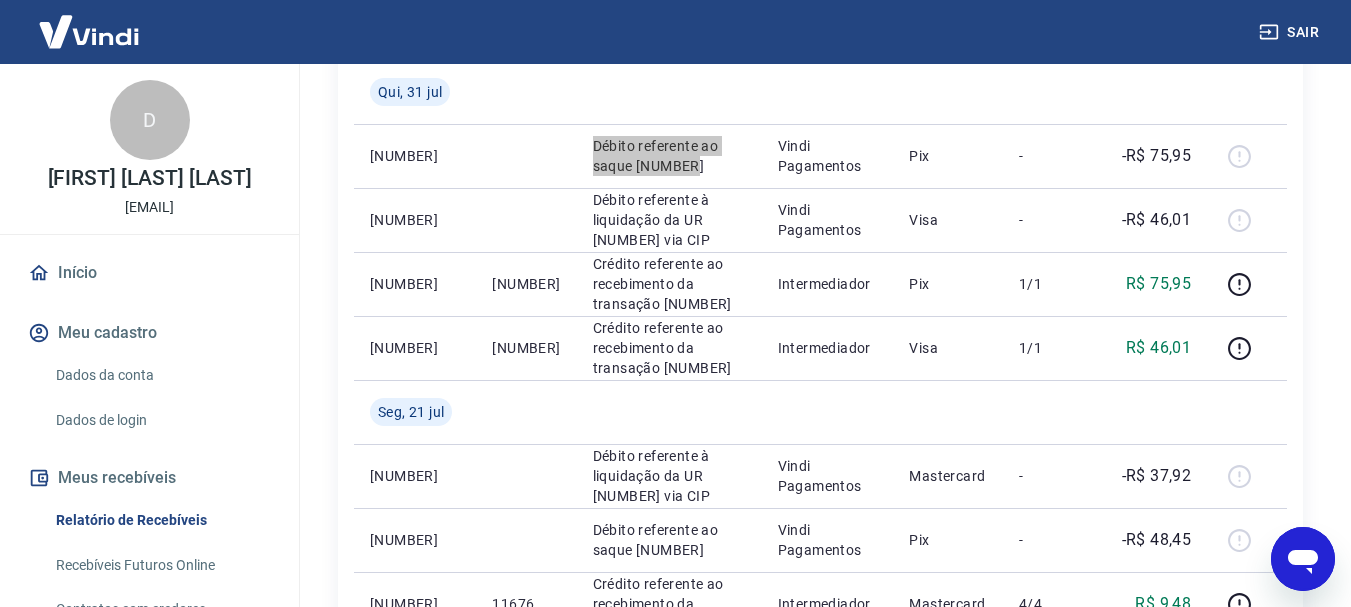 click 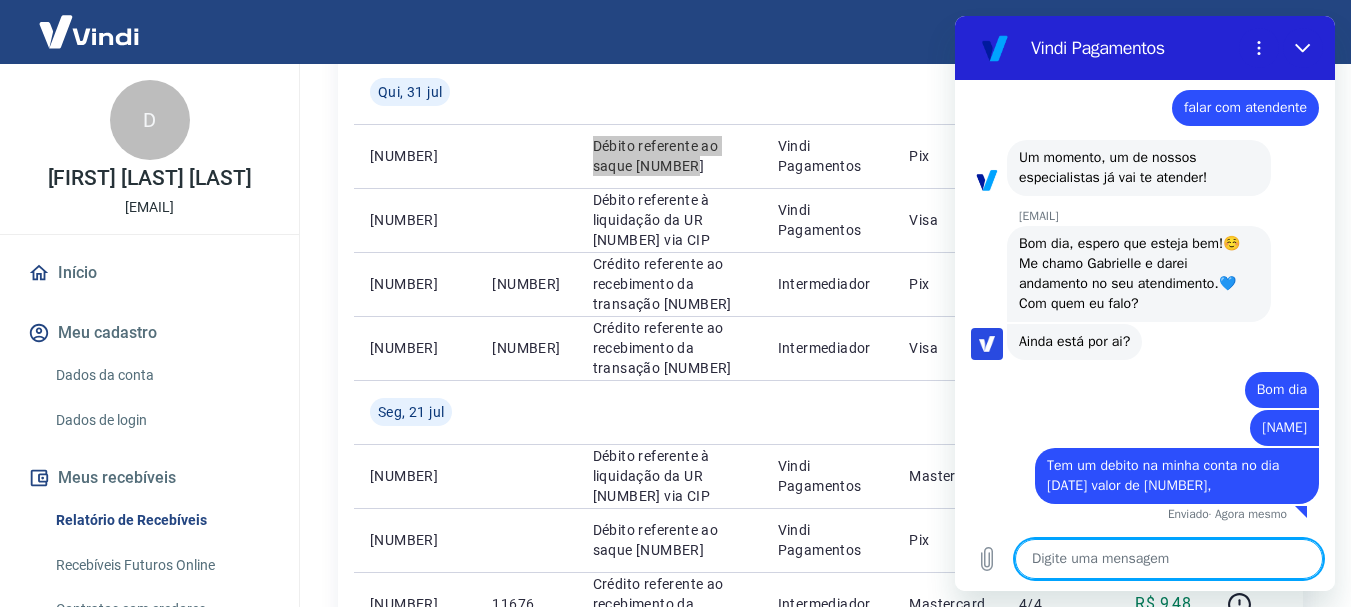 scroll, scrollTop: 1540, scrollLeft: 0, axis: vertical 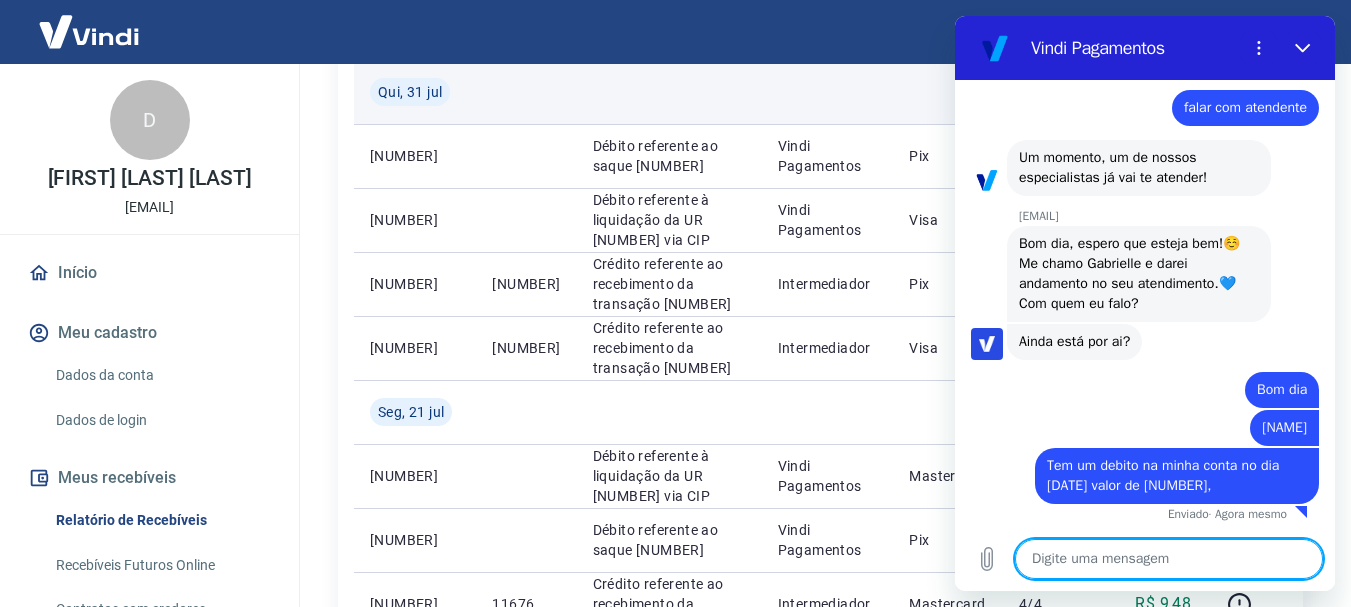 click at bounding box center [669, 92] 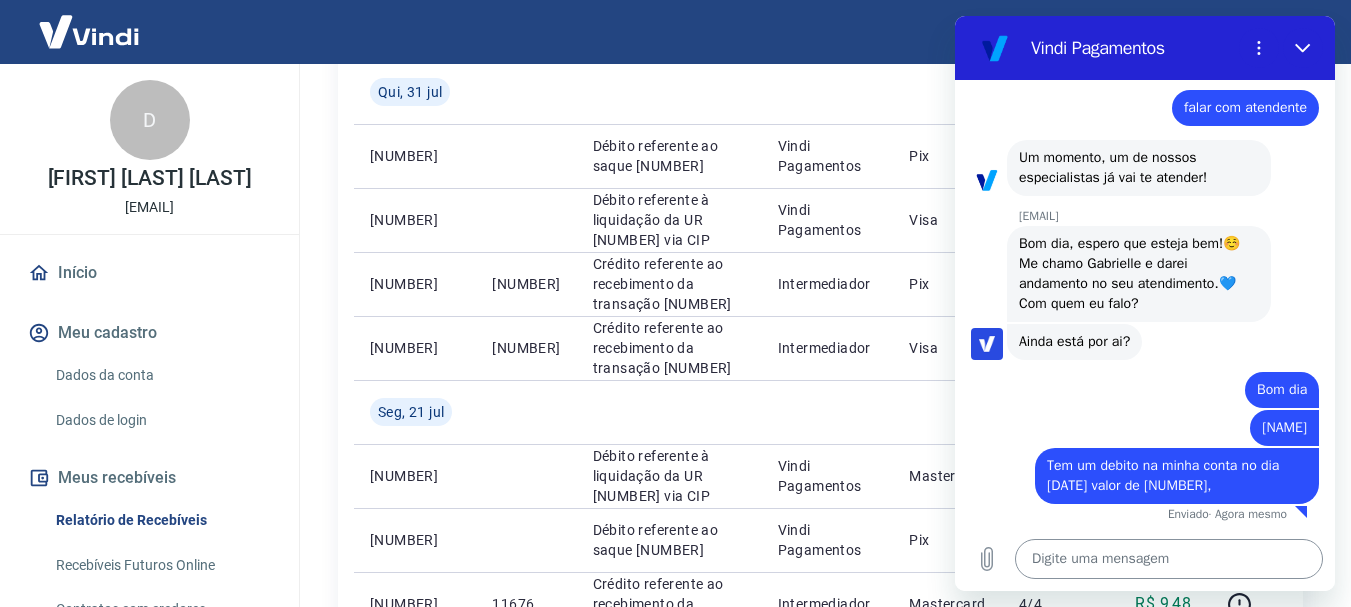 click at bounding box center (1169, 559) 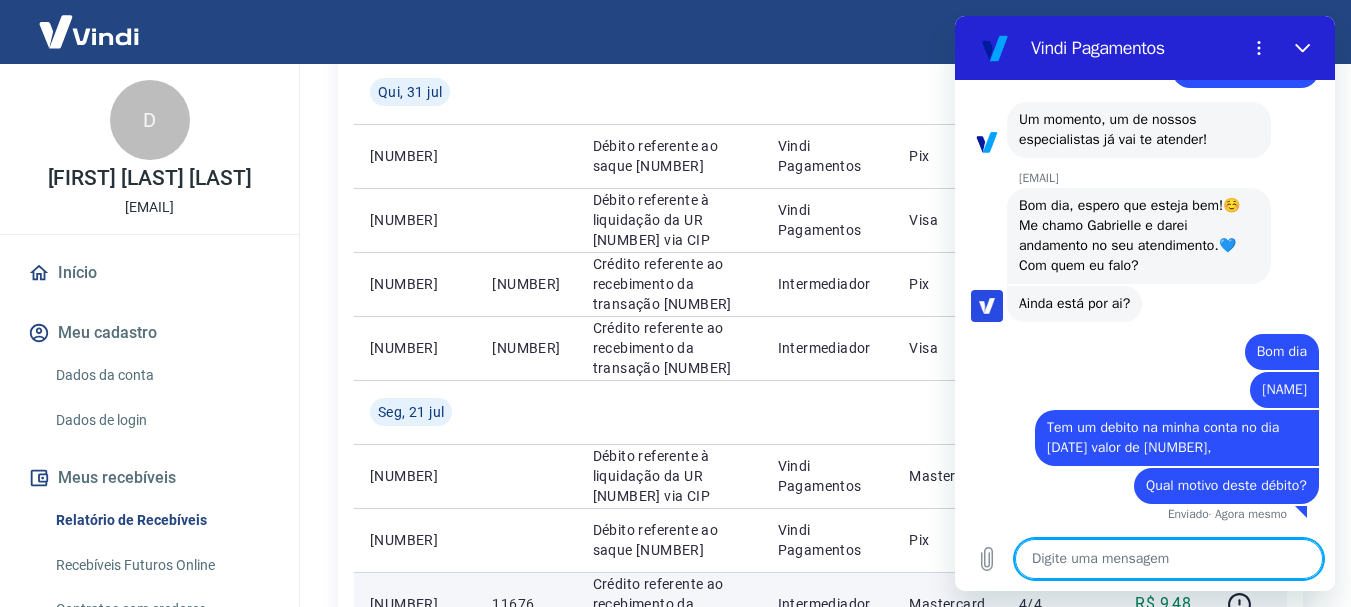 scroll, scrollTop: 1578, scrollLeft: 0, axis: vertical 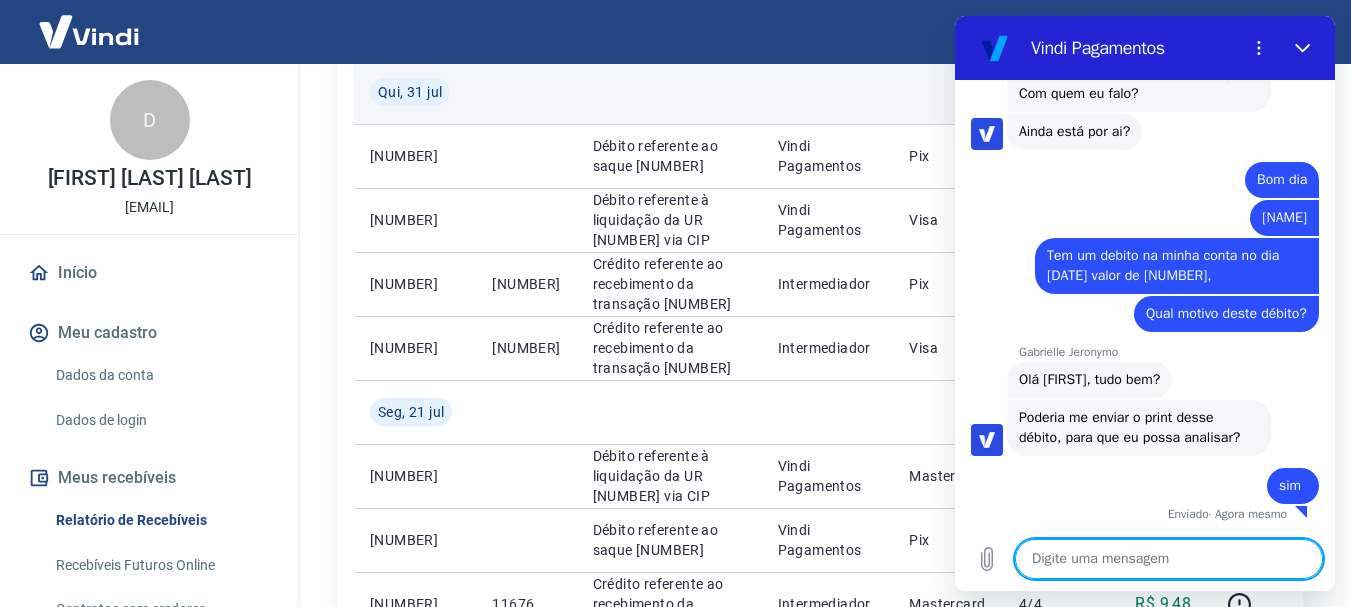 click at bounding box center [828, 92] 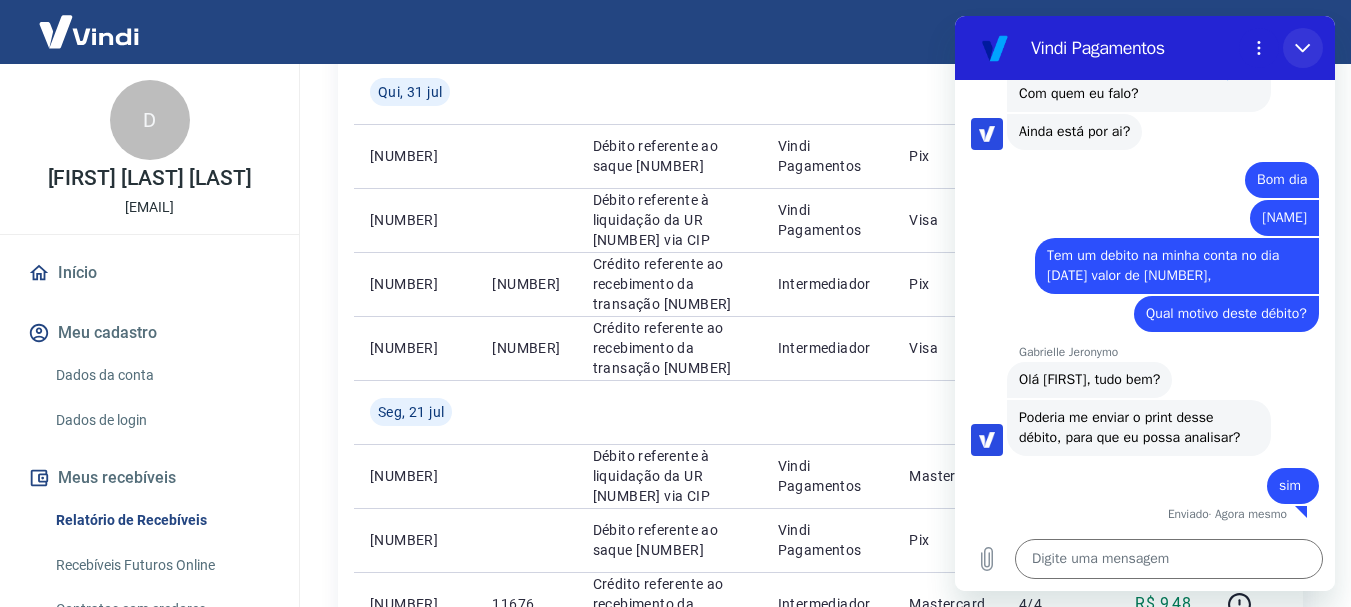 click at bounding box center [1303, 48] 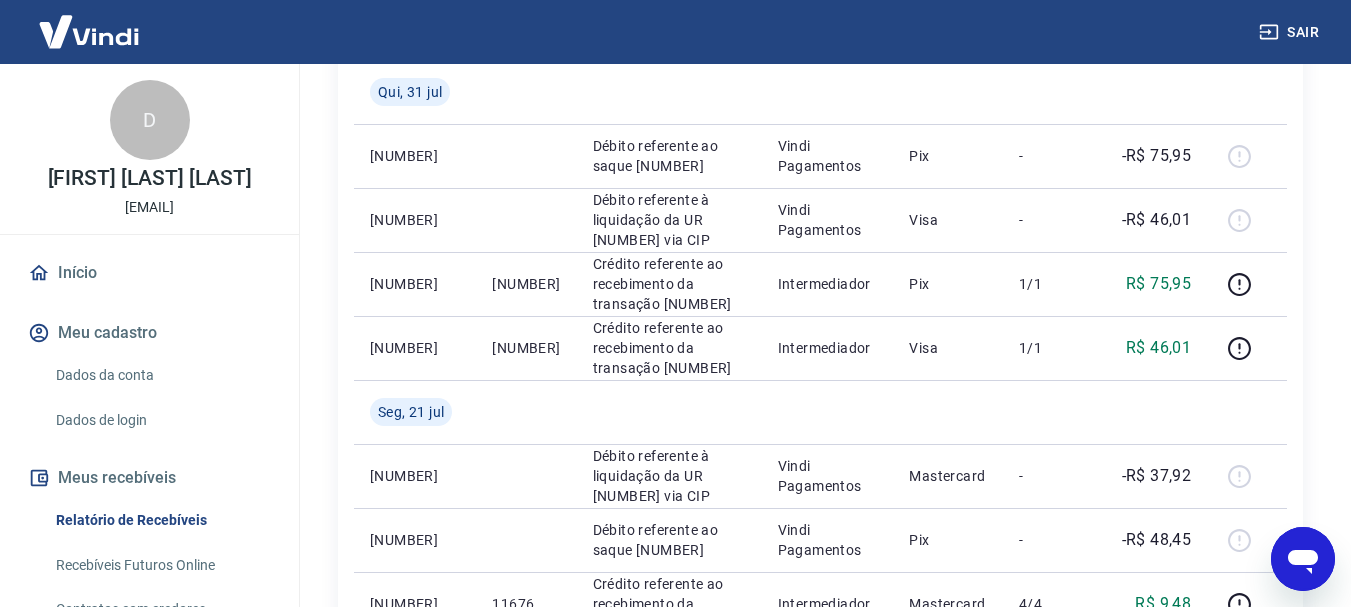 click 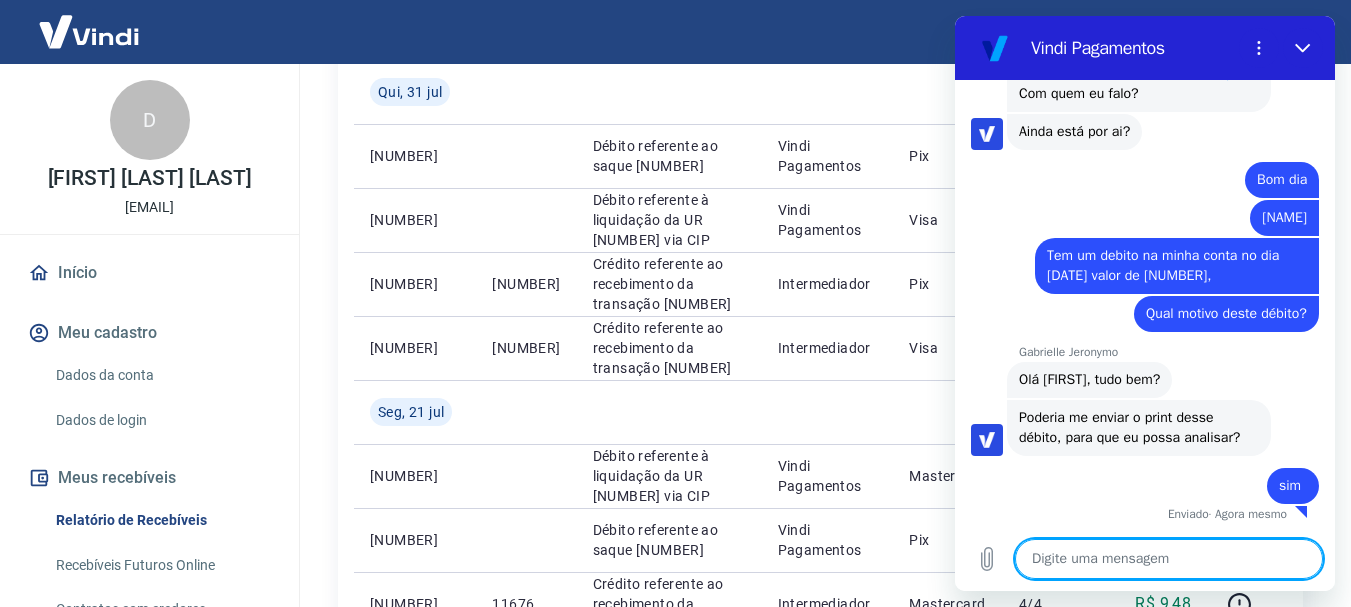 click at bounding box center (1169, 559) 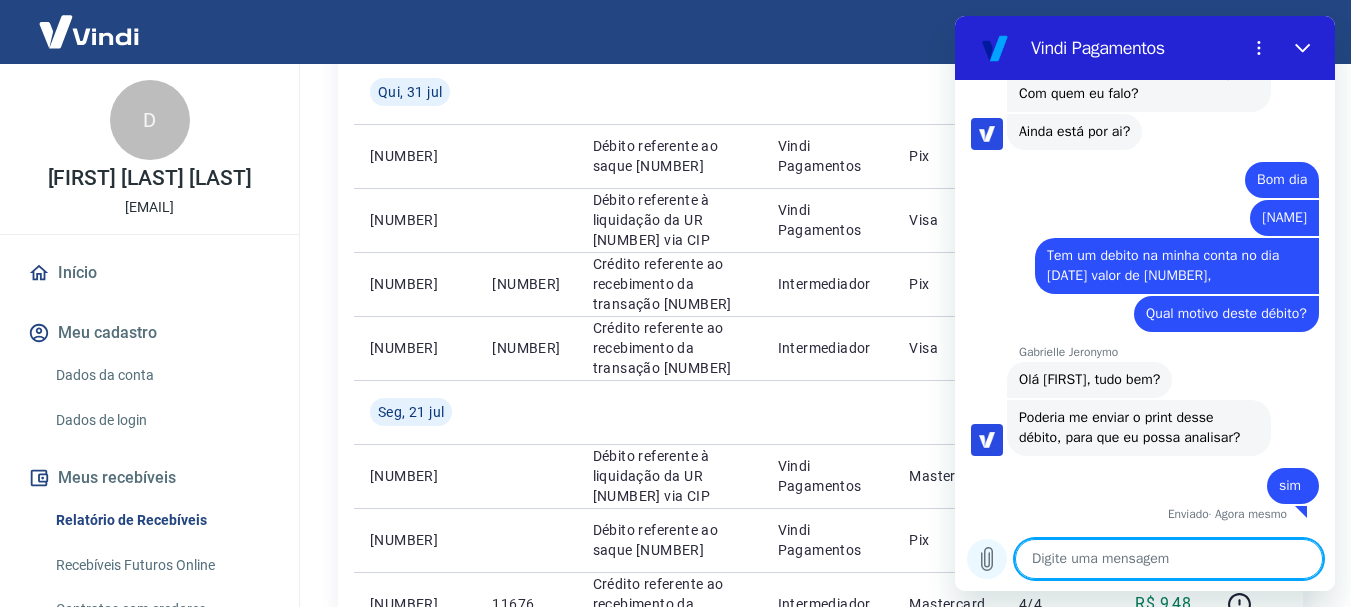 click 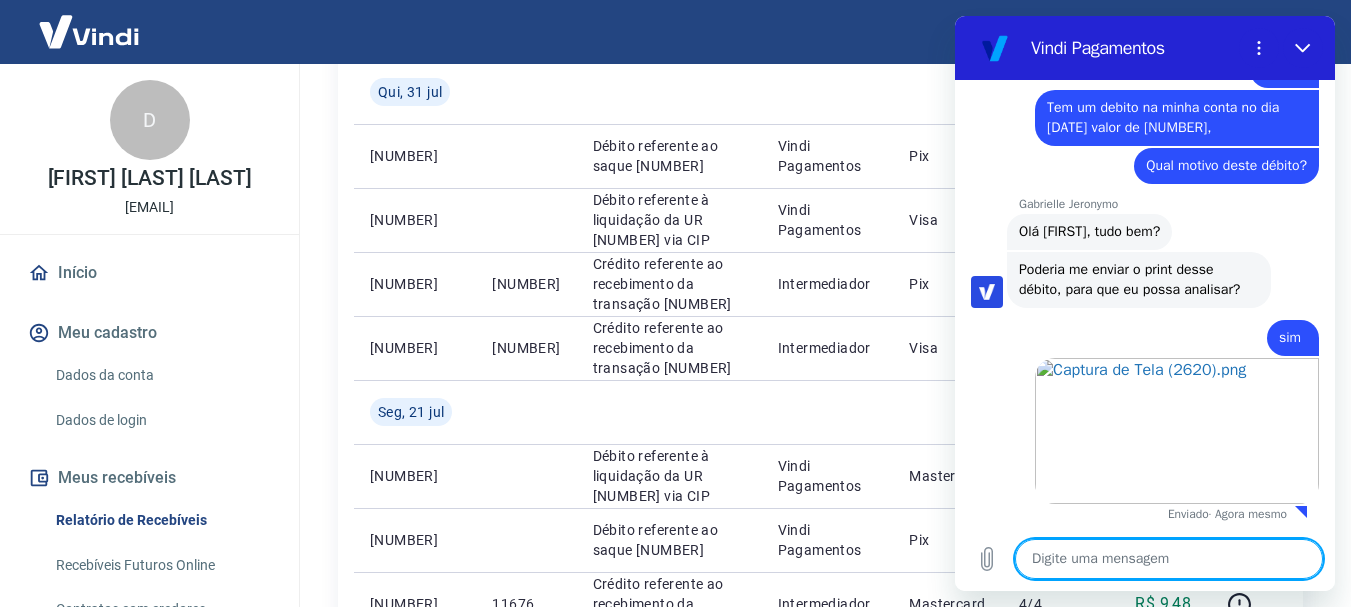 scroll, scrollTop: 1898, scrollLeft: 0, axis: vertical 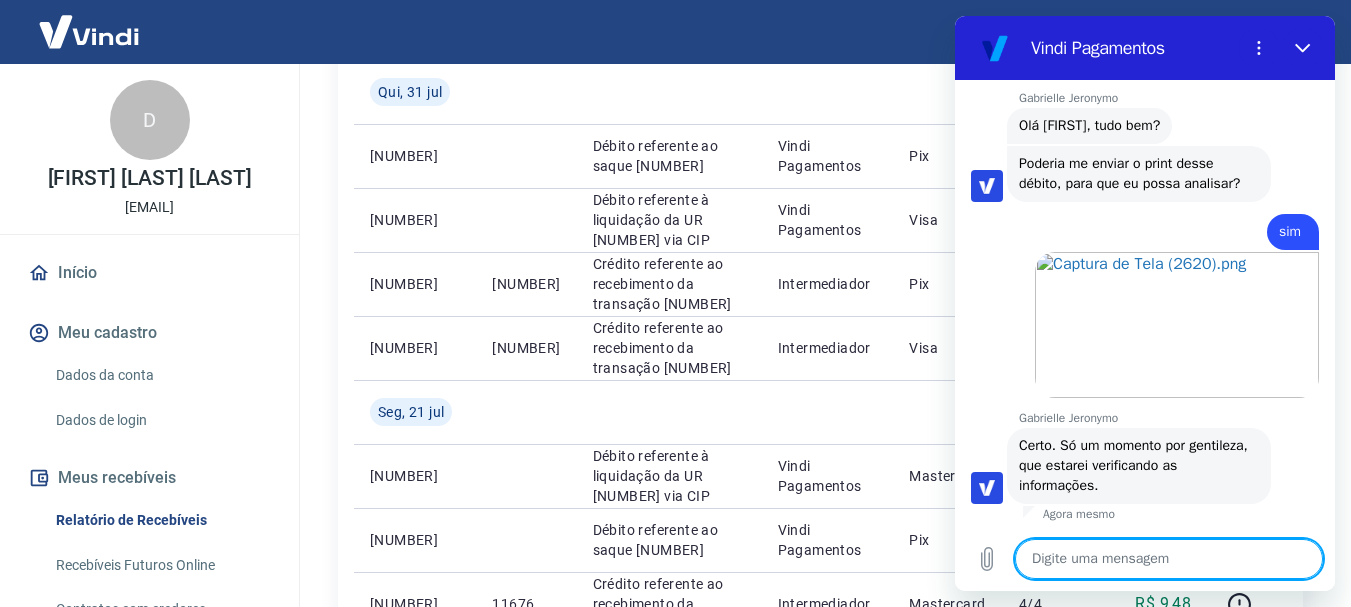 click at bounding box center [1169, 559] 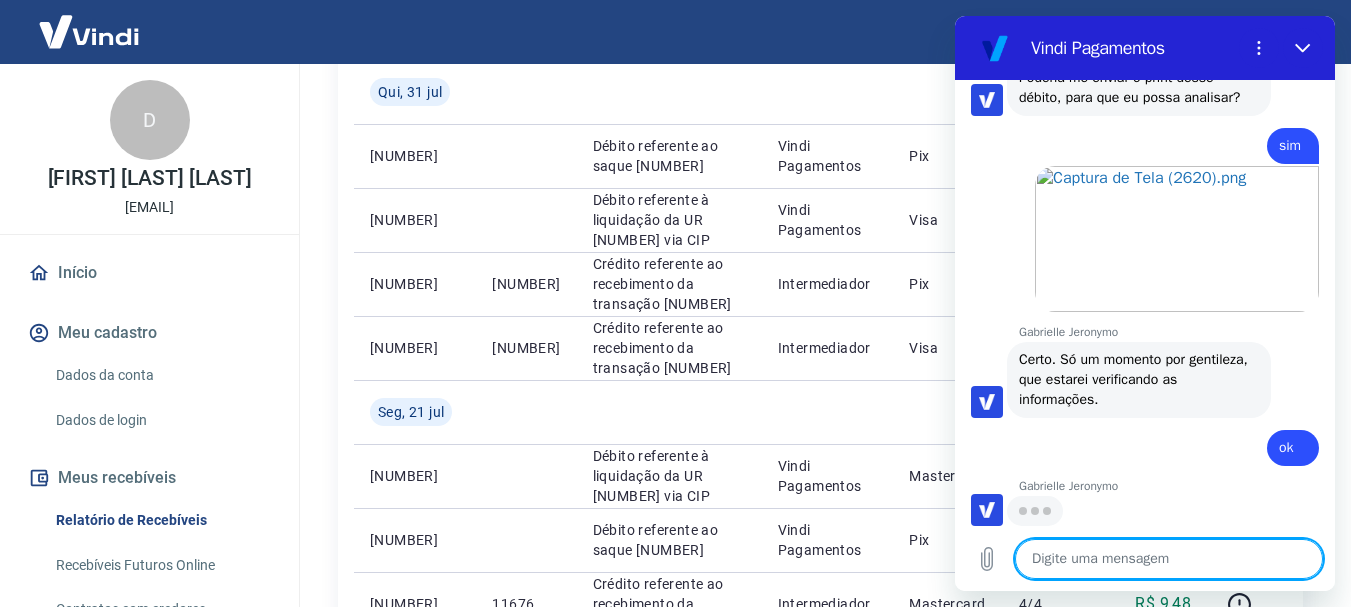 scroll, scrollTop: 2090, scrollLeft: 0, axis: vertical 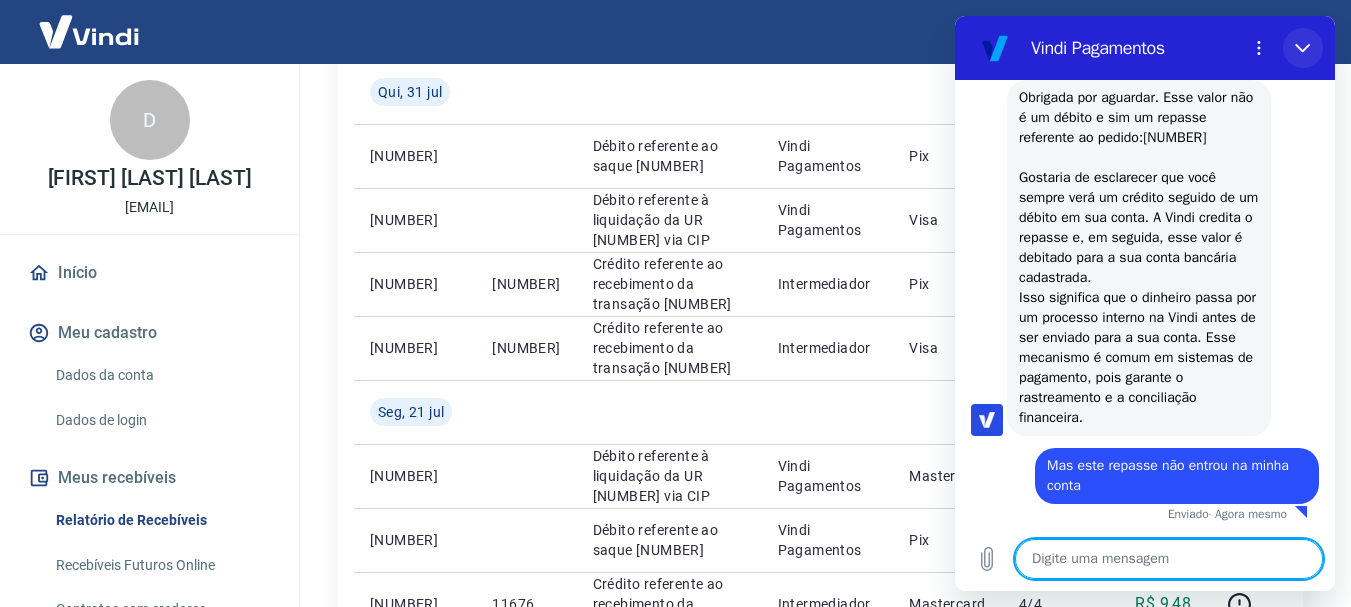 click 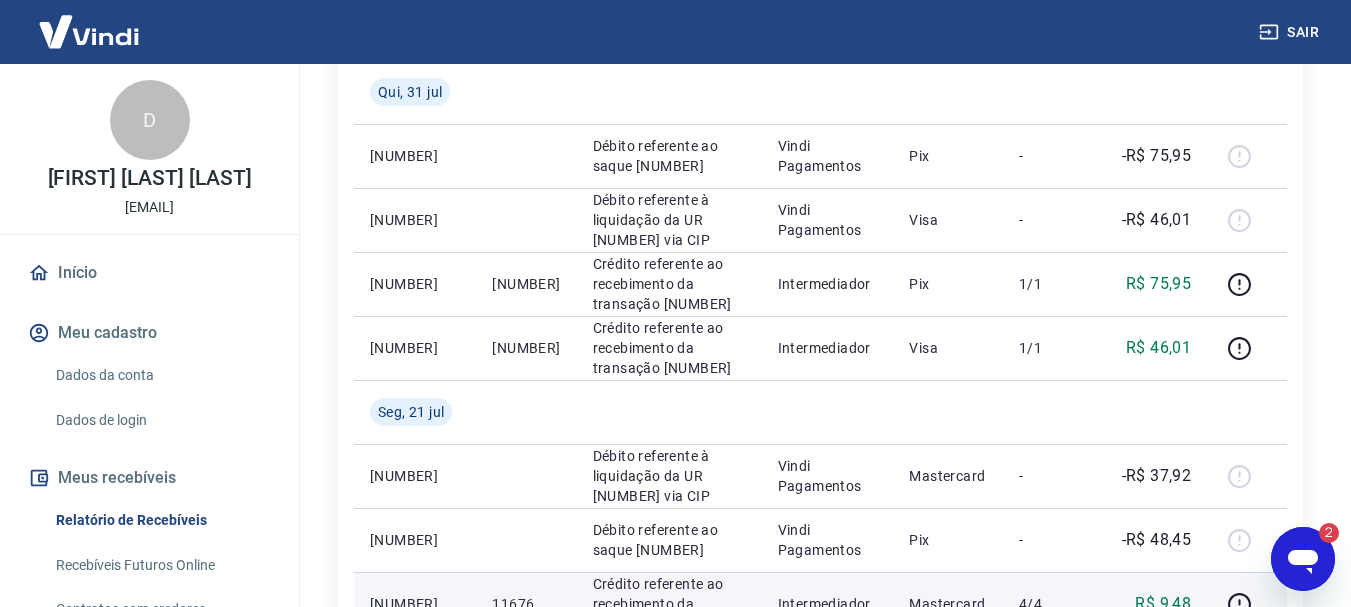 scroll, scrollTop: 0, scrollLeft: 0, axis: both 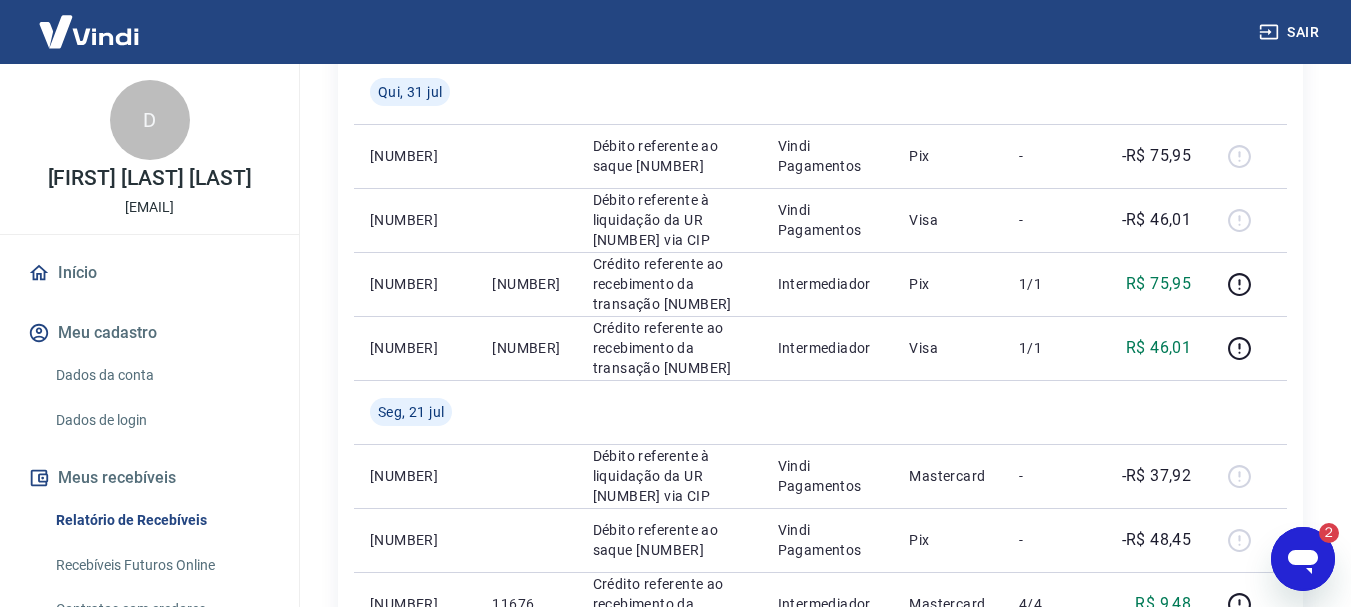 drag, startPoint x: 1298, startPoint y: 558, endPoint x: 1616, endPoint y: 1019, distance: 560.04016 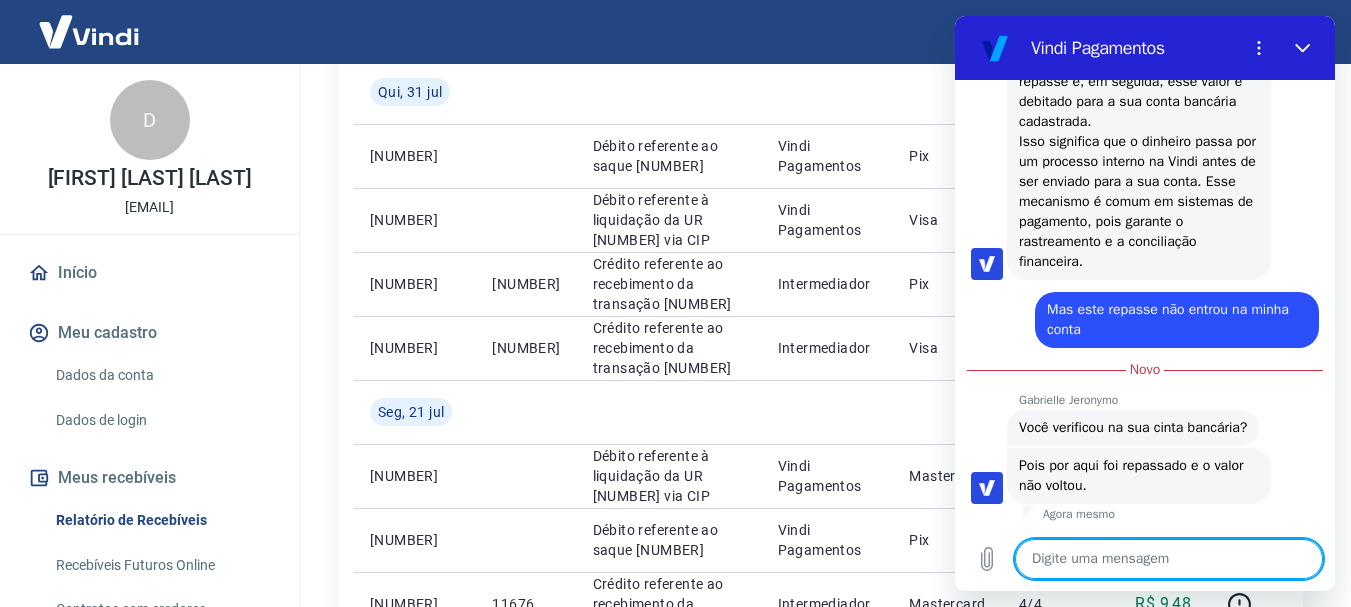 scroll, scrollTop: 2601, scrollLeft: 0, axis: vertical 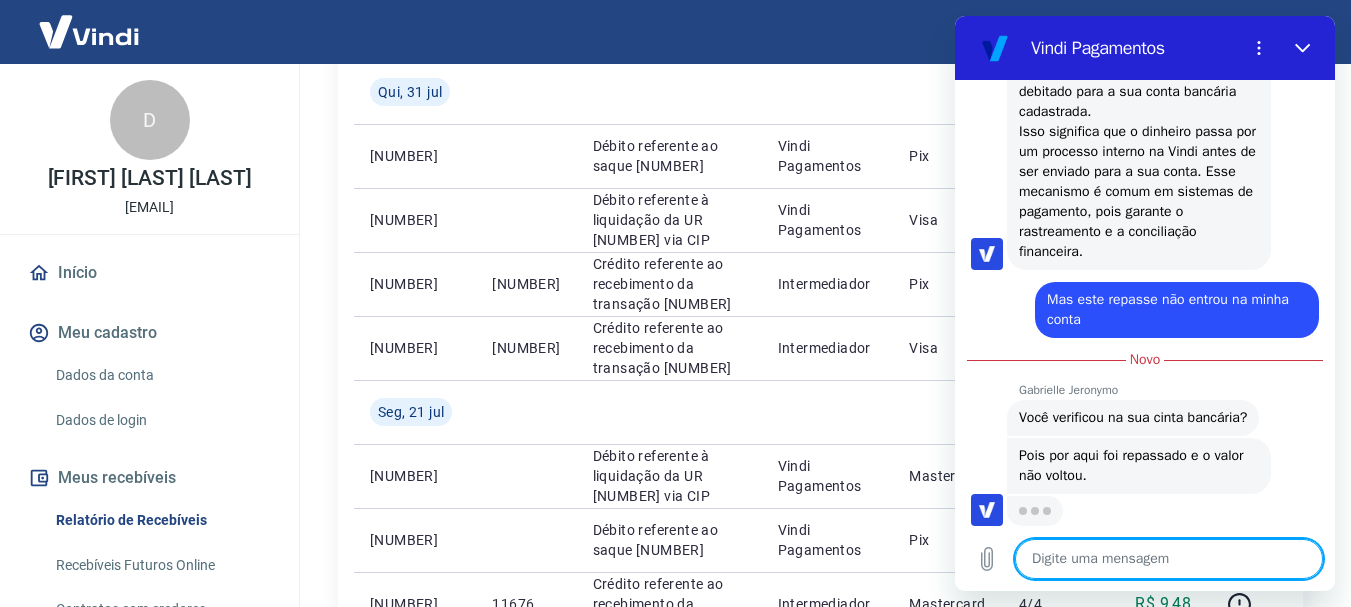 click at bounding box center [1169, 559] 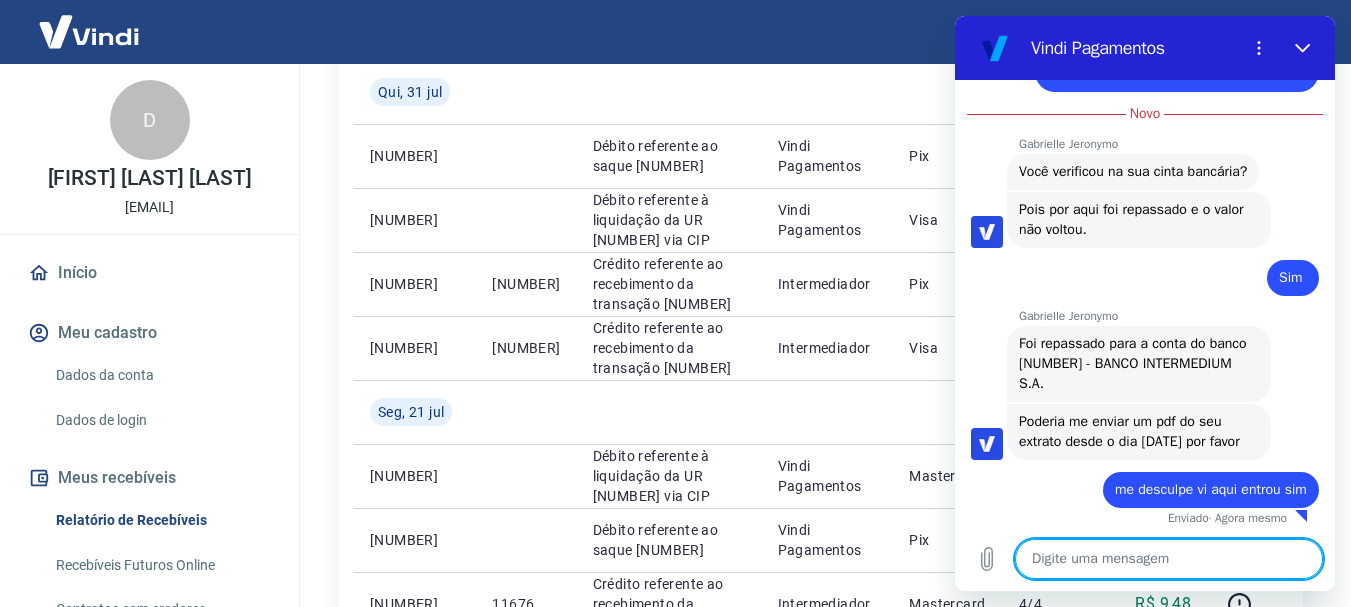 scroll, scrollTop: 2942, scrollLeft: 0, axis: vertical 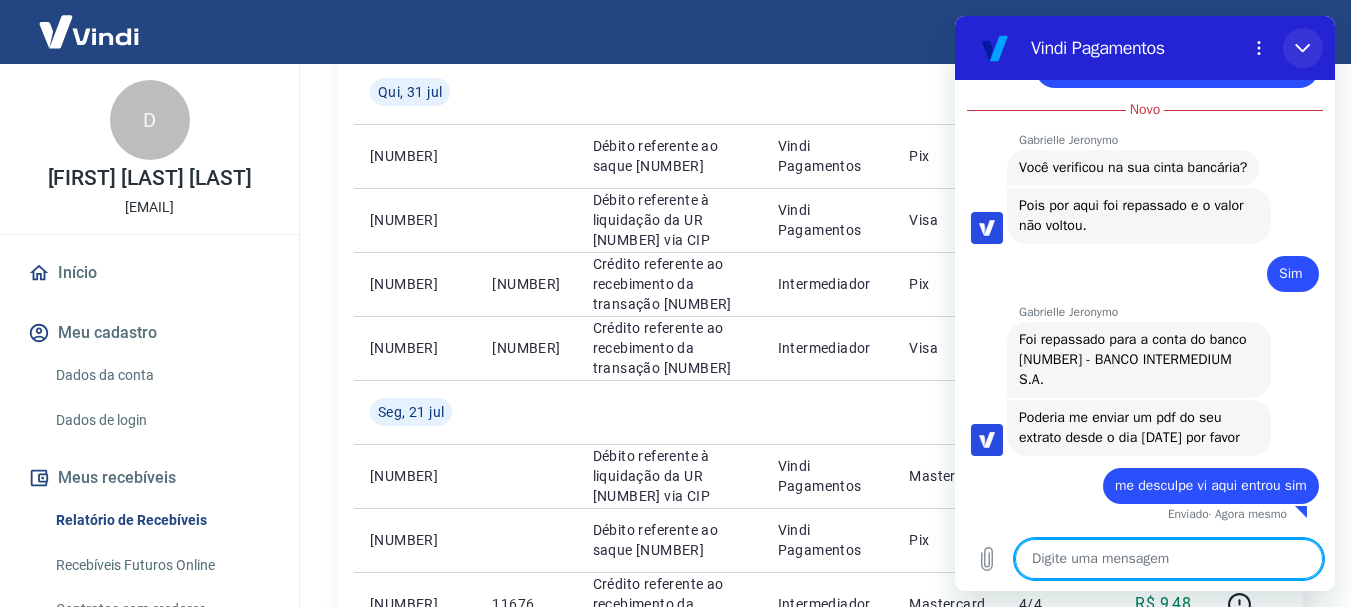 click 